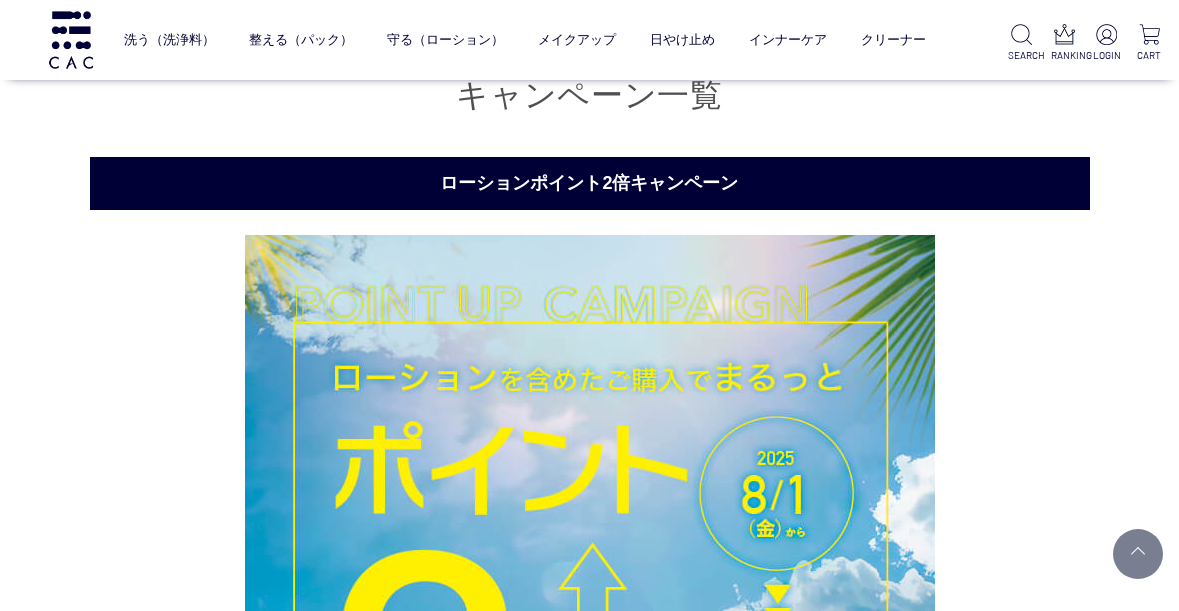 scroll, scrollTop: 3834, scrollLeft: 0, axis: vertical 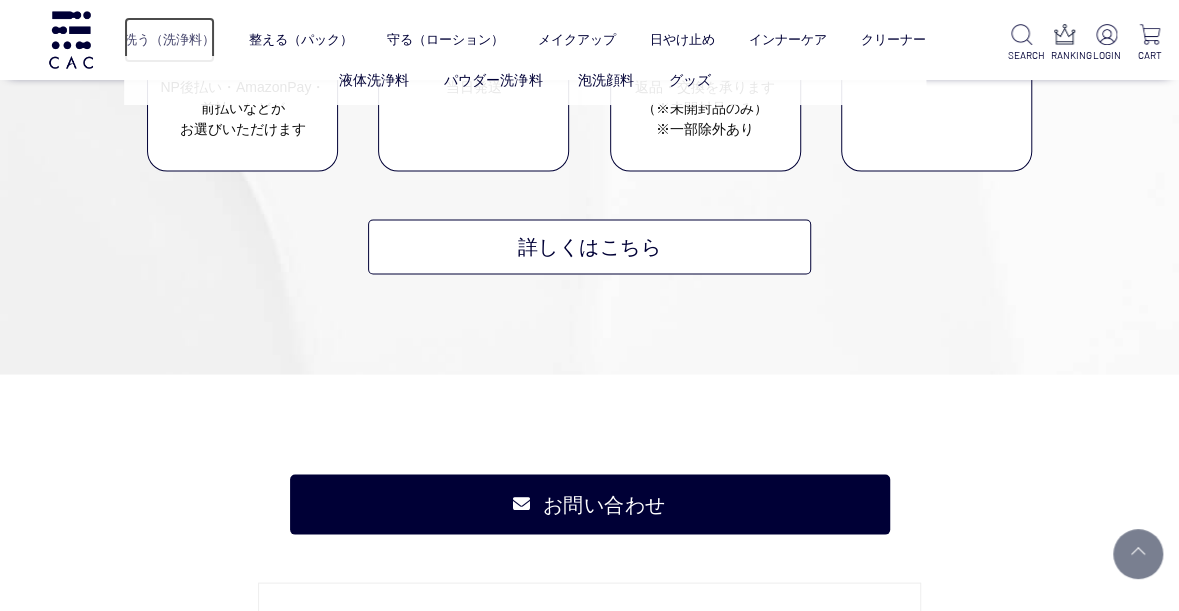 click on "洗う（洗浄料）" at bounding box center (169, 40) 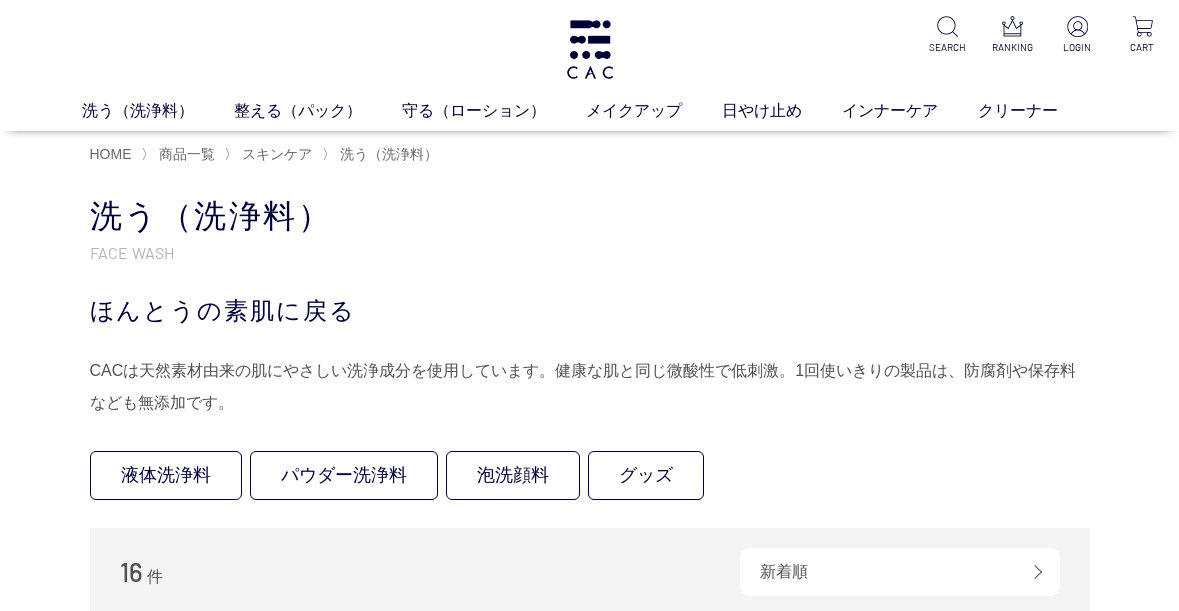 scroll, scrollTop: 0, scrollLeft: 0, axis: both 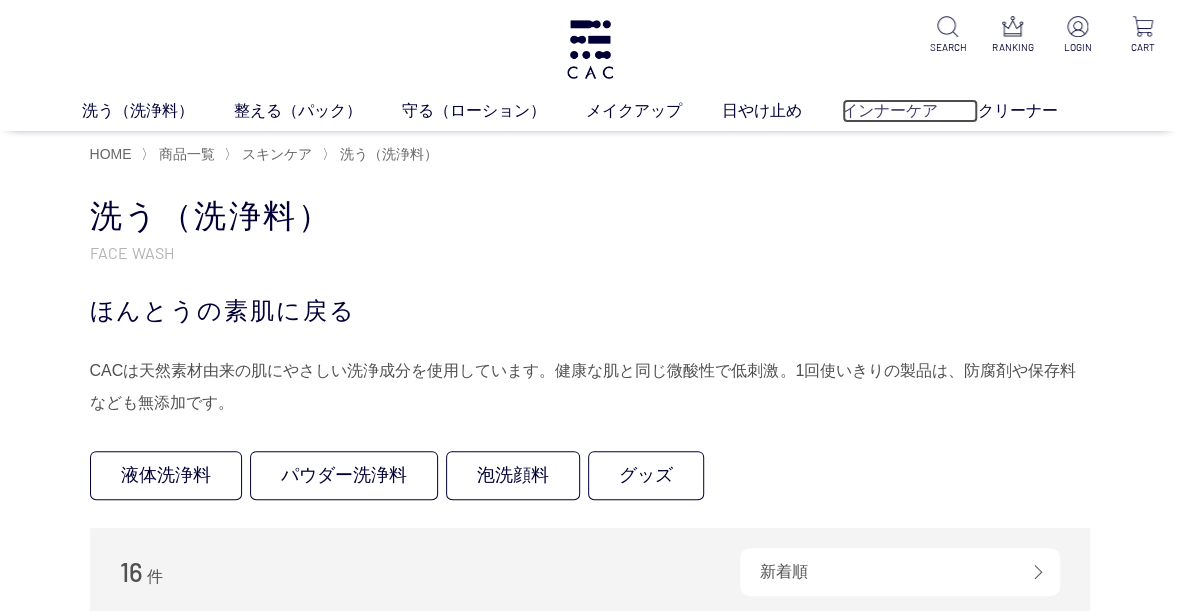 click on "インナーケア" at bounding box center [910, 111] 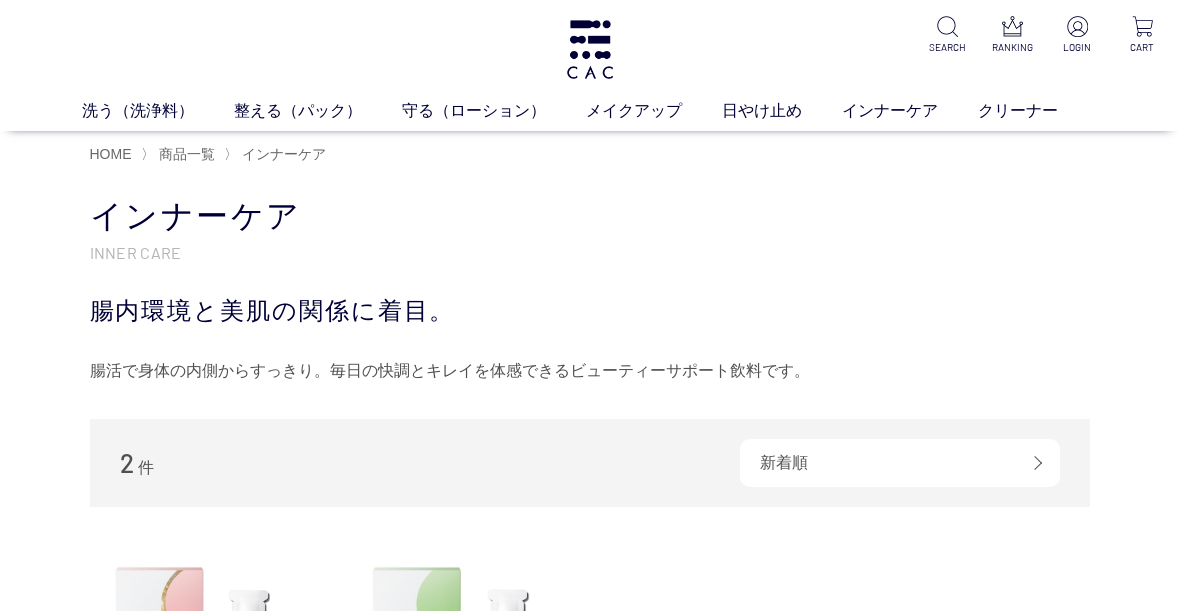scroll, scrollTop: 0, scrollLeft: 0, axis: both 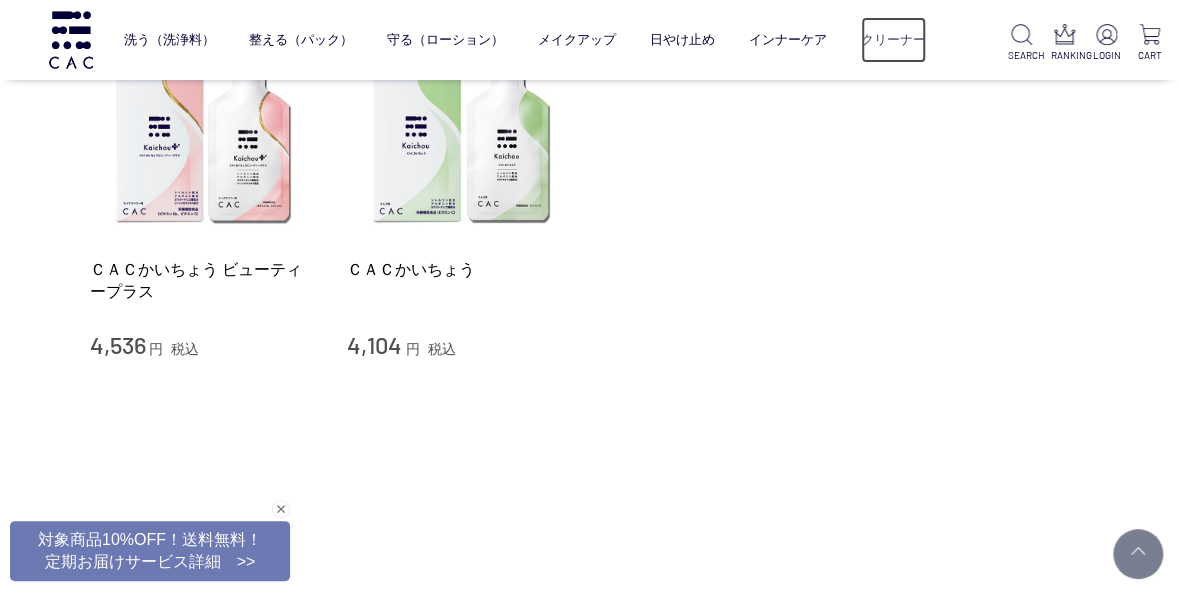 click on "クリーナー" at bounding box center [893, 40] 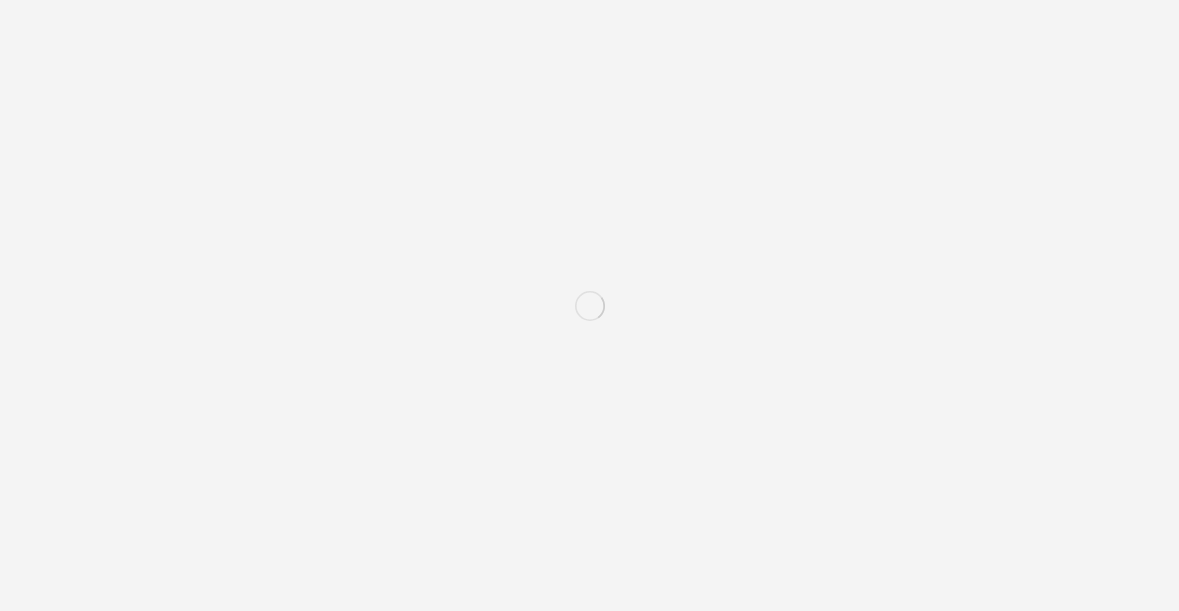 scroll, scrollTop: 0, scrollLeft: 0, axis: both 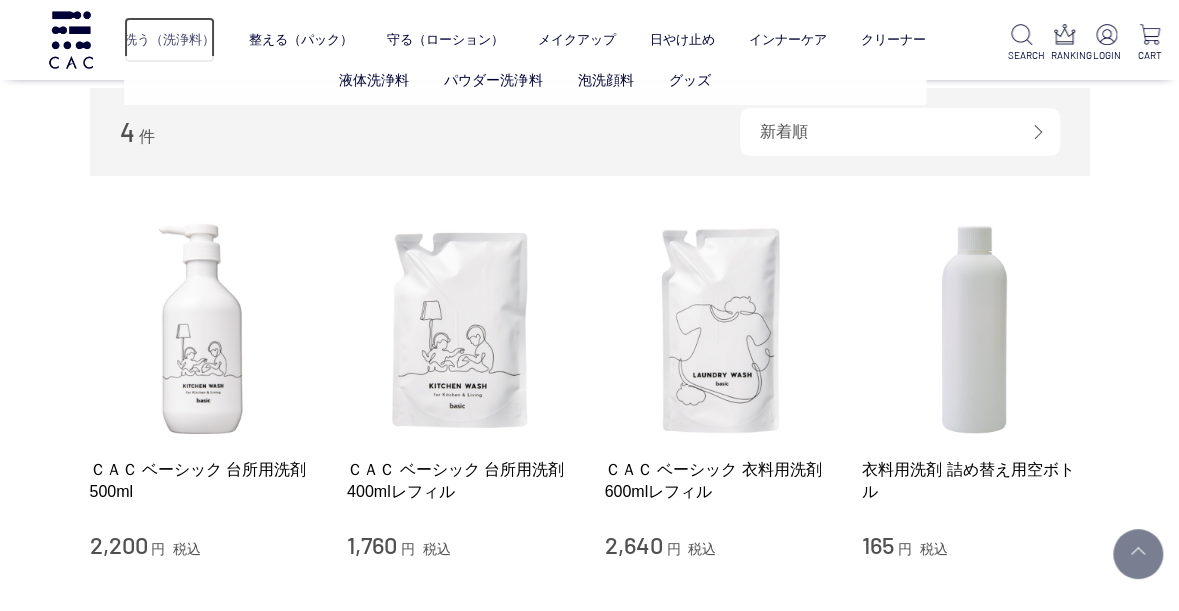 click on "洗う（洗浄料）" at bounding box center [169, 40] 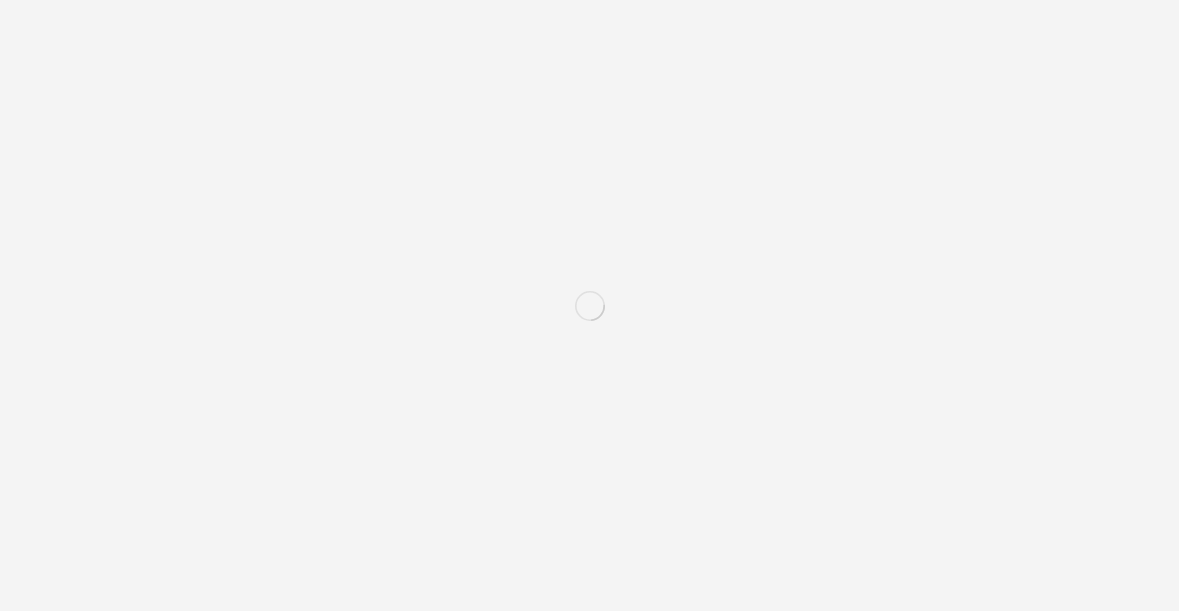 scroll, scrollTop: 0, scrollLeft: 0, axis: both 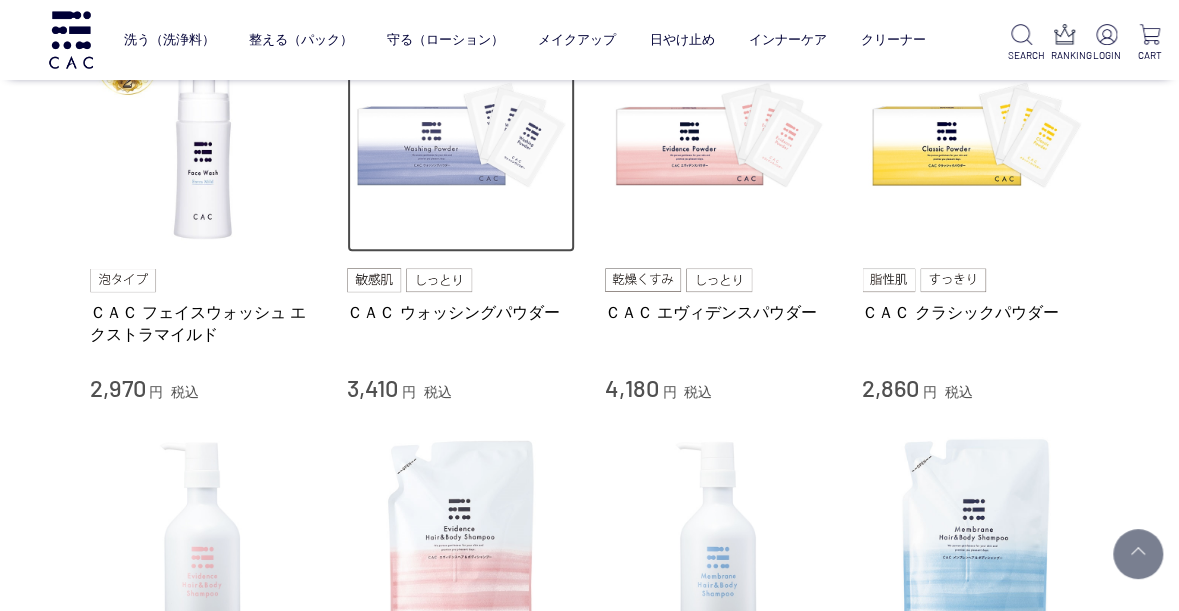 click at bounding box center (461, 139) 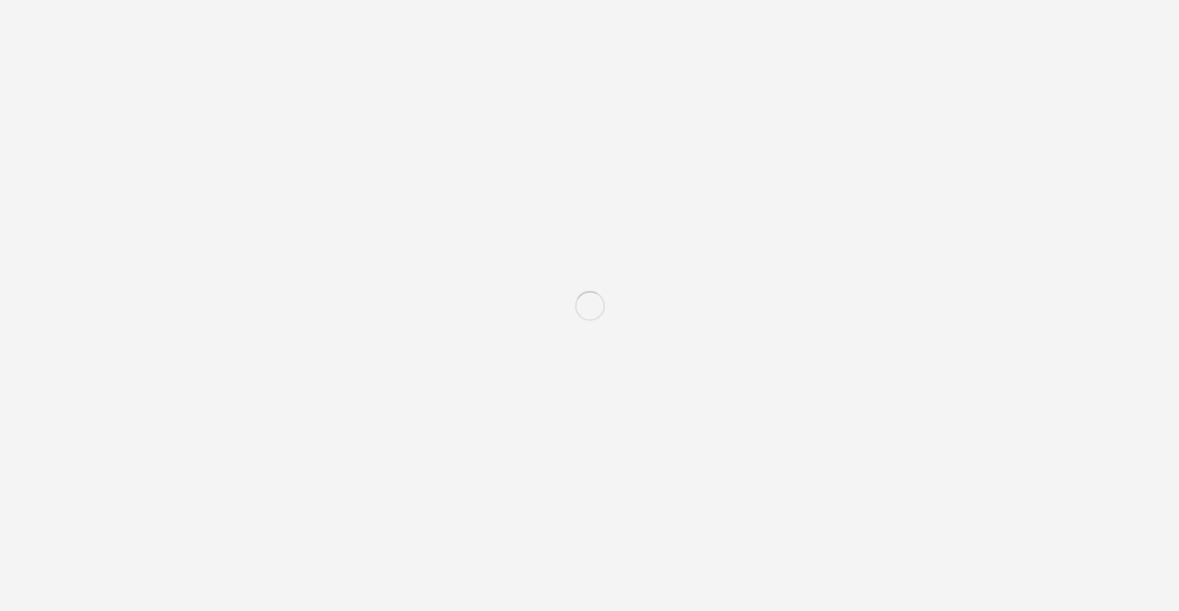 scroll, scrollTop: 0, scrollLeft: 0, axis: both 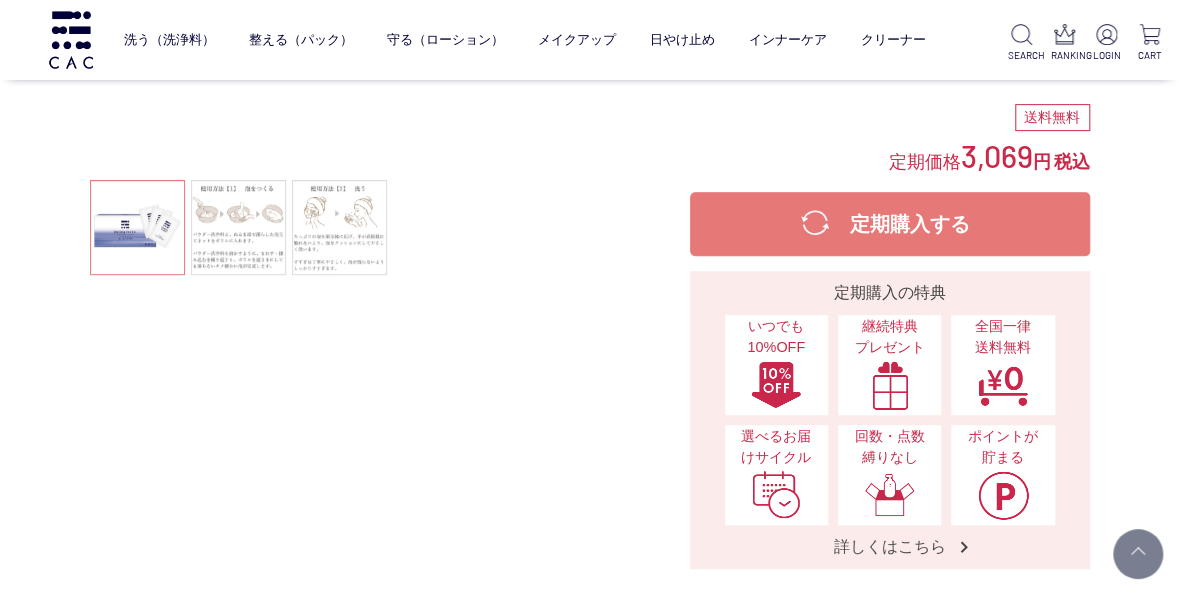 click on "定期購入する" at bounding box center (890, 224) 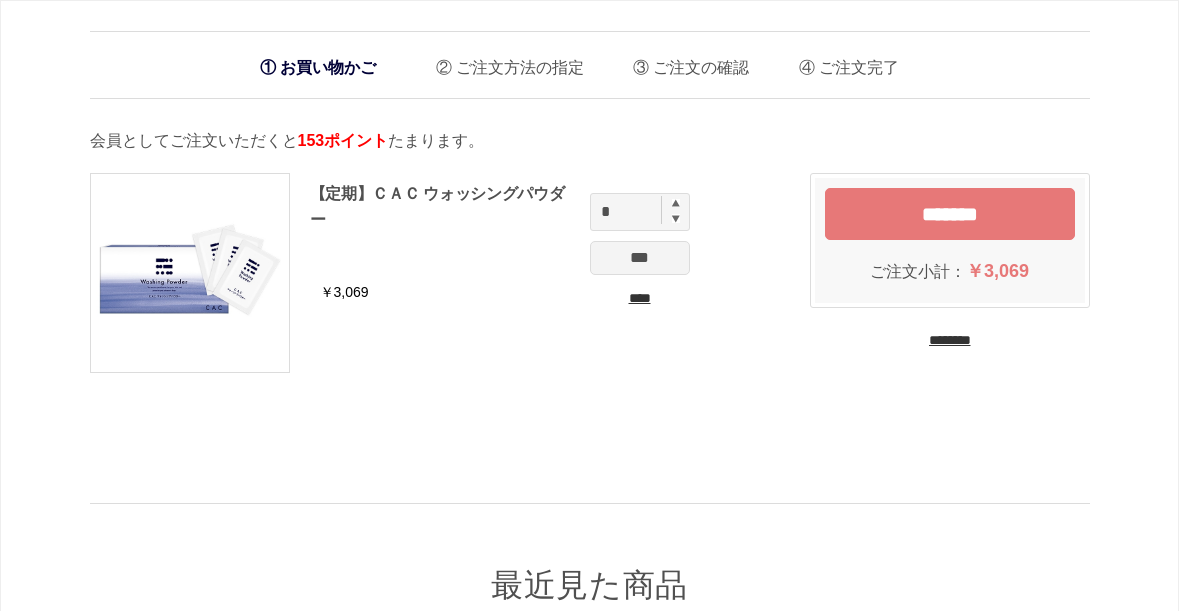 scroll, scrollTop: 0, scrollLeft: 0, axis: both 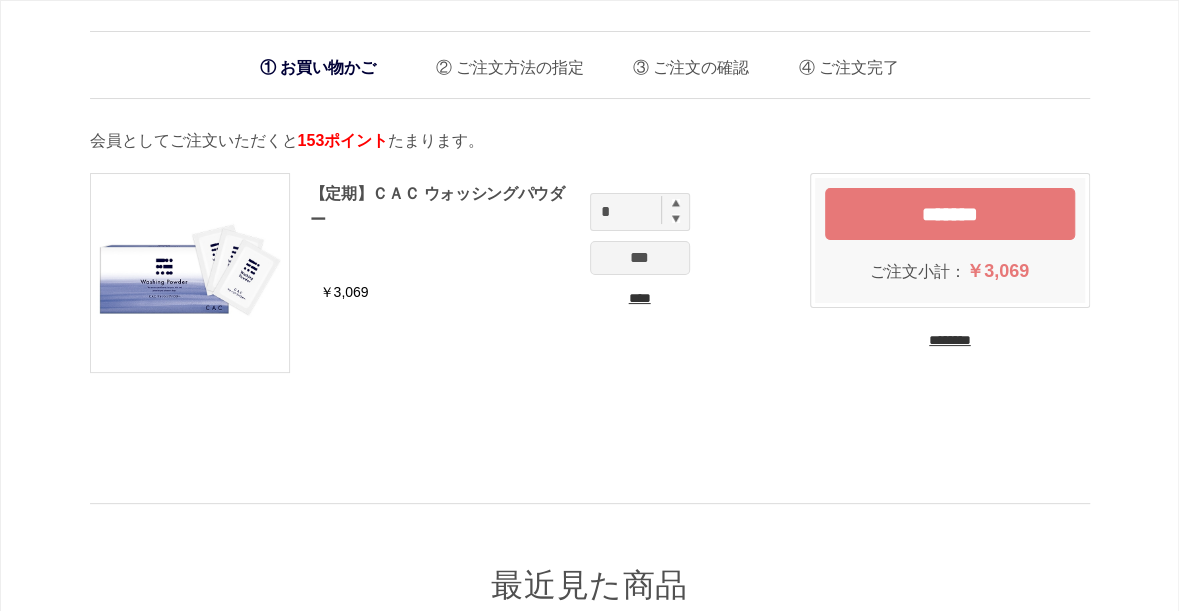 click on "【定期】ＣＡＣ ウォッシングパウダー" at bounding box center (505, 224) 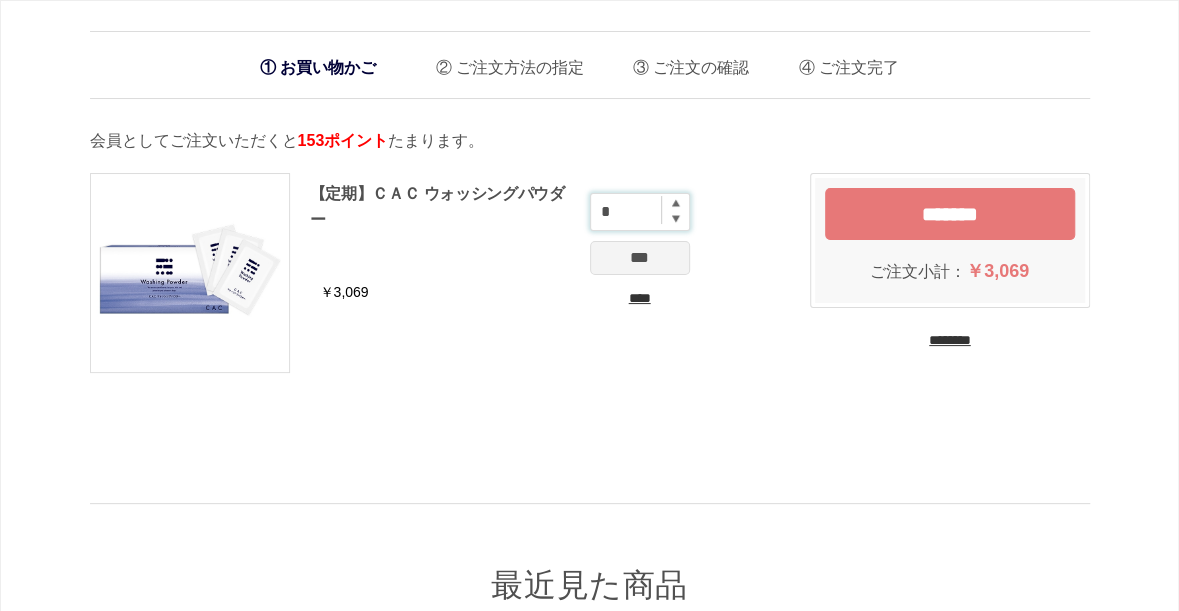 click on "*" at bounding box center [640, 212] 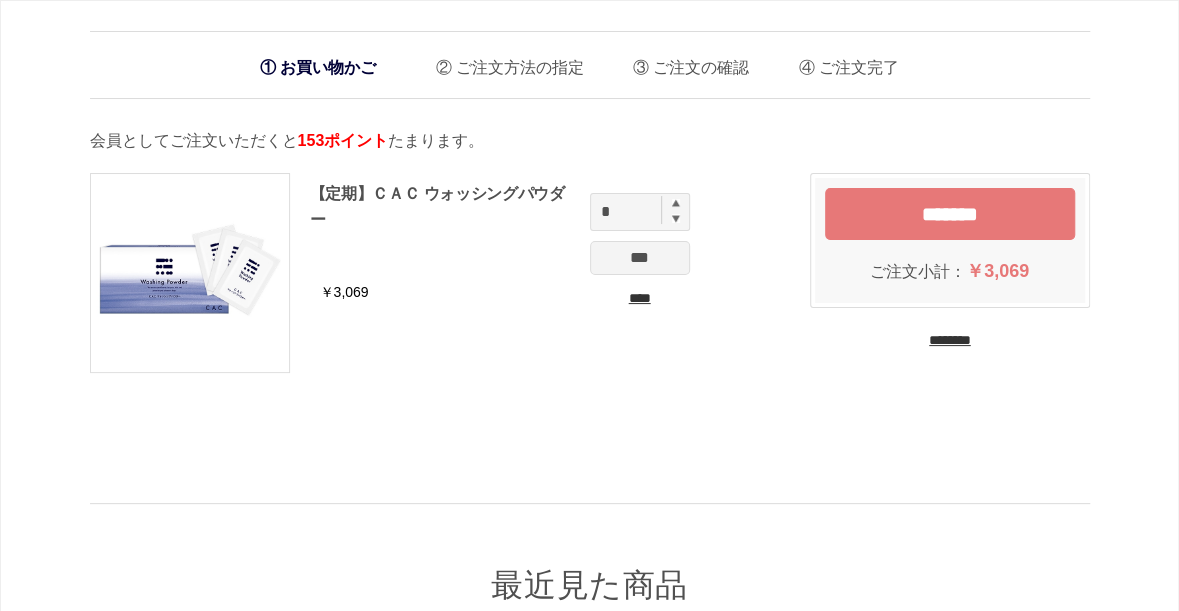 click at bounding box center [676, 203] 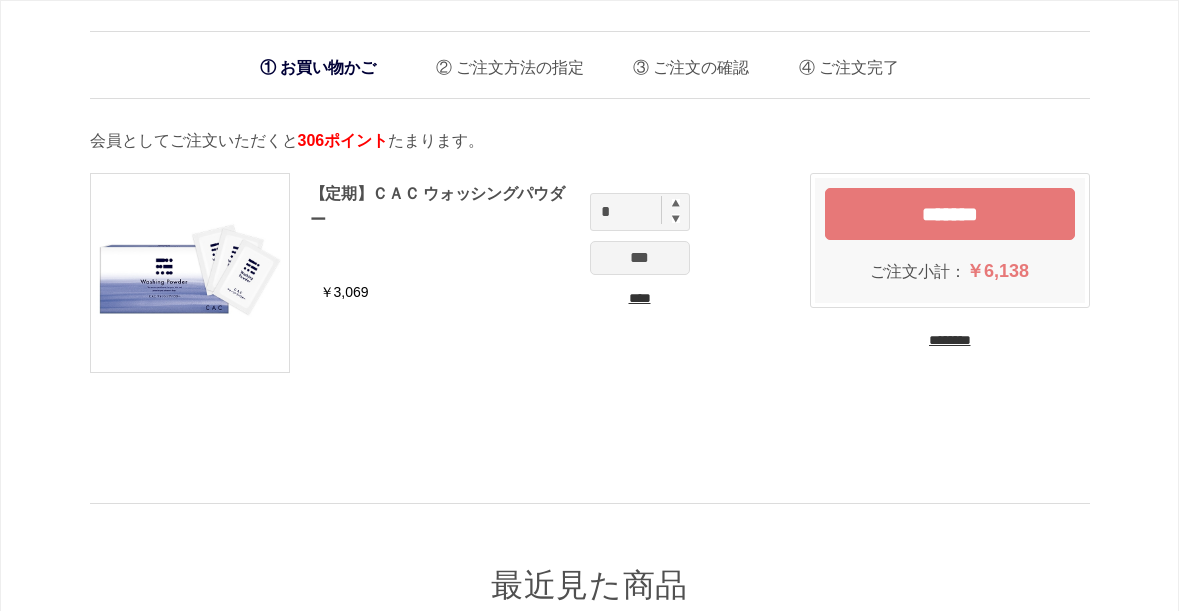 scroll, scrollTop: 0, scrollLeft: 0, axis: both 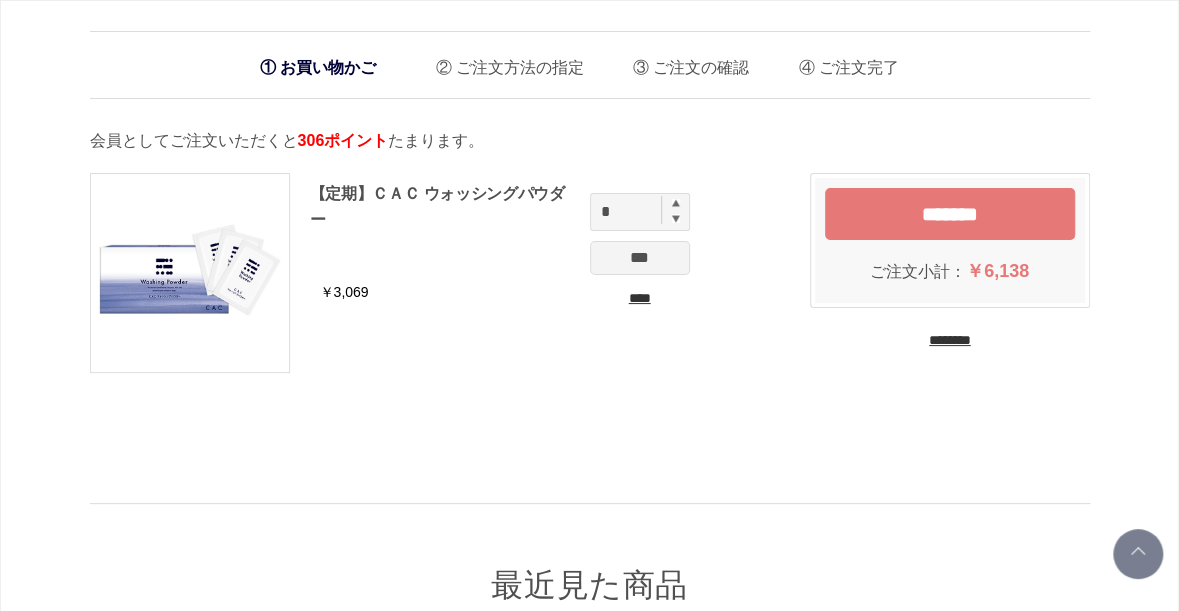 click on "*******" at bounding box center (950, 214) 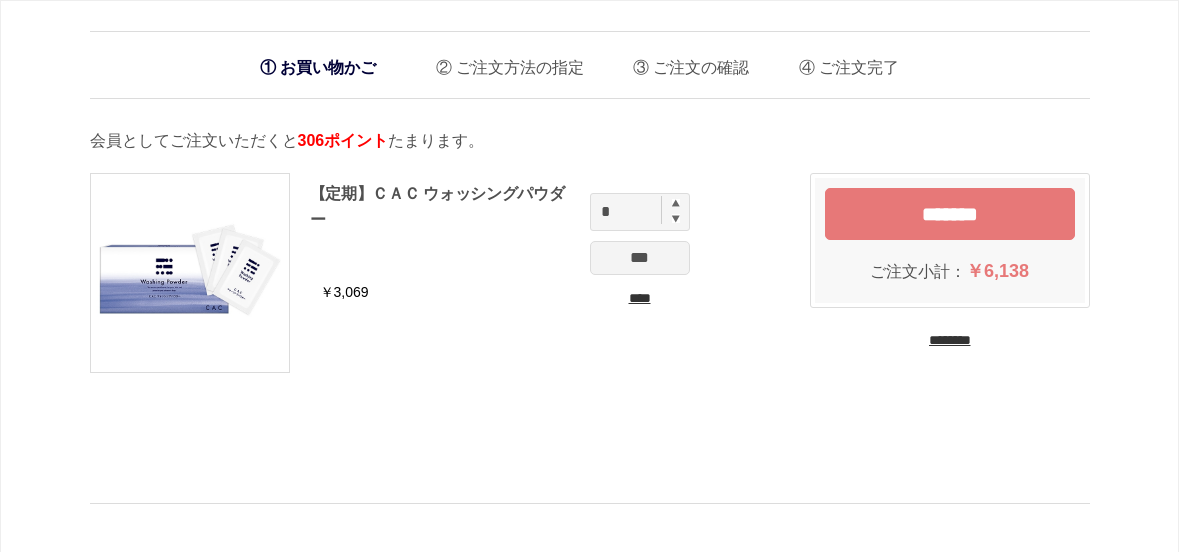 scroll, scrollTop: 0, scrollLeft: 0, axis: both 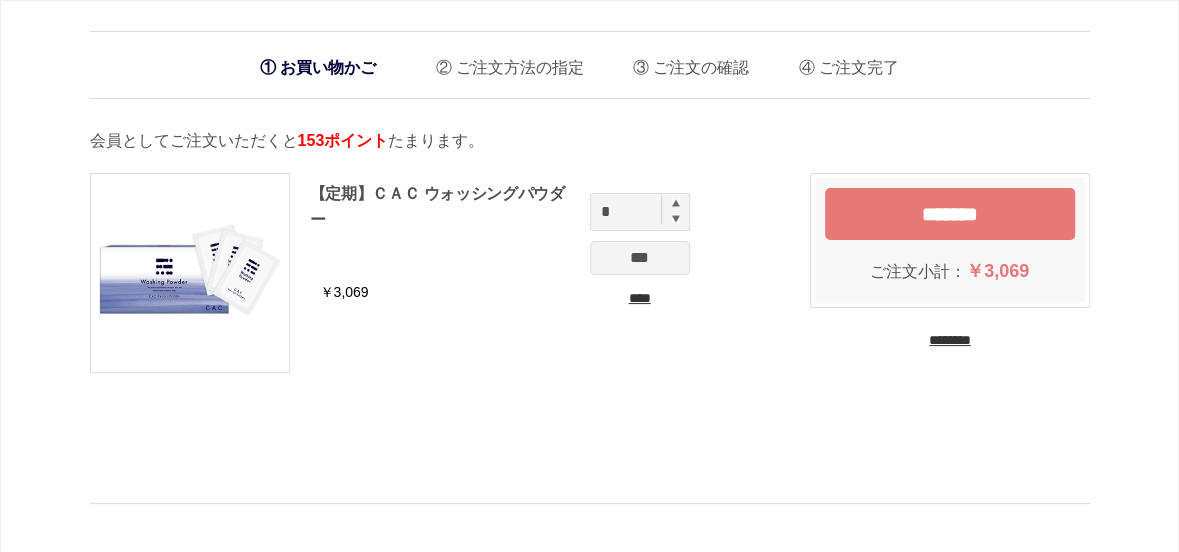 click on "****" at bounding box center (640, 298) 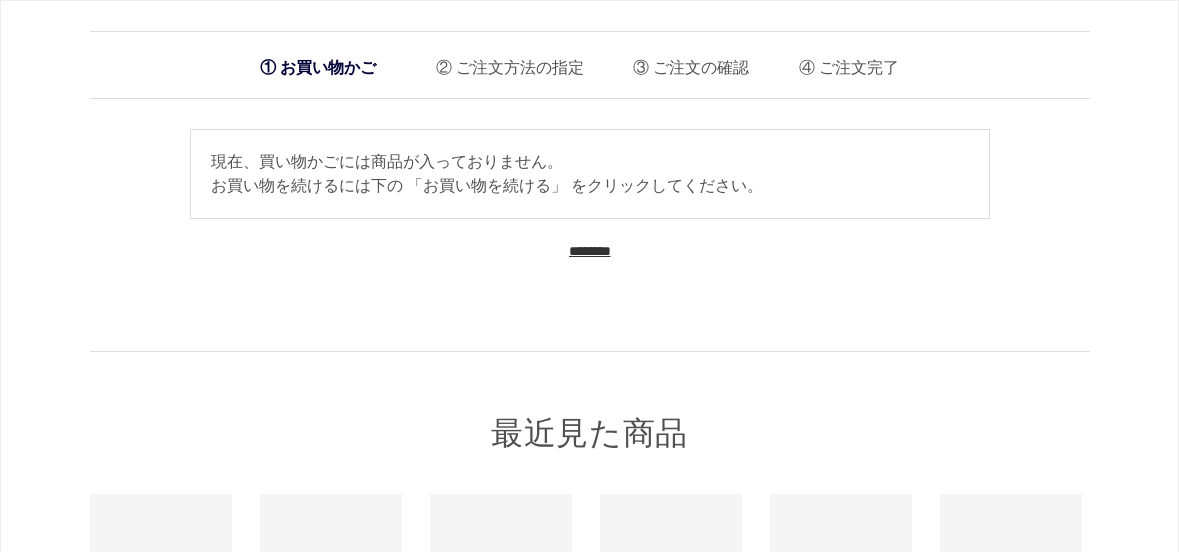 scroll, scrollTop: 0, scrollLeft: 0, axis: both 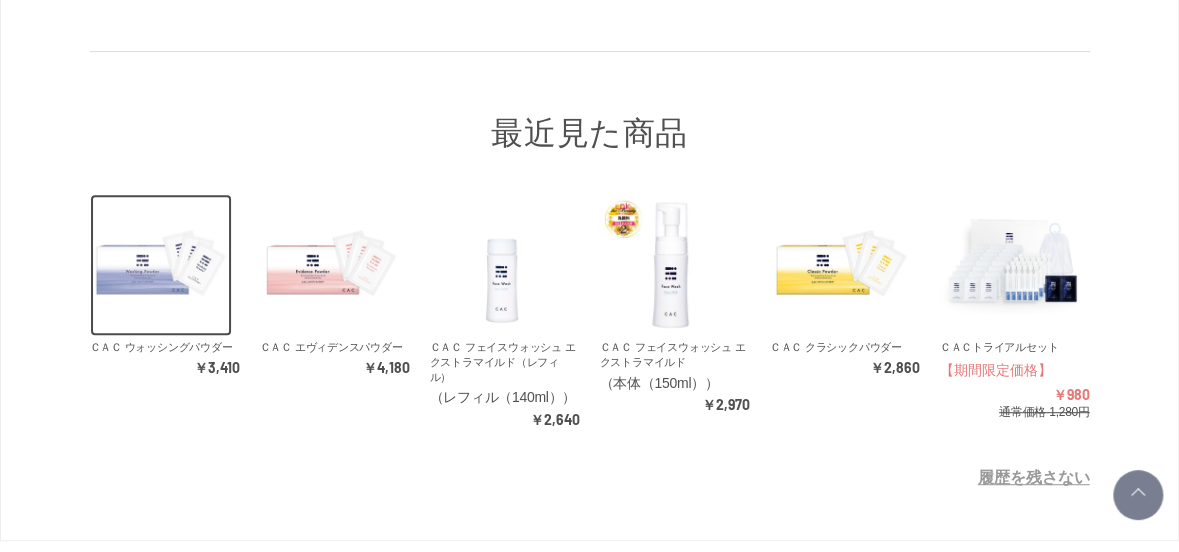 click at bounding box center (161, 265) 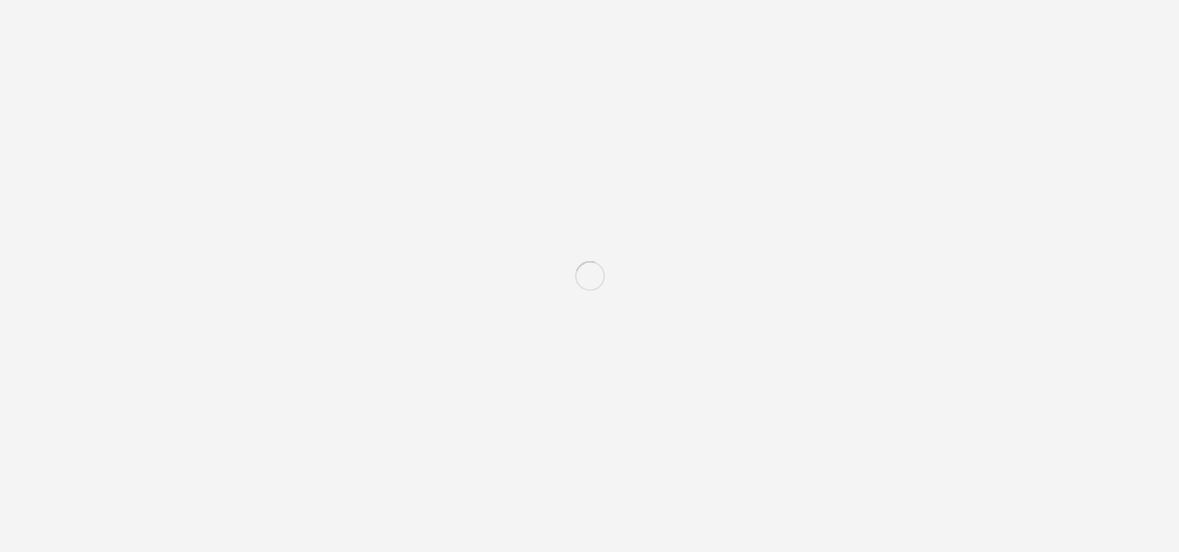 scroll, scrollTop: 0, scrollLeft: 0, axis: both 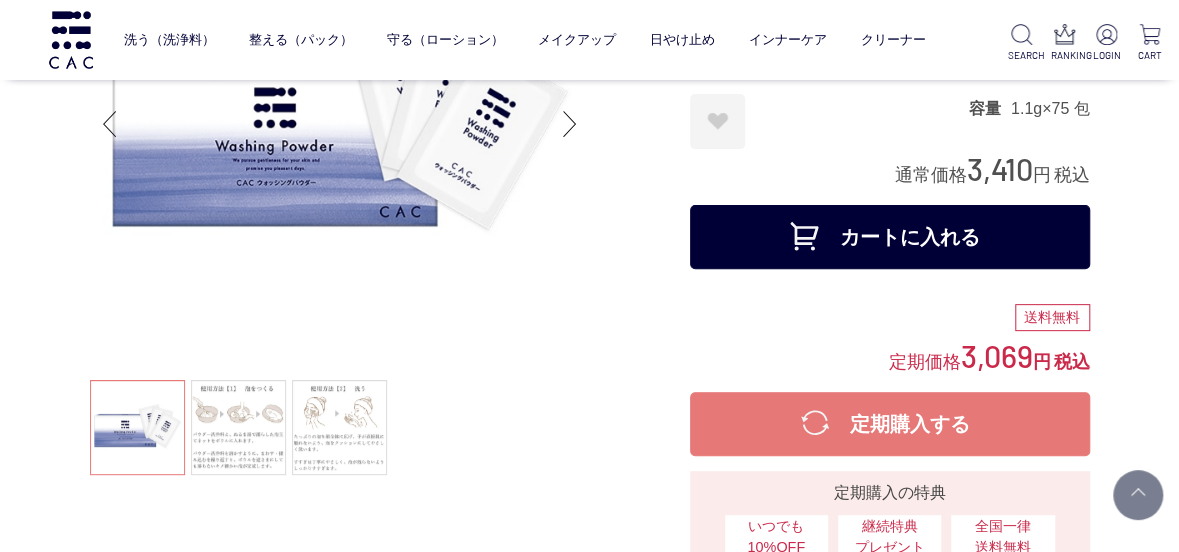 click on "カートに入れる" at bounding box center (890, 237) 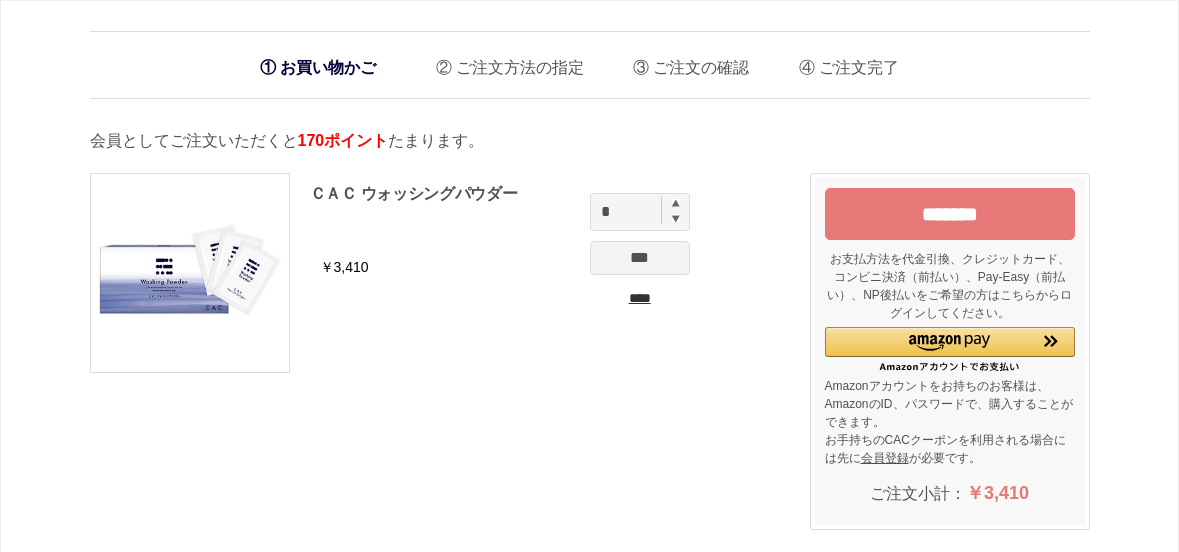 scroll, scrollTop: 0, scrollLeft: 0, axis: both 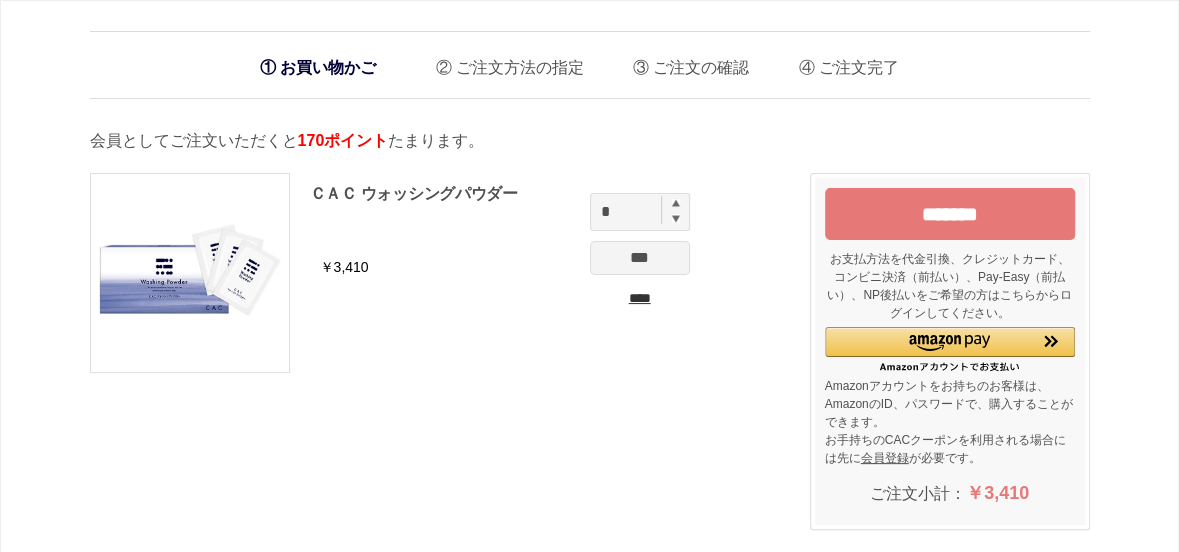 click at bounding box center (676, 203) 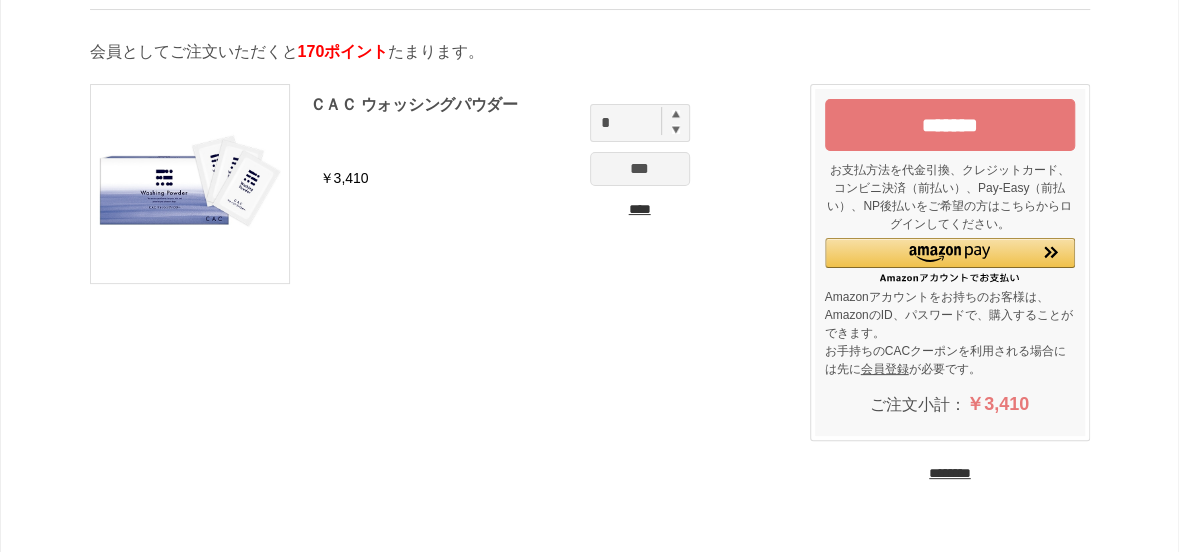 scroll, scrollTop: 200, scrollLeft: 0, axis: vertical 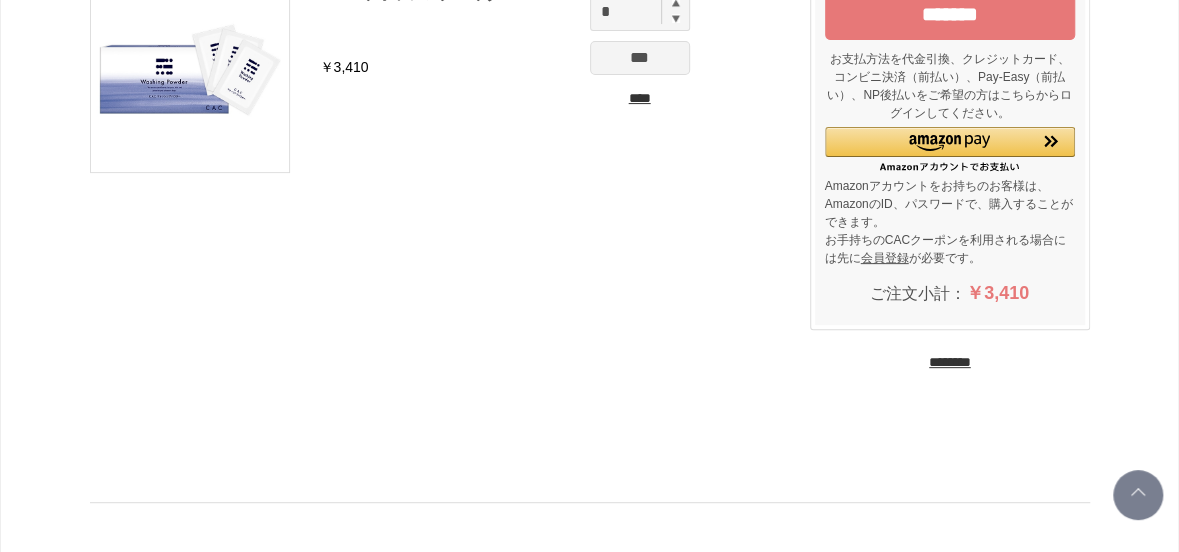 click on "***" at bounding box center (640, 58) 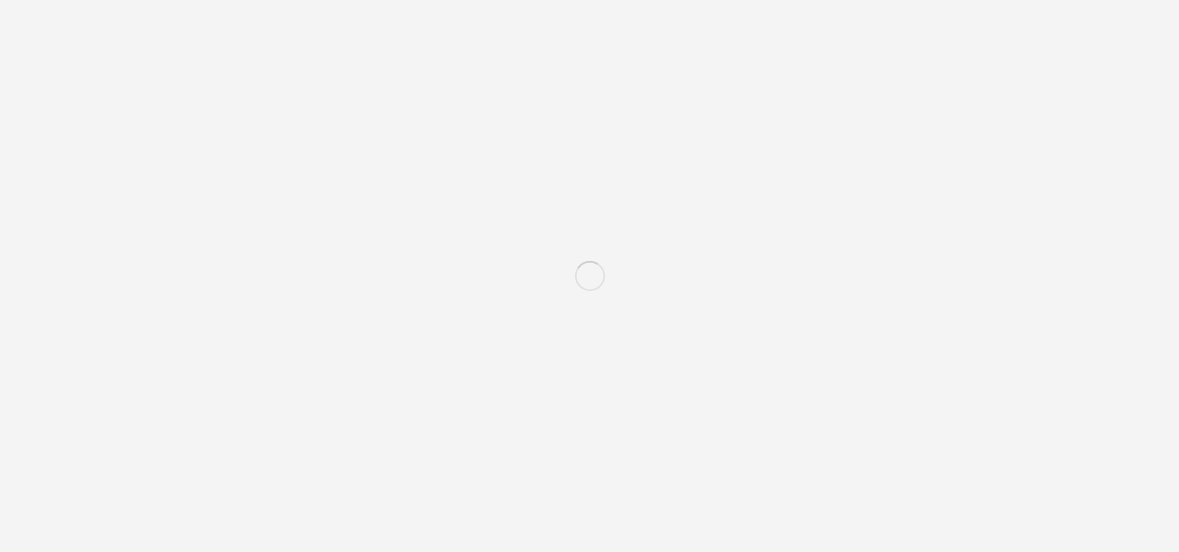 scroll, scrollTop: 0, scrollLeft: 0, axis: both 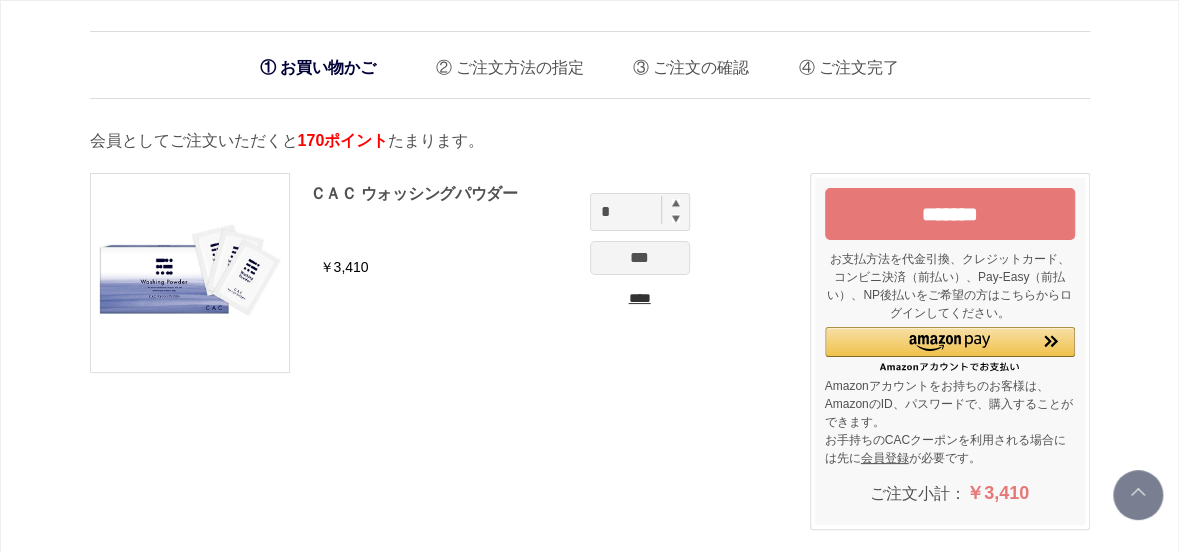 click on "****" at bounding box center (640, 298) 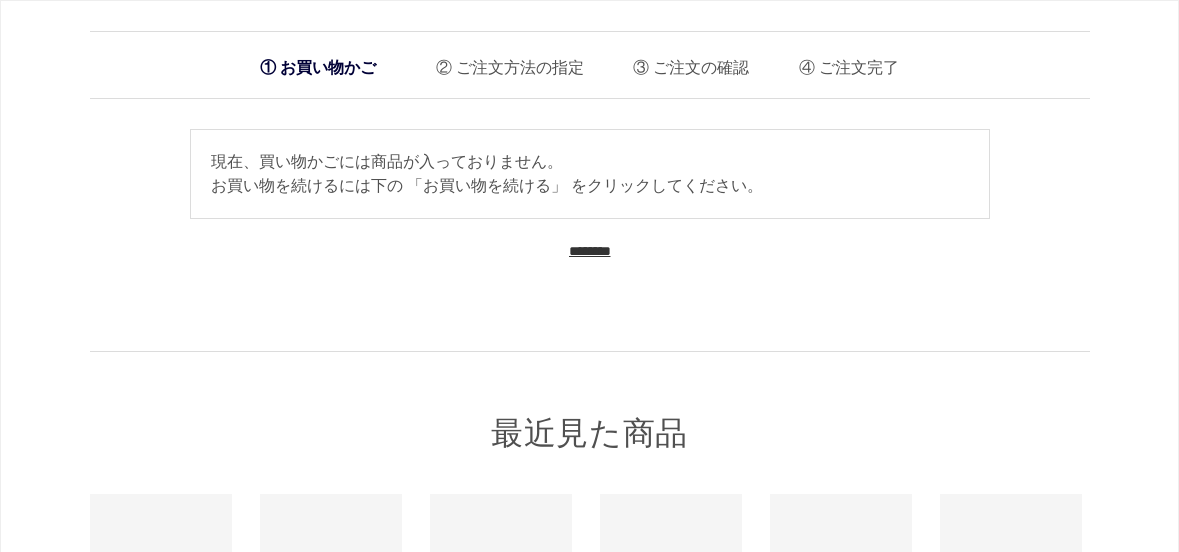 scroll, scrollTop: 0, scrollLeft: 0, axis: both 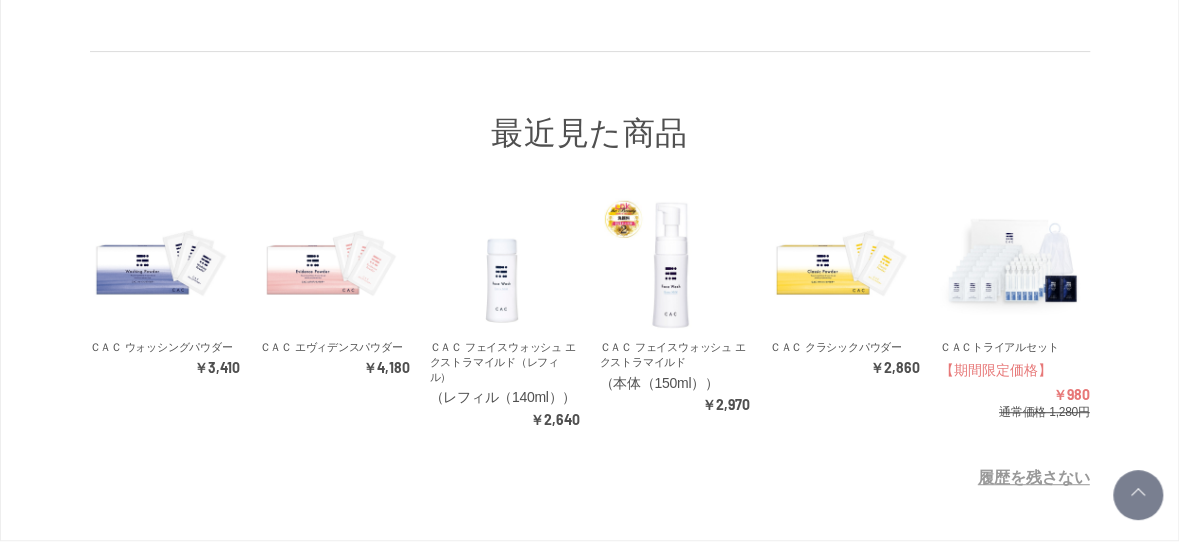 click on "ＣＡＣトライアルセット
【期間限定価格】
￥980
通常価格 1,280円" at bounding box center [1015, 380] 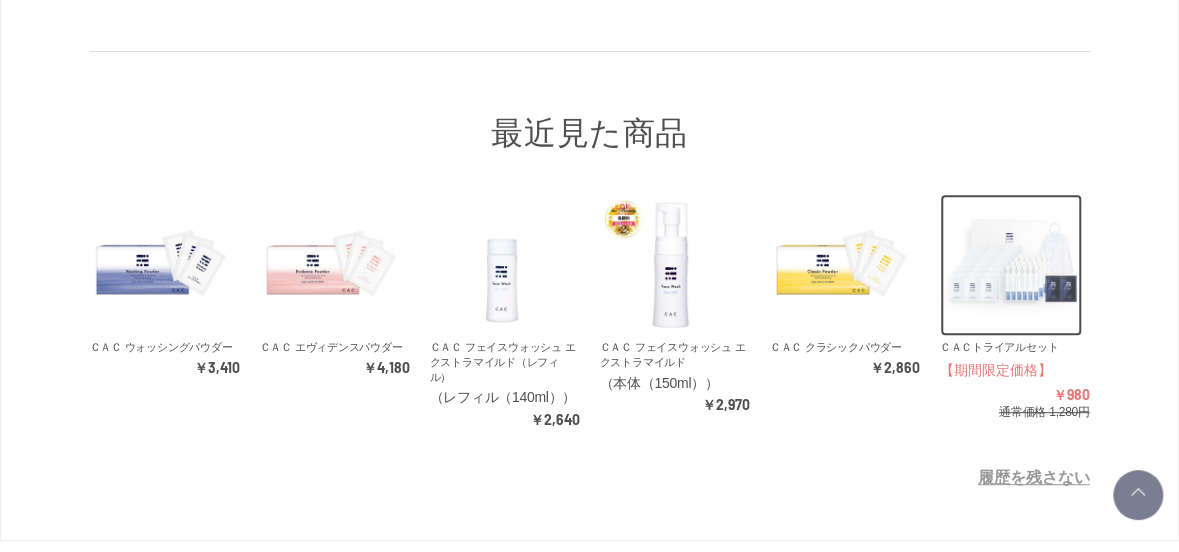 click at bounding box center (1011, 265) 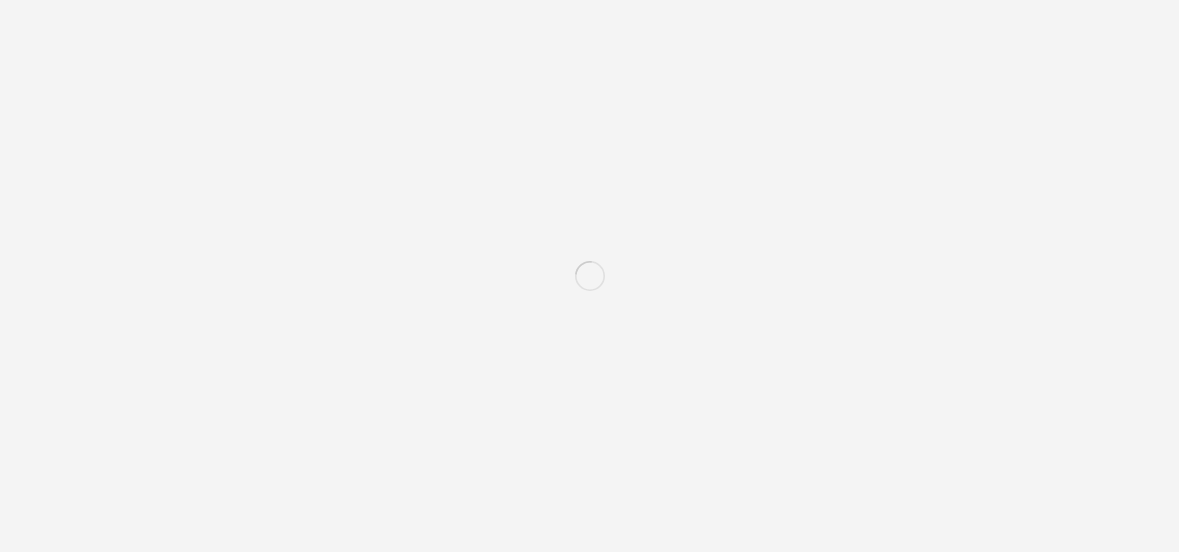 scroll, scrollTop: 0, scrollLeft: 0, axis: both 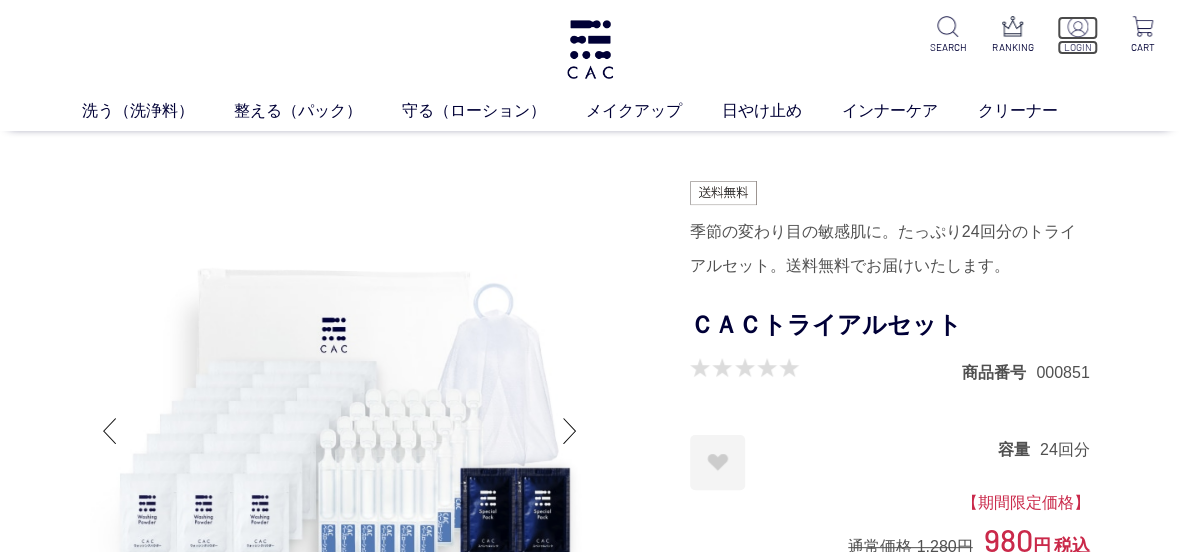 click at bounding box center (1077, 26) 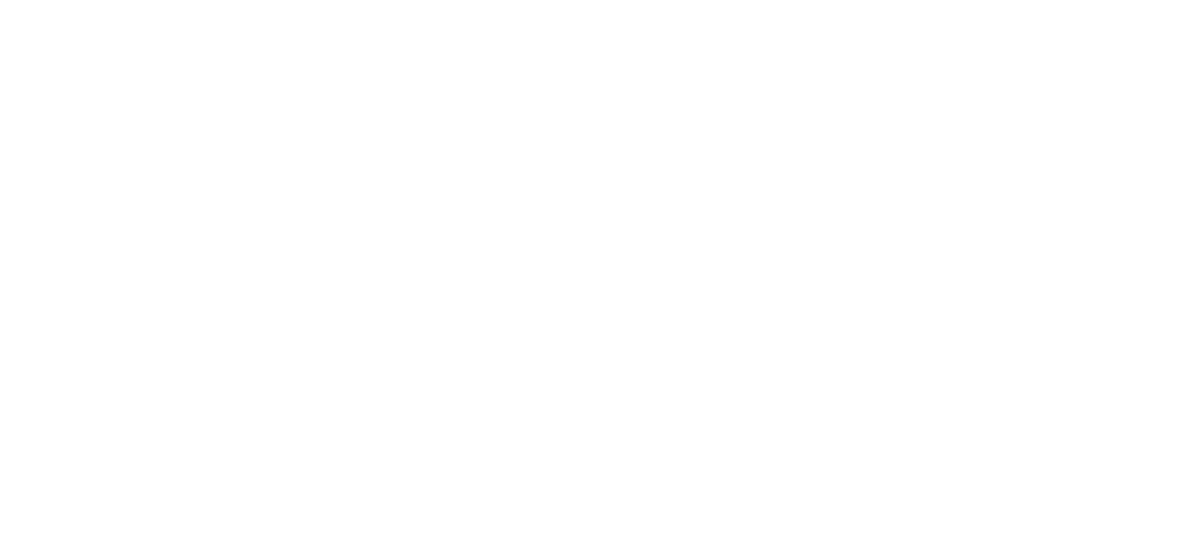 scroll, scrollTop: 0, scrollLeft: 0, axis: both 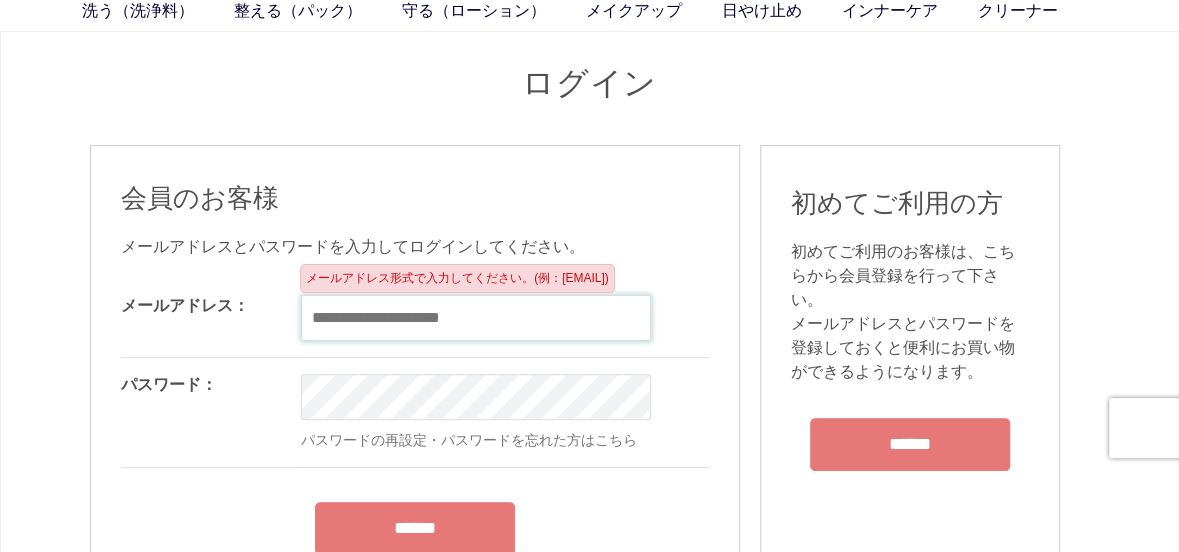 click at bounding box center (476, 318) 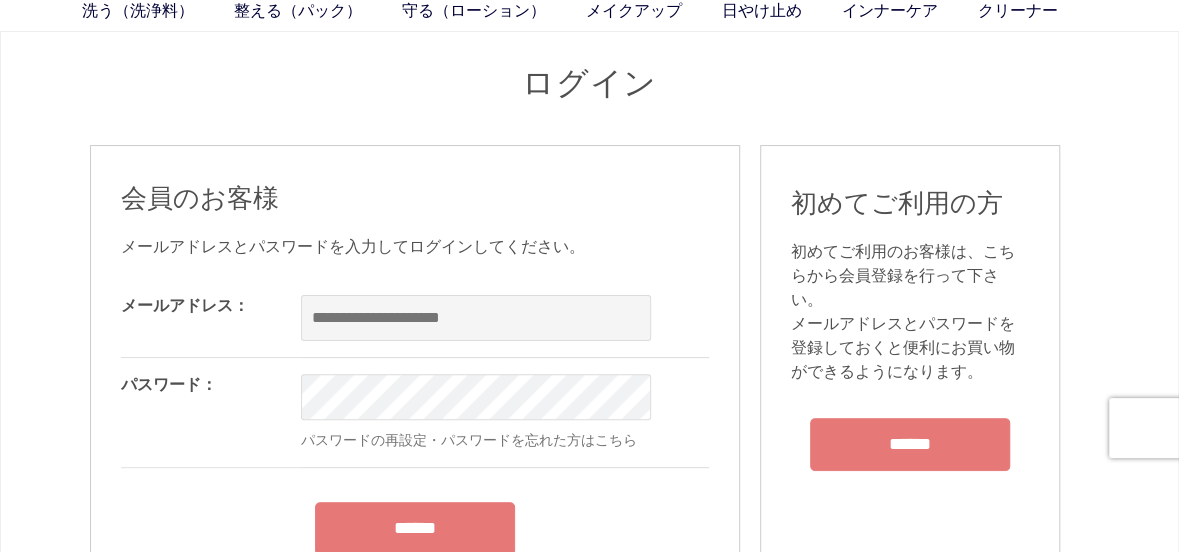 click on "ログイン
会員のお客様
メールアドレスとパスワードを入力してログインしてください。
メールアドレス：
OK
パスワード：
OK
パスワードの再設定・パスワードを忘れた方はこちら
******
利用規約 と
個人情報保護方針 に同意いただける場合はログインしてください。
会員規約
会員登録をされる前に、下記ご利用規約をよくお読みください。
初めてご利用の方
******
お問い合わせ" at bounding box center (590, 630) 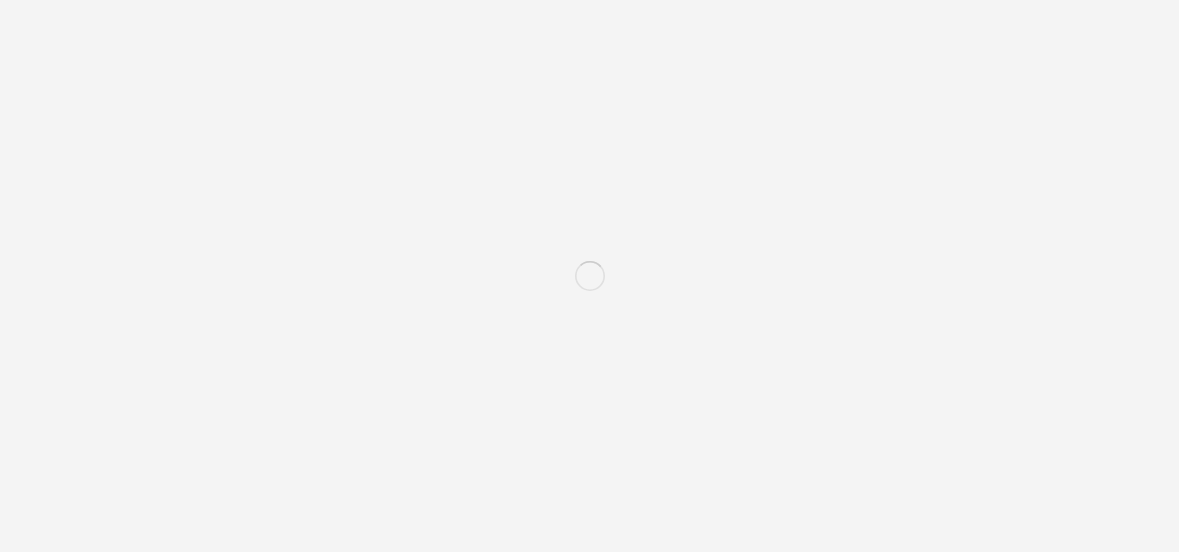 scroll, scrollTop: 98, scrollLeft: 0, axis: vertical 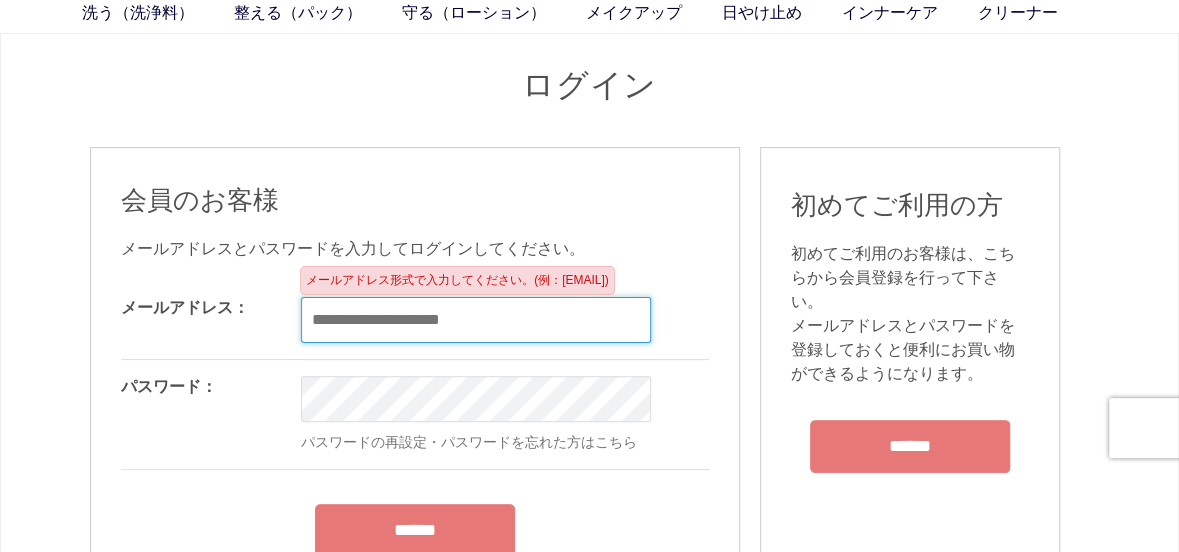 click at bounding box center [476, 320] 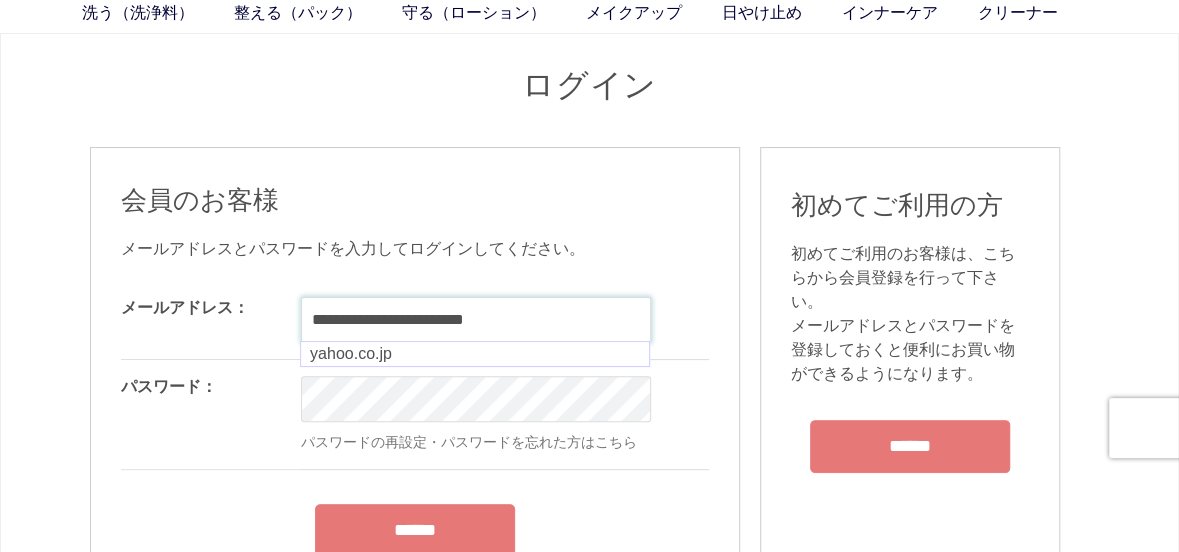 type on "**********" 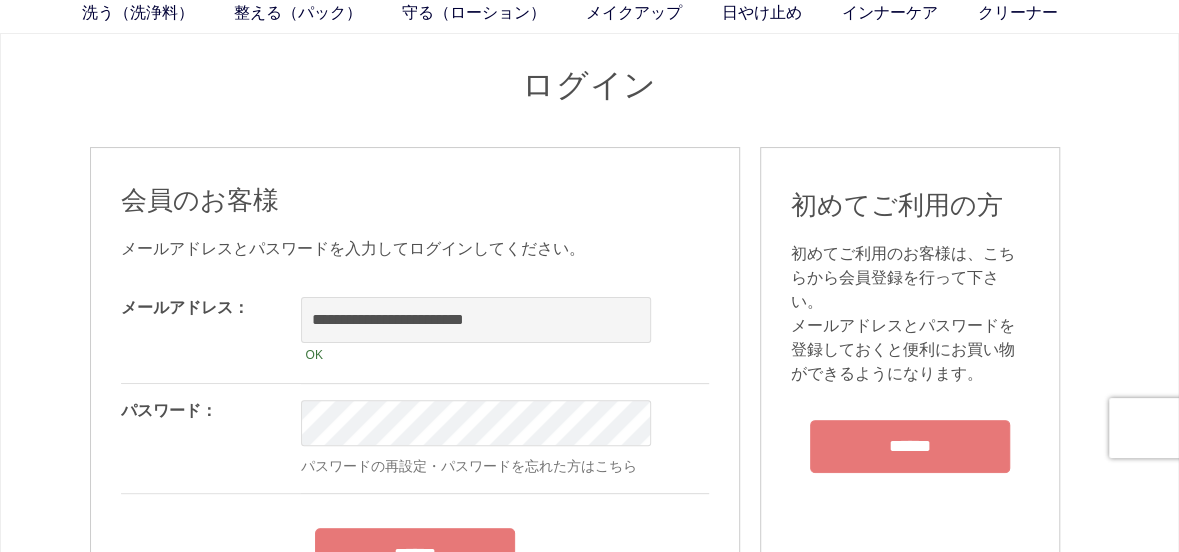 click on "**********" at bounding box center (415, 447) 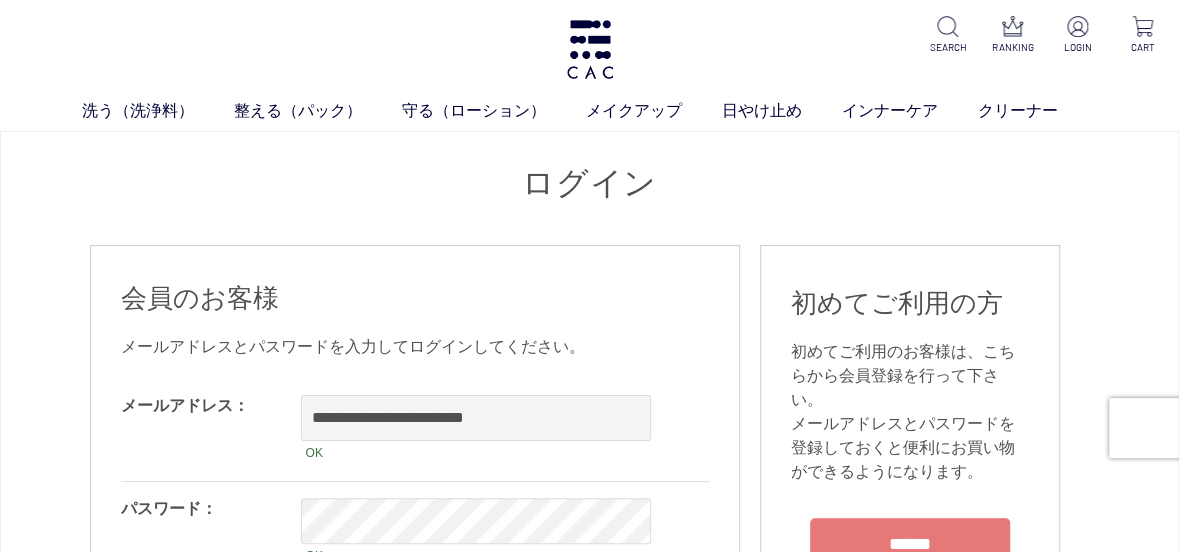 scroll, scrollTop: 300, scrollLeft: 0, axis: vertical 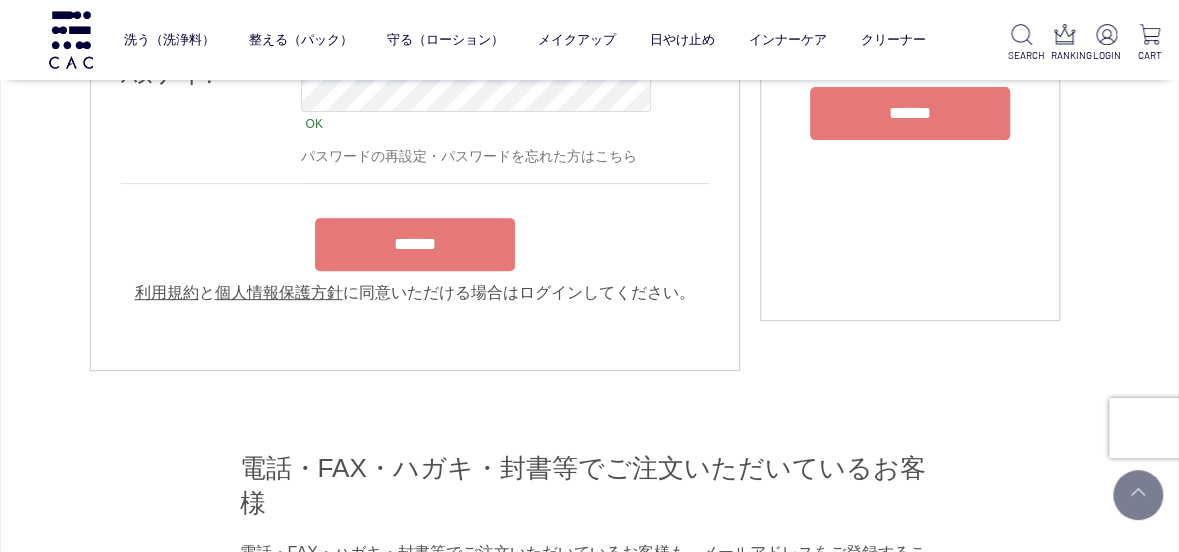 click on "******" at bounding box center (415, 244) 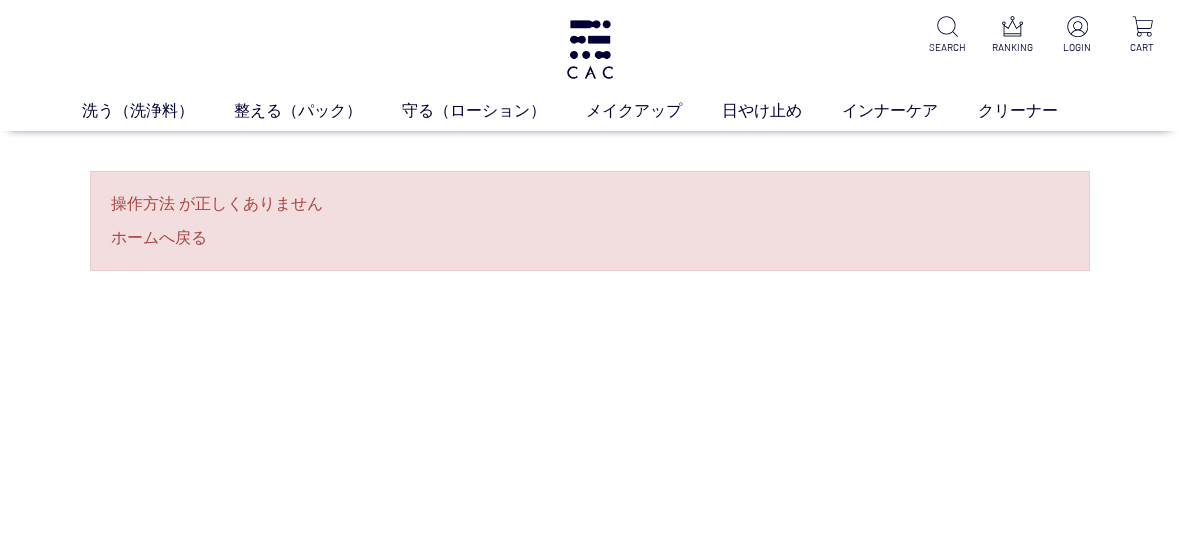 scroll, scrollTop: 0, scrollLeft: 0, axis: both 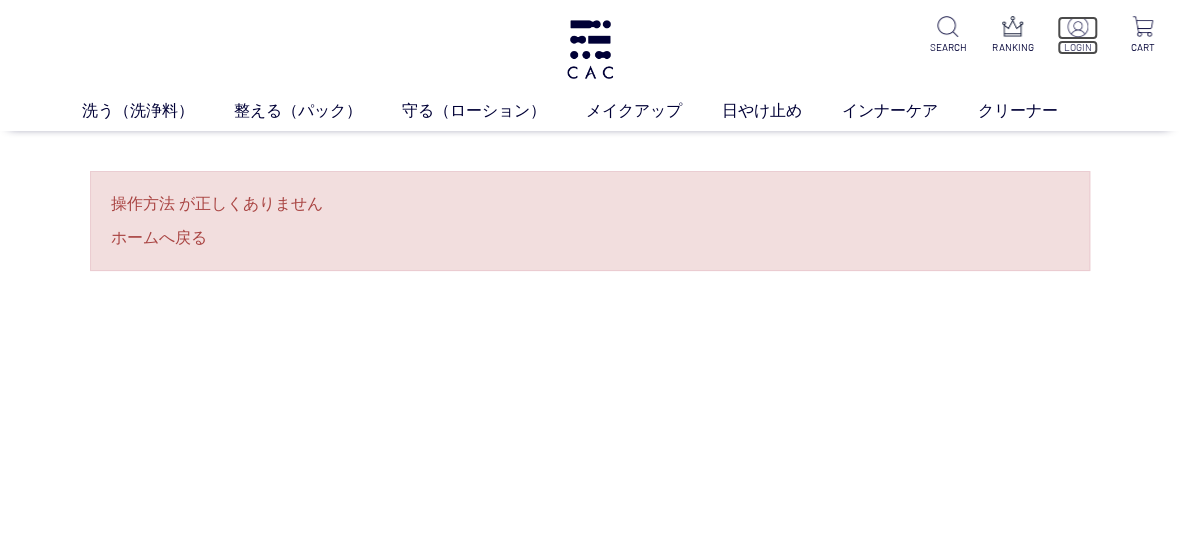 click on "LOGIN" at bounding box center (1078, 47) 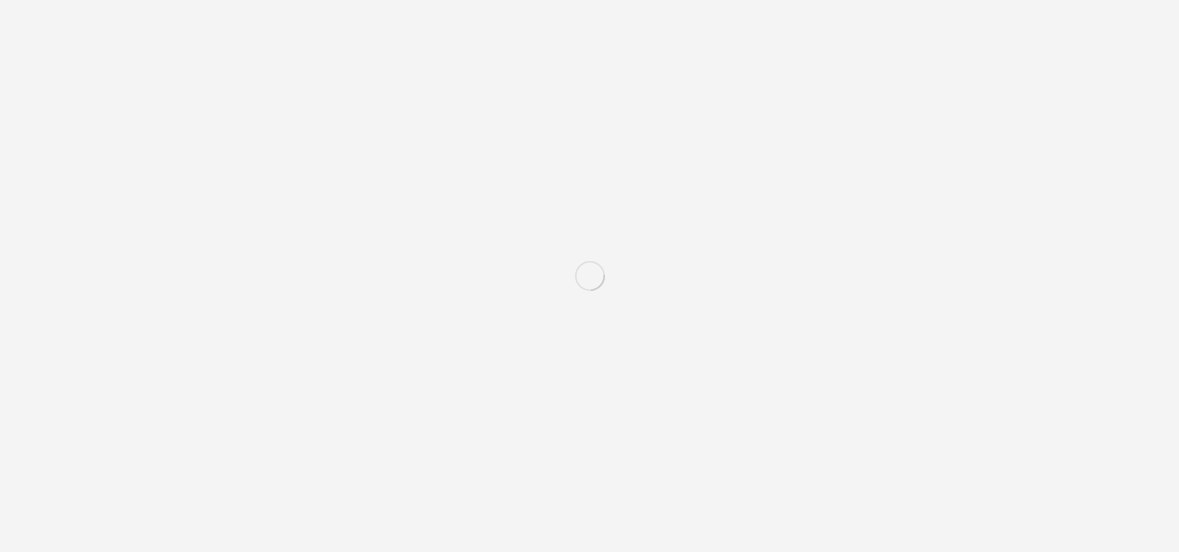 scroll, scrollTop: 0, scrollLeft: 0, axis: both 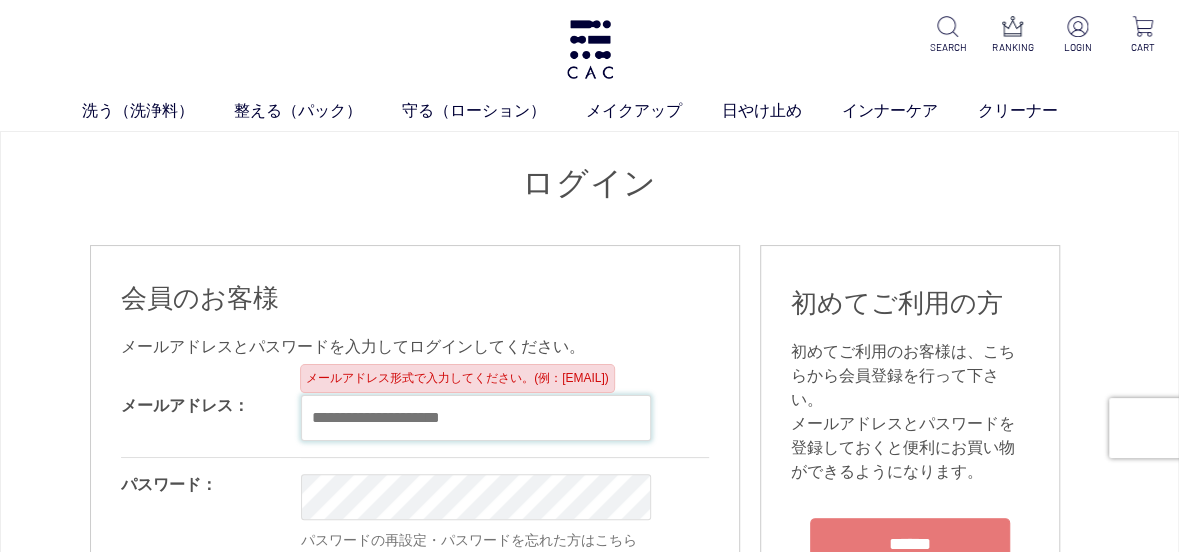 click at bounding box center [476, 418] 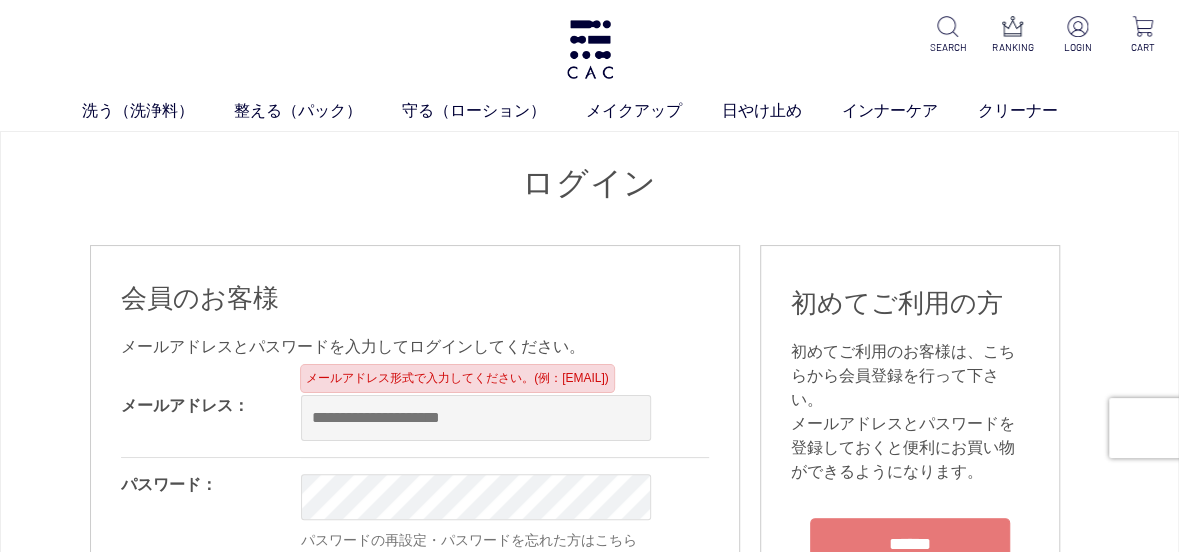 drag, startPoint x: 614, startPoint y: 339, endPoint x: 607, endPoint y: 360, distance: 22.135944 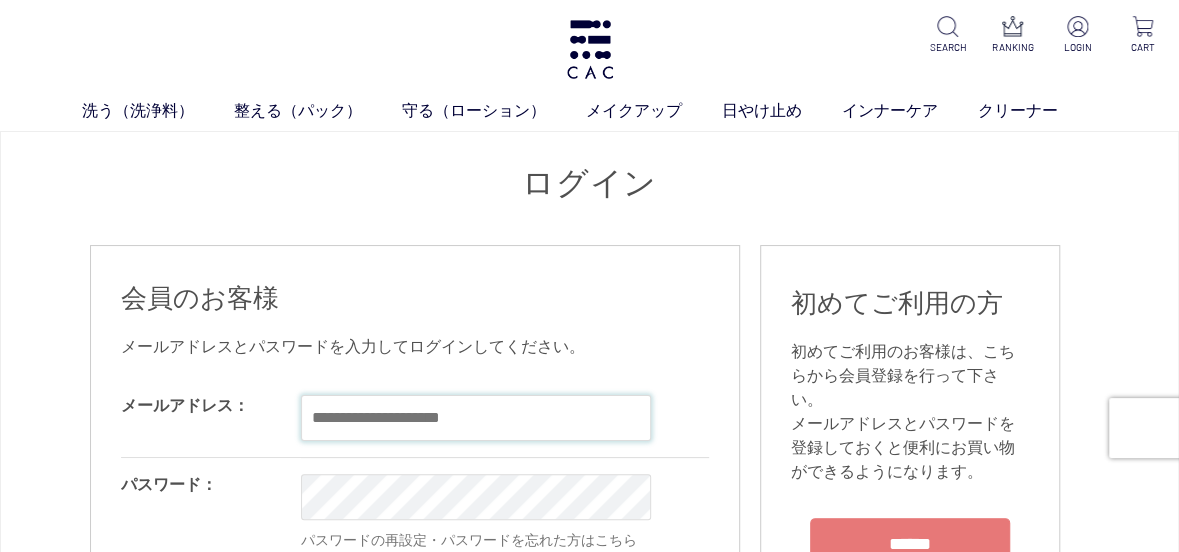click at bounding box center [476, 418] 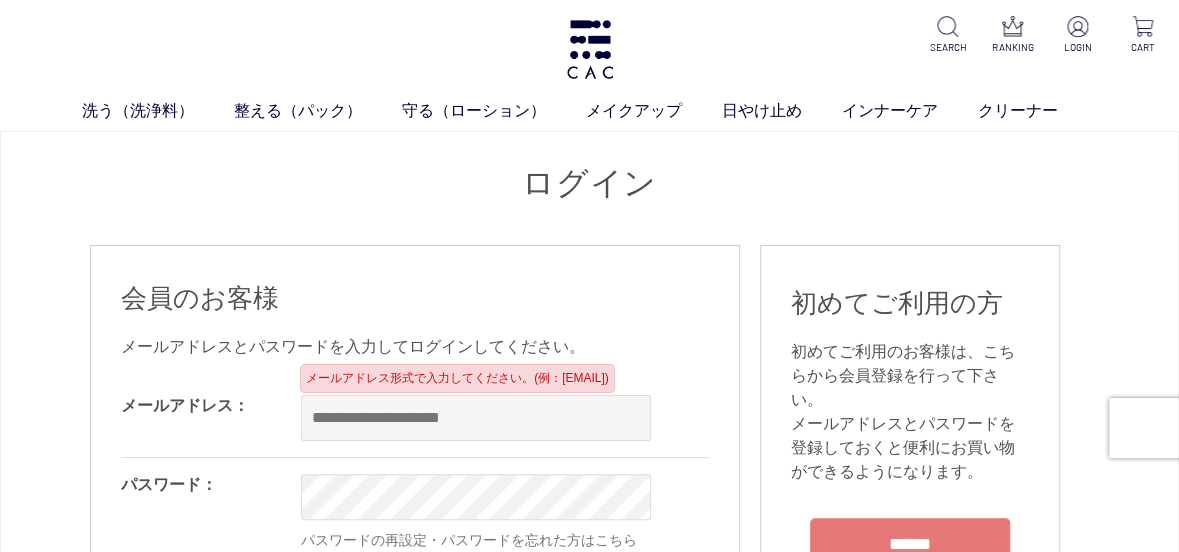 drag, startPoint x: 734, startPoint y: 213, endPoint x: 726, endPoint y: 222, distance: 12.0415945 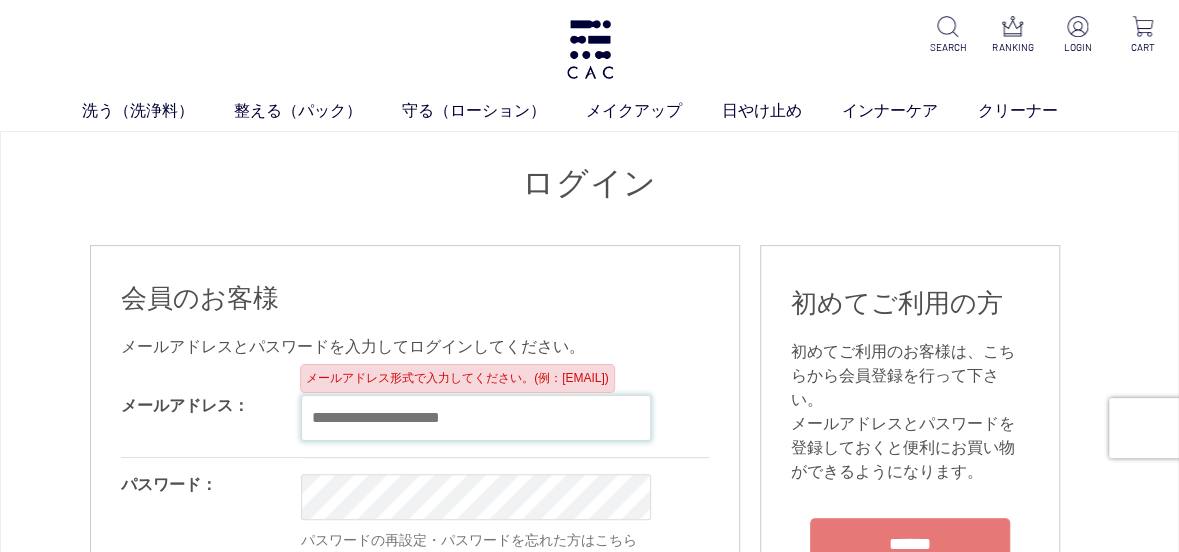 click at bounding box center (476, 418) 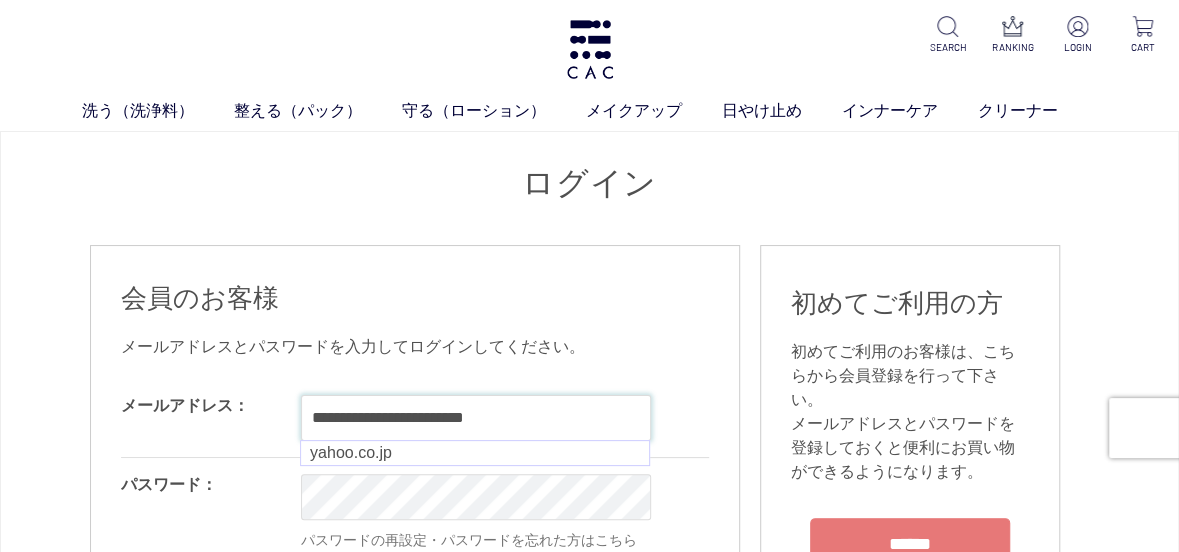 type on "**********" 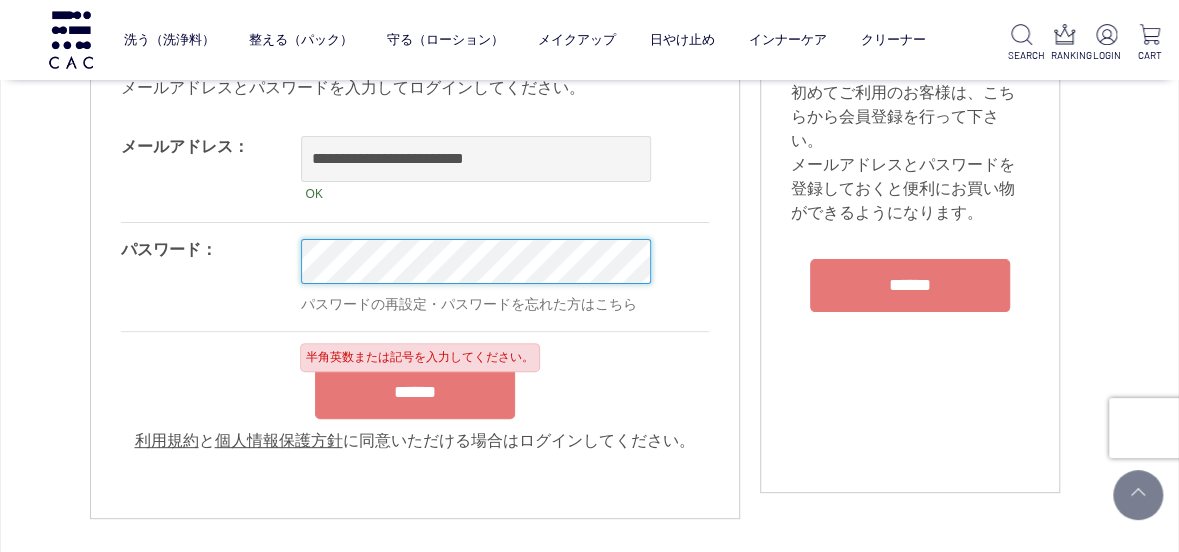 scroll, scrollTop: 200, scrollLeft: 0, axis: vertical 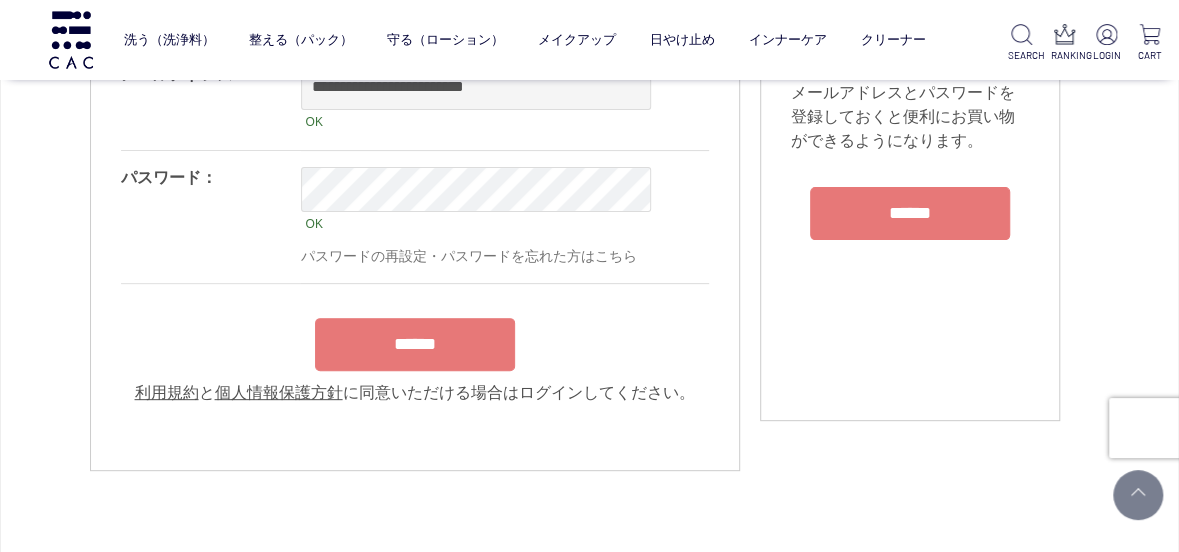 click on "**********" at bounding box center (415, 226) 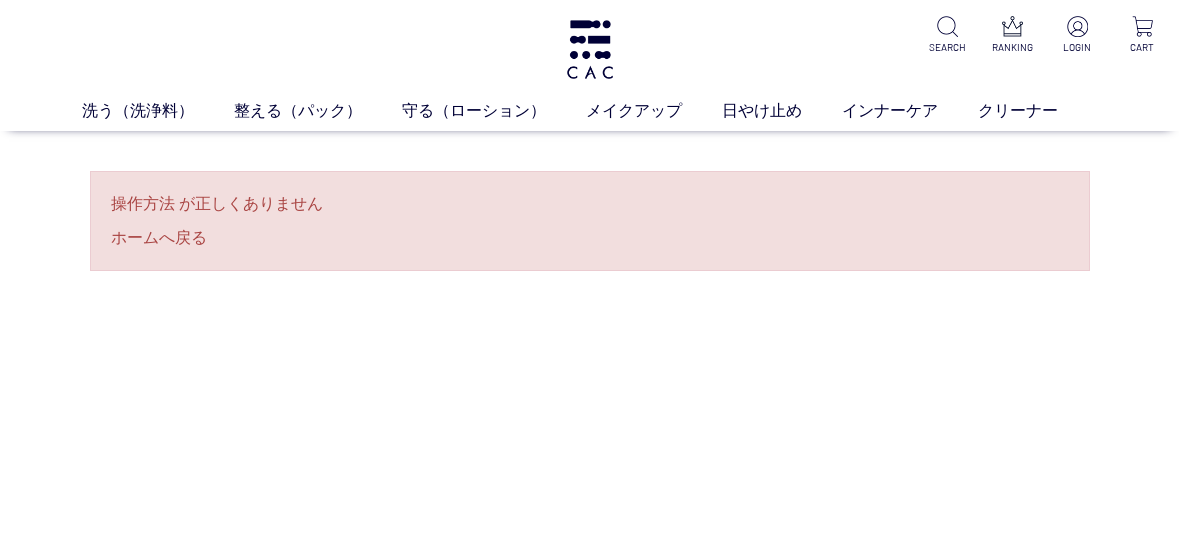 scroll, scrollTop: 0, scrollLeft: 0, axis: both 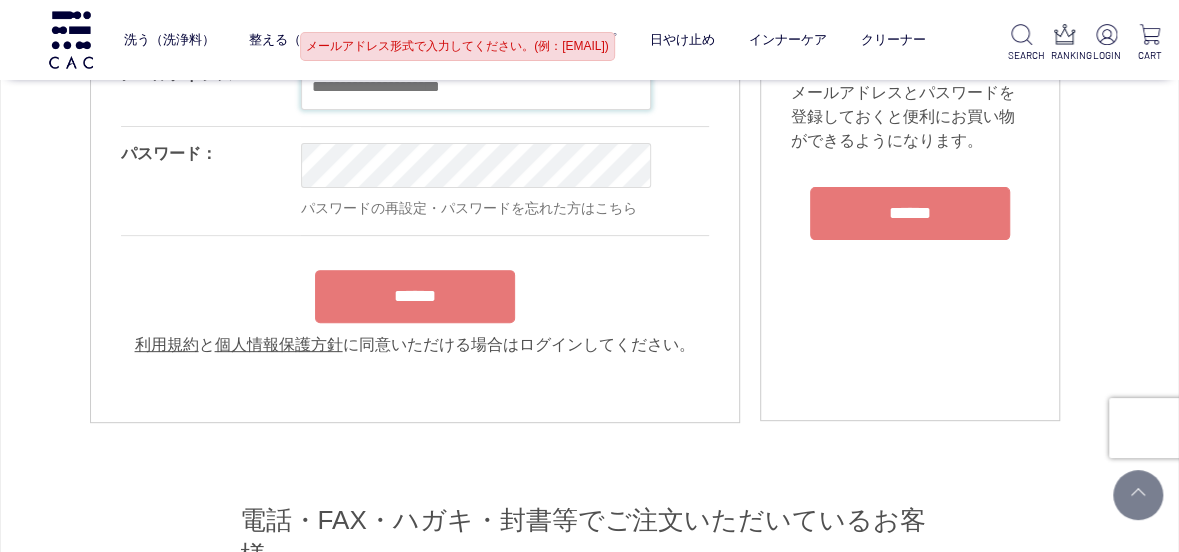 click at bounding box center [476, 87] 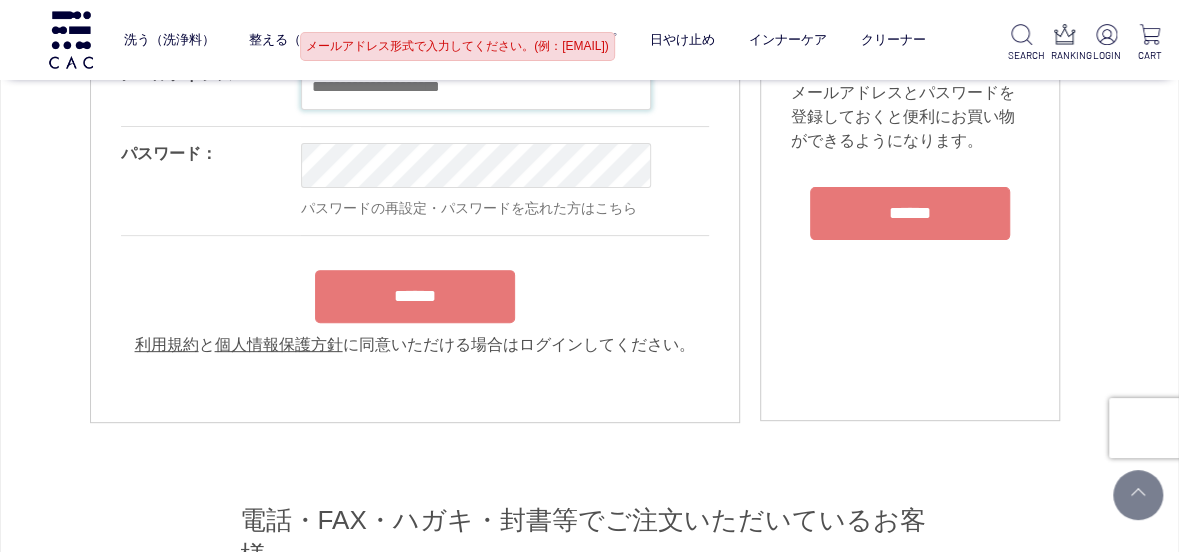type on "**********" 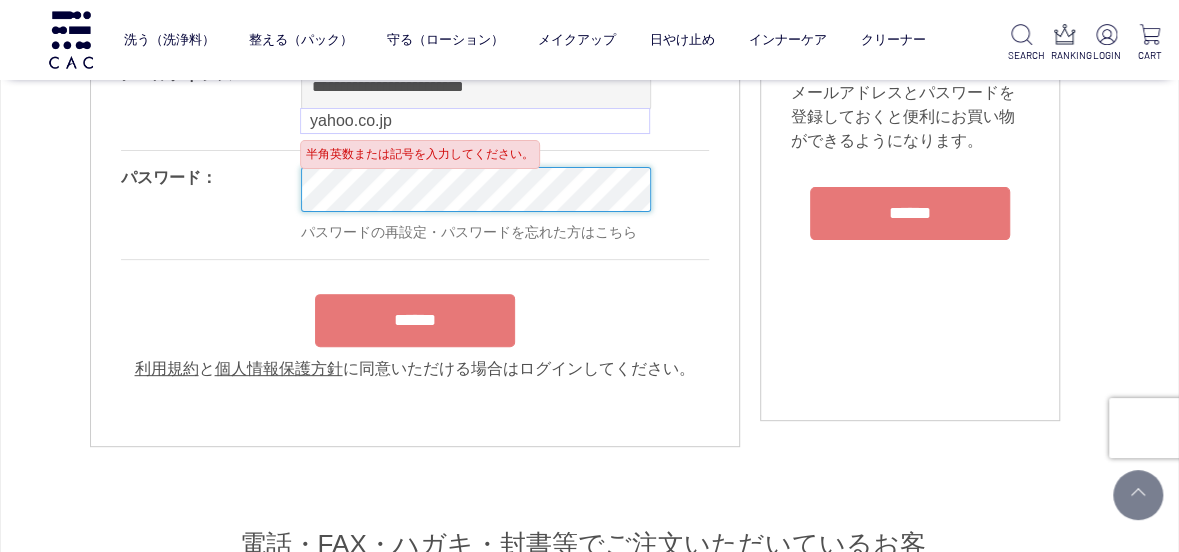 click on "洗う（洗浄料）
液体洗浄料
パウダー洗浄料
泡洗顔料
グッズ
整える（パック）
フェイスパック
ヘアパック
守る（ローション）
保湿化粧水
柔軟化粧水
美容液
ジェル
メイクアップ
ベース
アイ
フェイスカラー
リップ
日やけ止め
インナーケア
クリーナー
SEARCH
RANKING
LOGIN
CART
ログイン
会員のお客様
OK OK" at bounding box center [589, 1515] 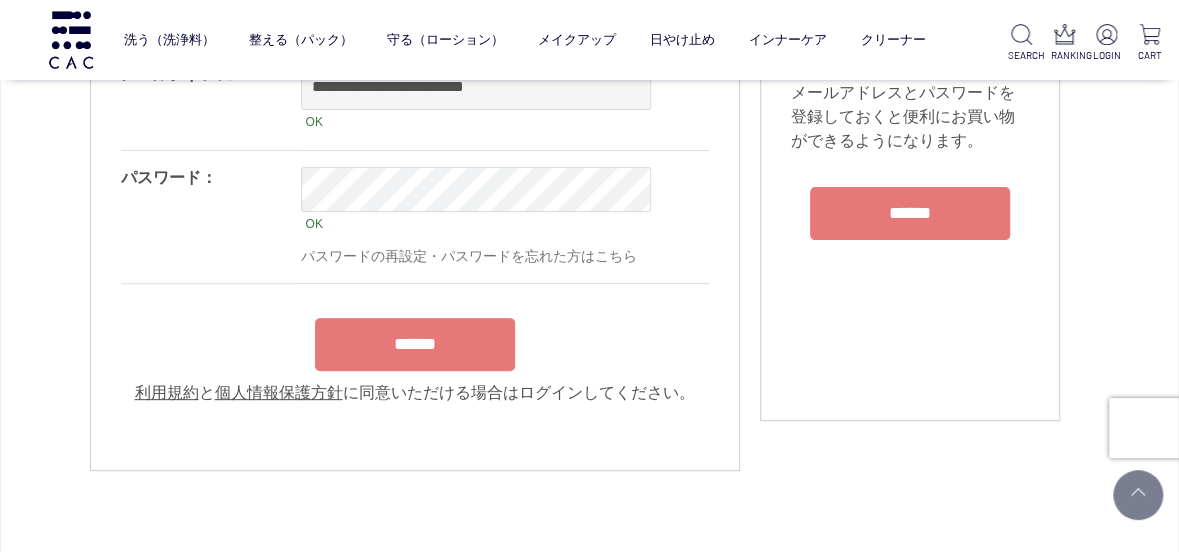 click on "******" at bounding box center [415, 344] 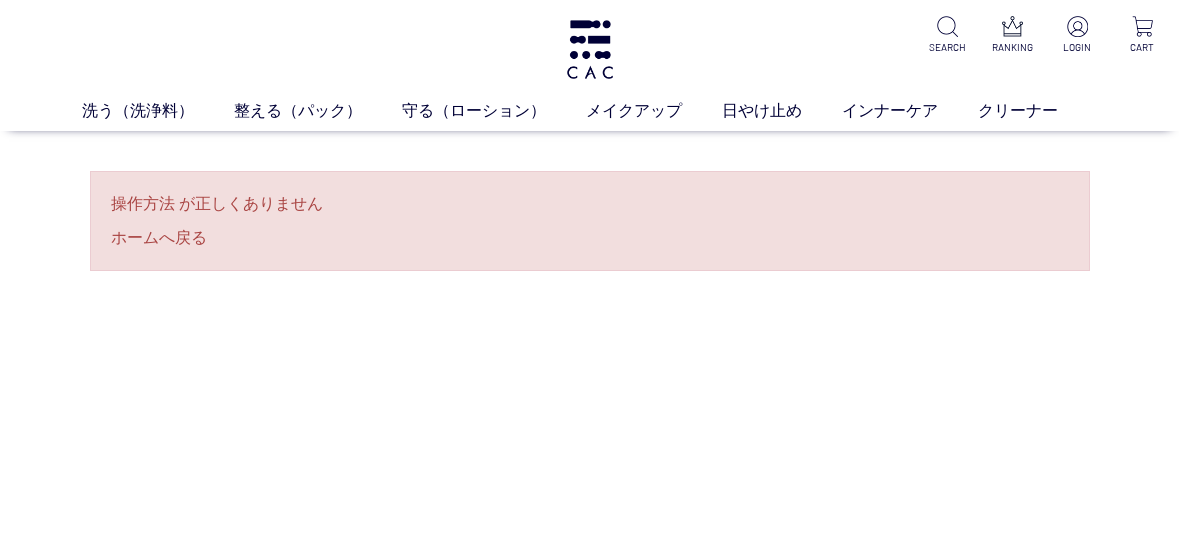 scroll, scrollTop: 0, scrollLeft: 0, axis: both 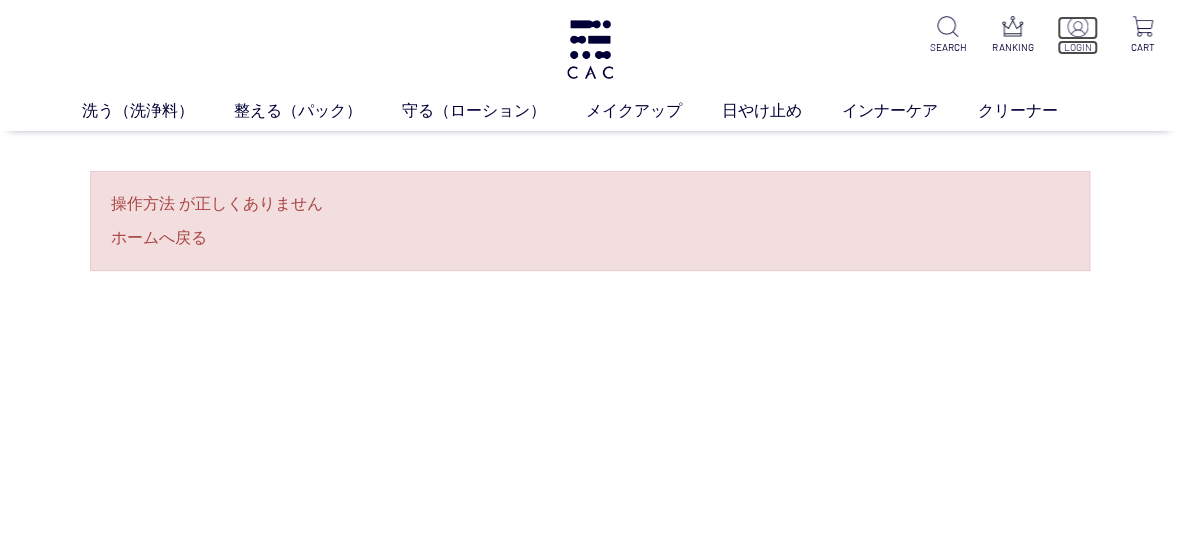 click at bounding box center [1077, 26] 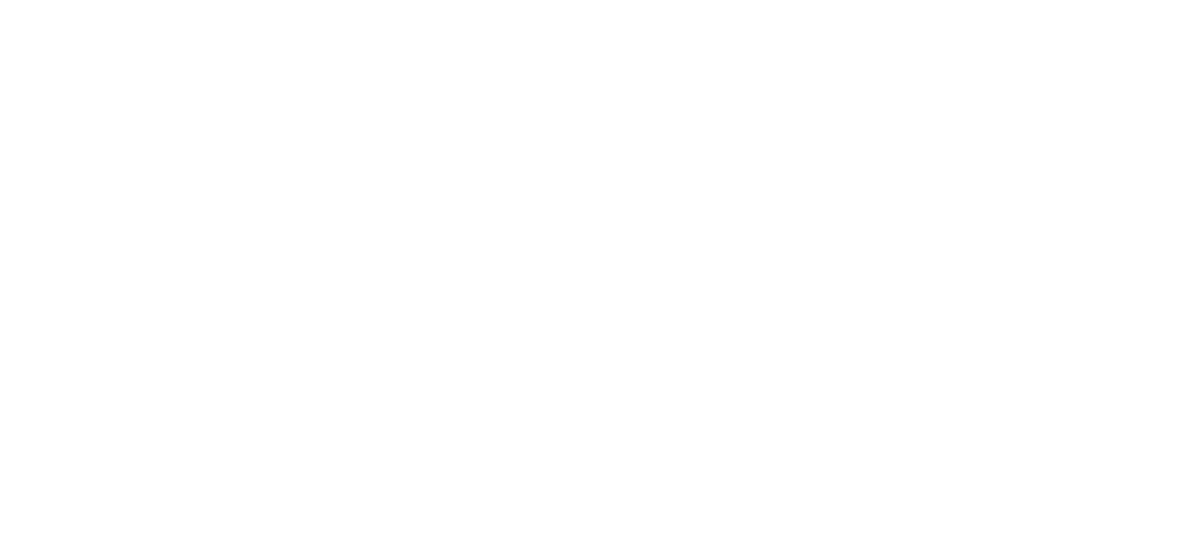 scroll, scrollTop: 0, scrollLeft: 0, axis: both 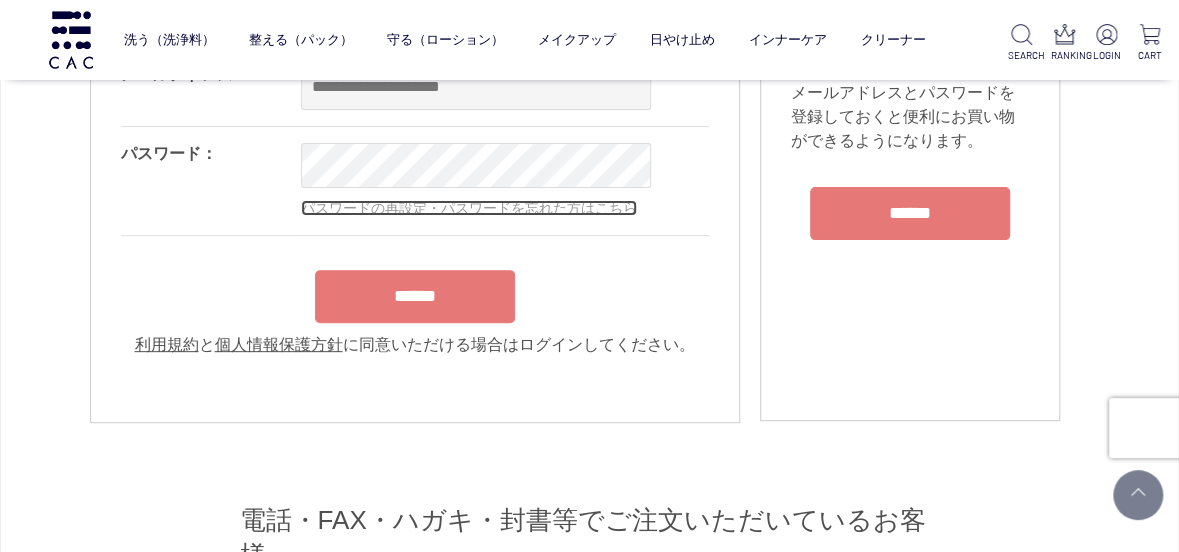 click on "パスワードの再設定・パスワードを忘れた方はこちら" at bounding box center (469, 208) 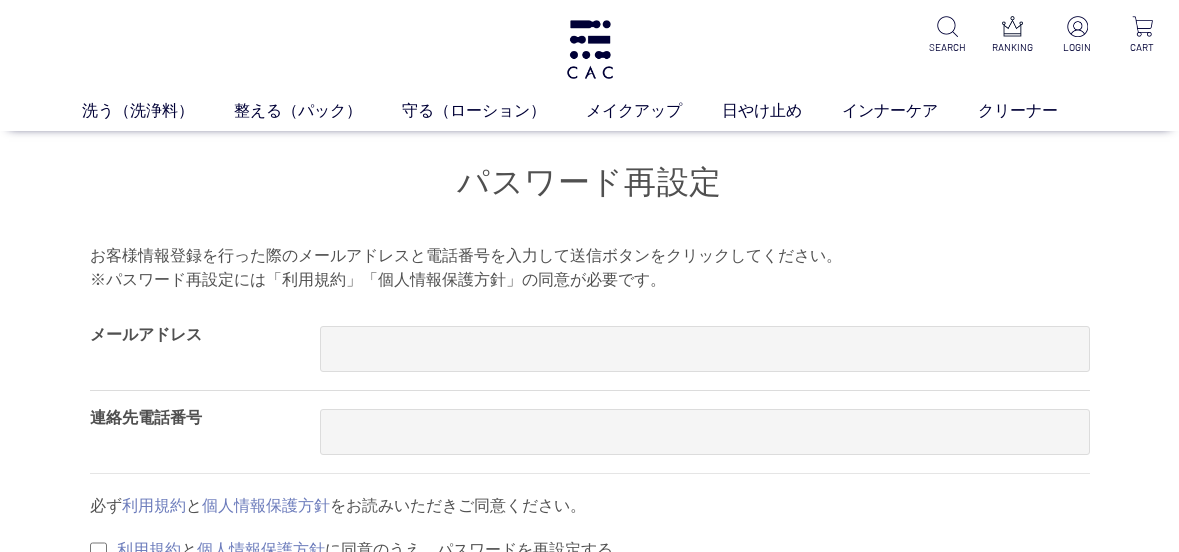 scroll, scrollTop: 0, scrollLeft: 0, axis: both 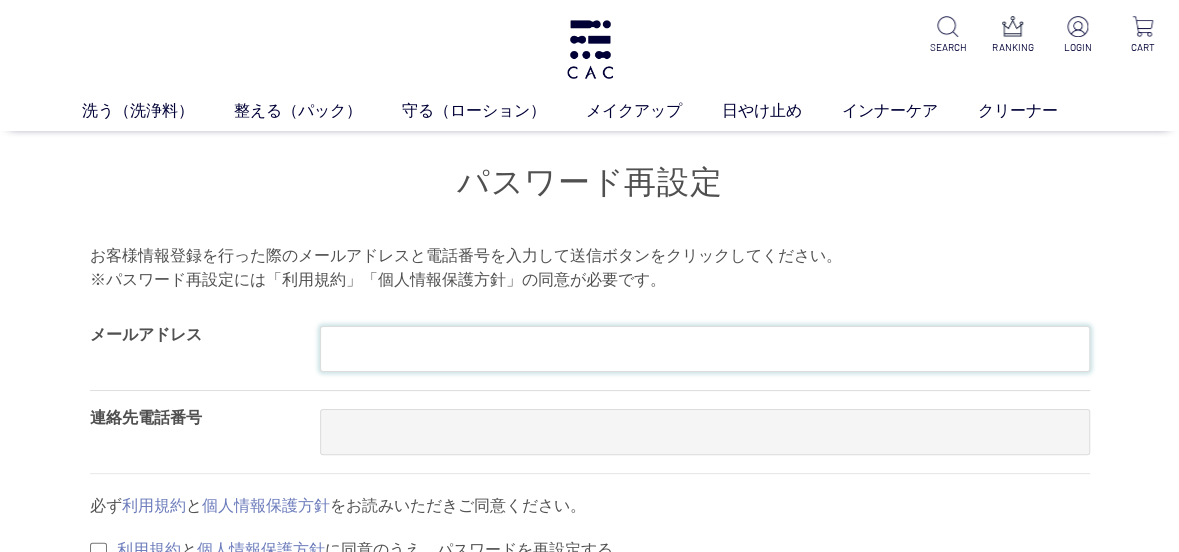 click at bounding box center (705, 349) 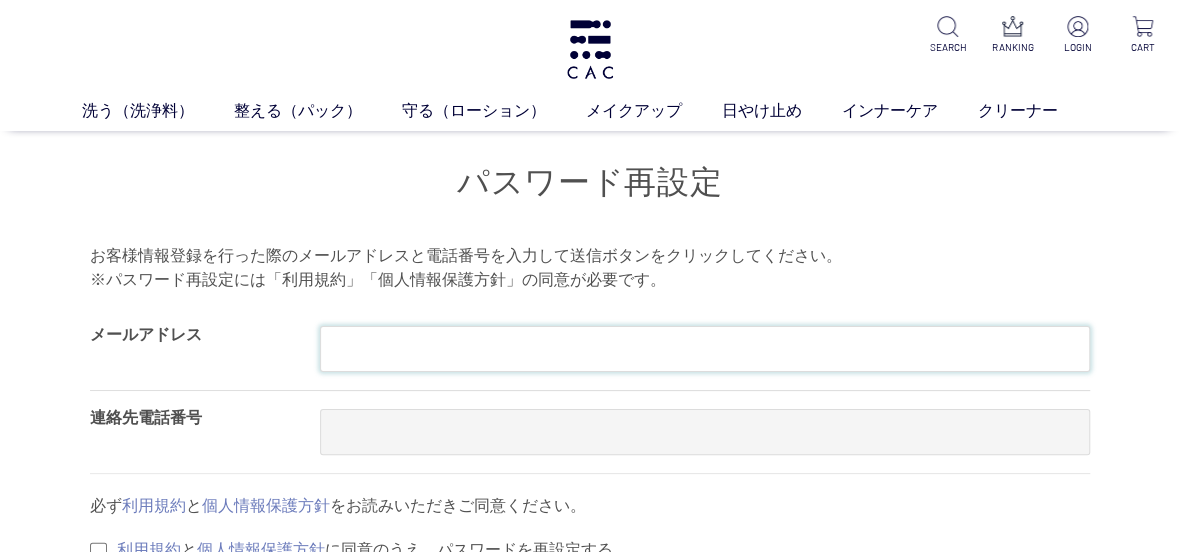 type on "**********" 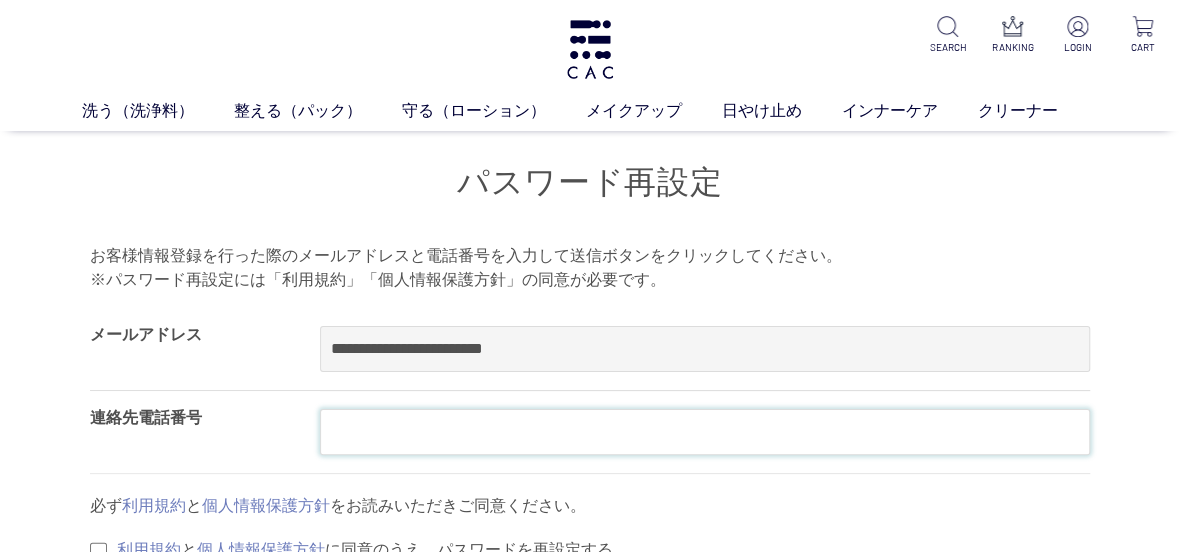 click at bounding box center (705, 432) 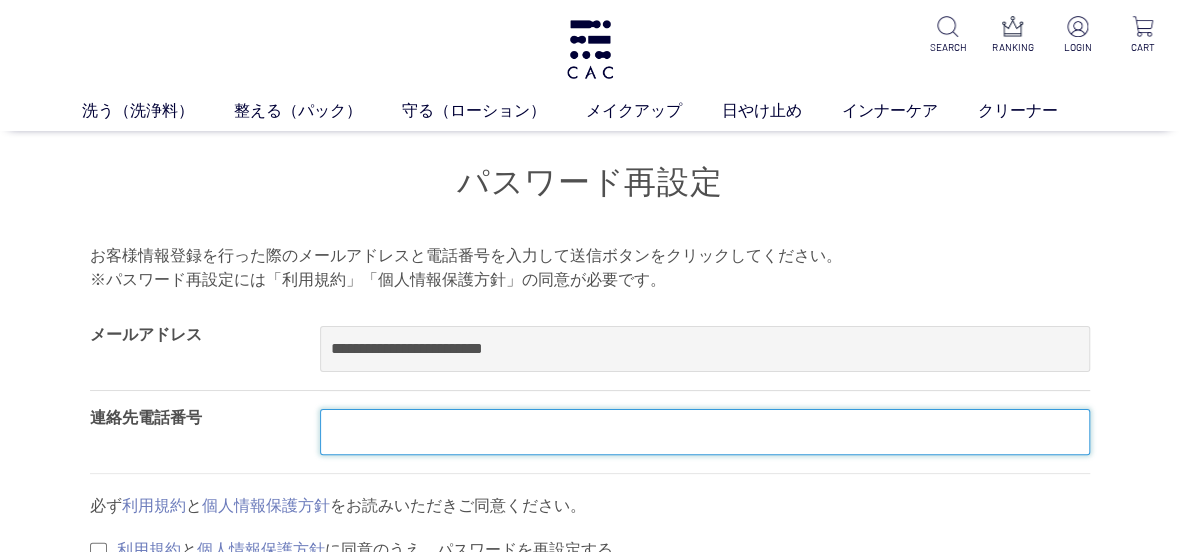 type on "**********" 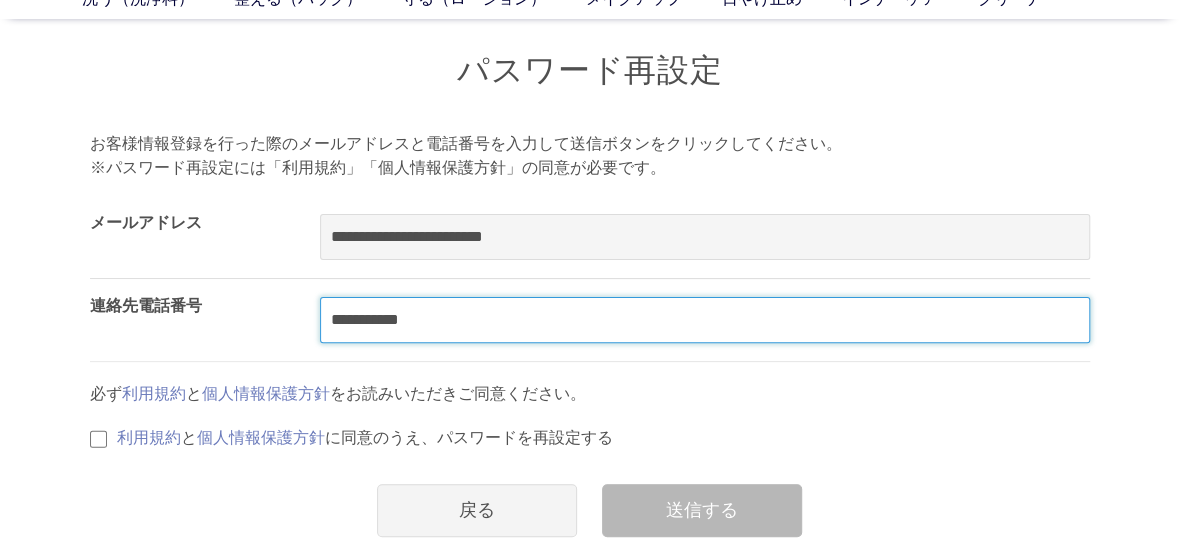 scroll, scrollTop: 300, scrollLeft: 0, axis: vertical 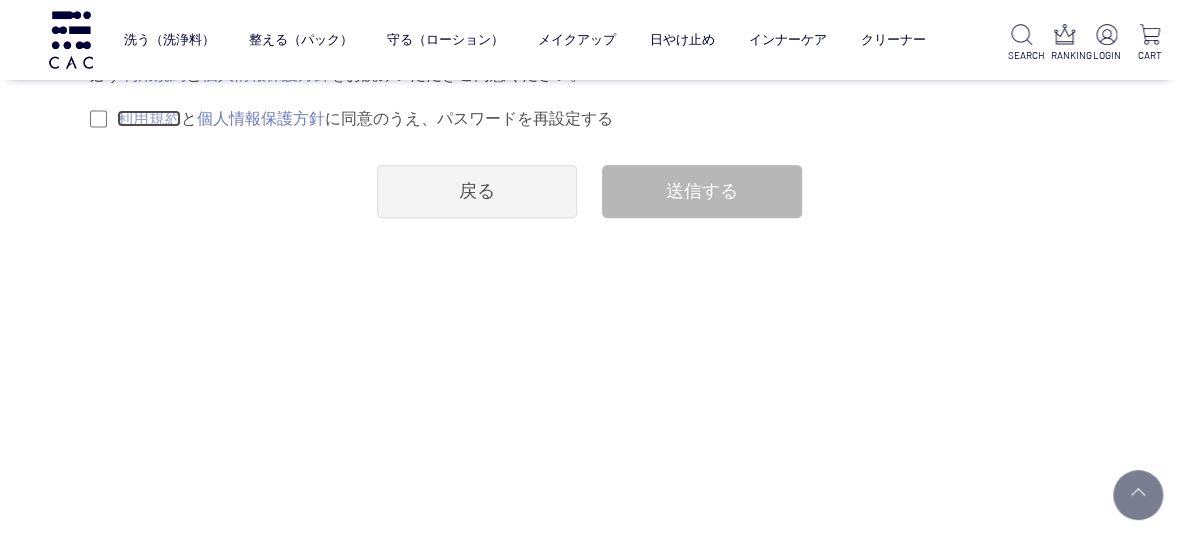 click on "利用規約" at bounding box center (149, 118) 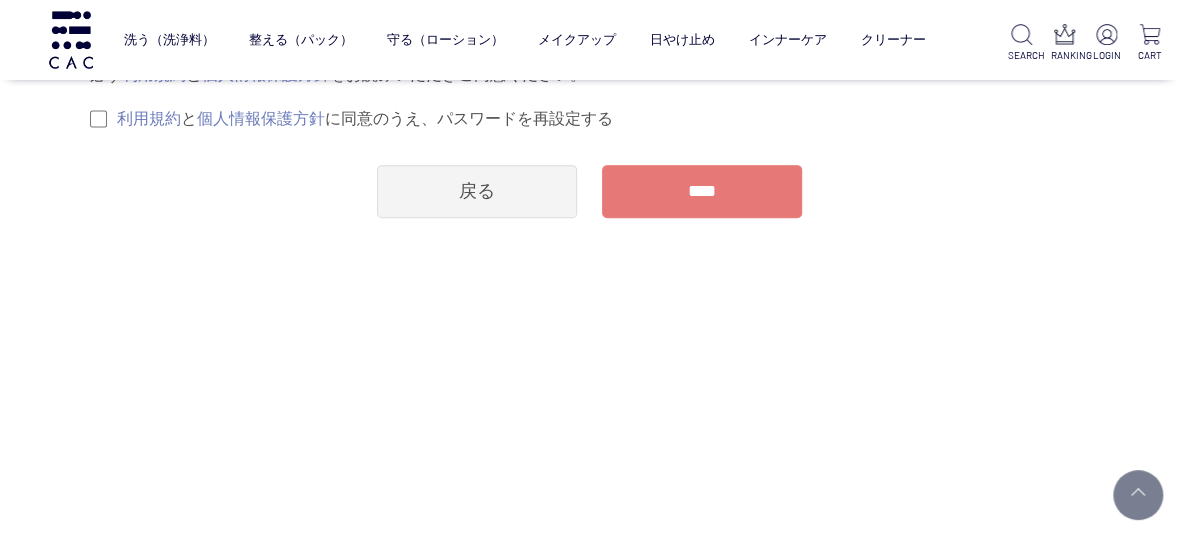 click on "****" at bounding box center (702, 191) 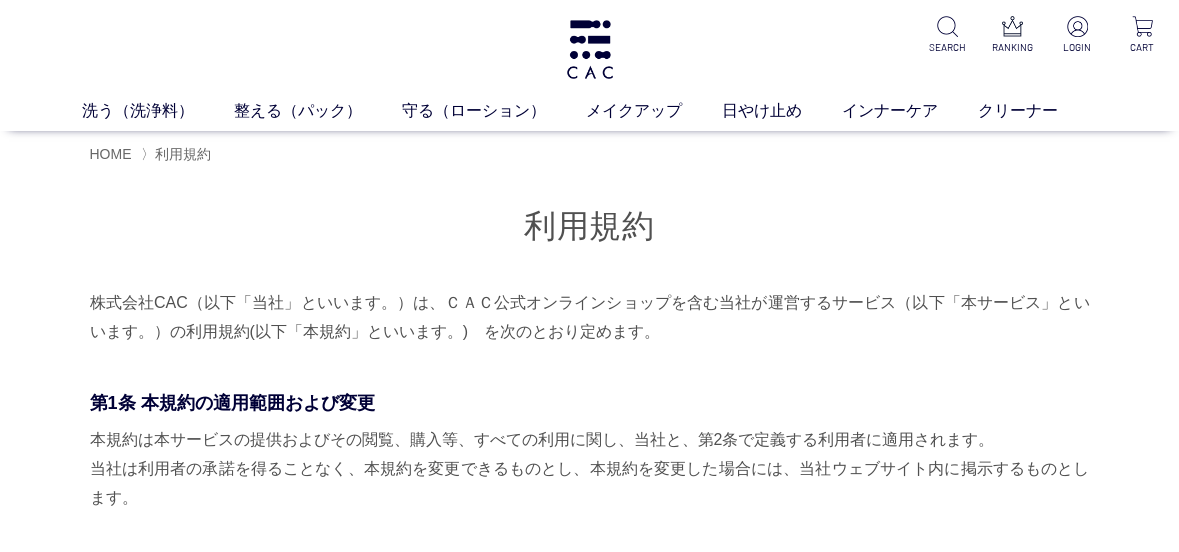 scroll, scrollTop: 0, scrollLeft: 0, axis: both 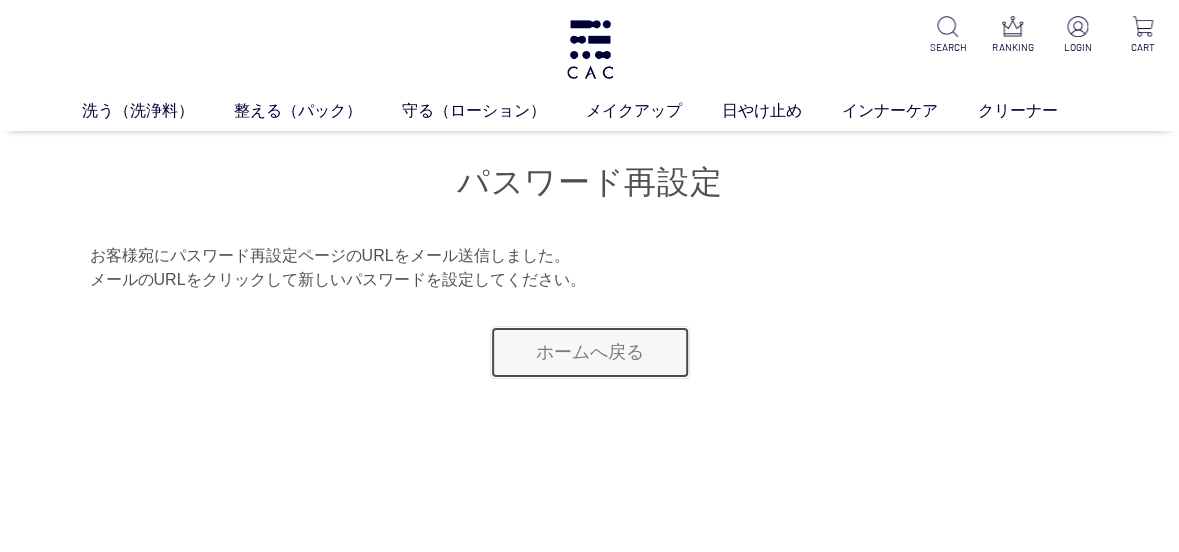click on "ホームへ戻る" at bounding box center (590, 352) 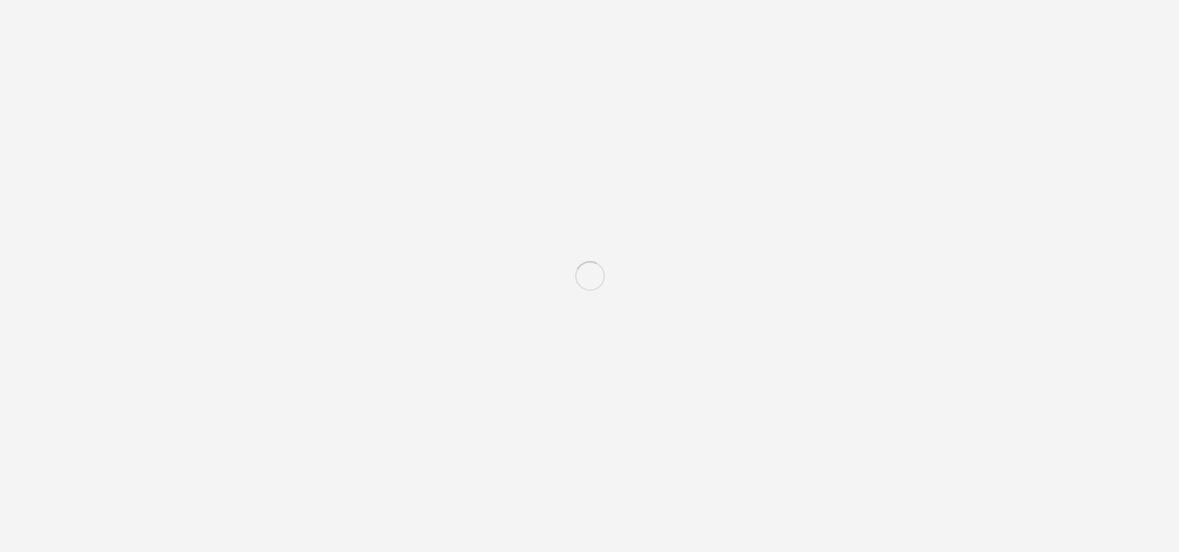 scroll, scrollTop: 0, scrollLeft: 0, axis: both 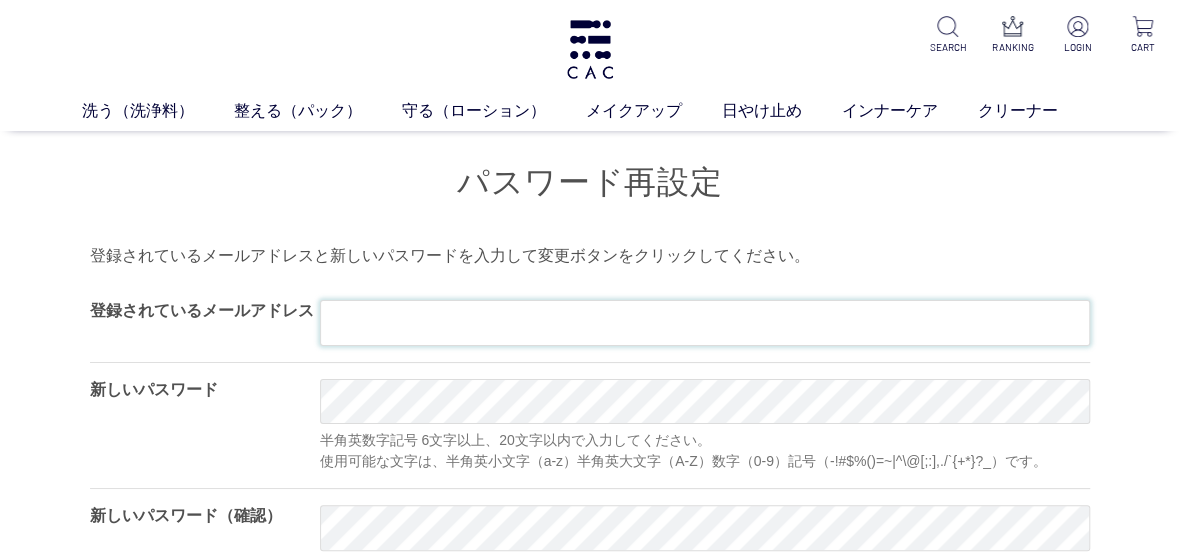 click at bounding box center (705, 323) 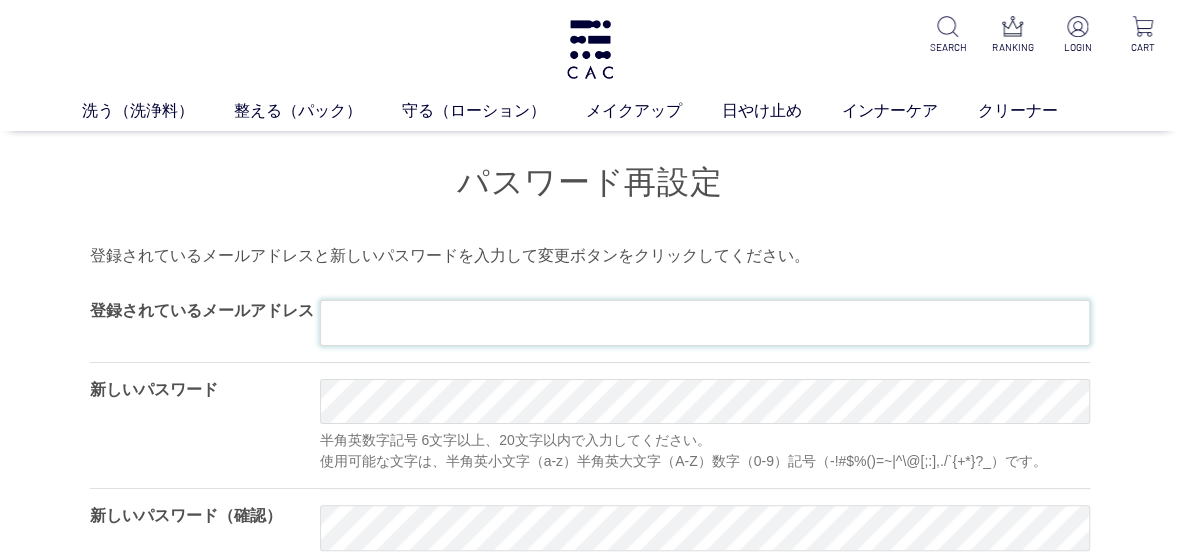 type on "**********" 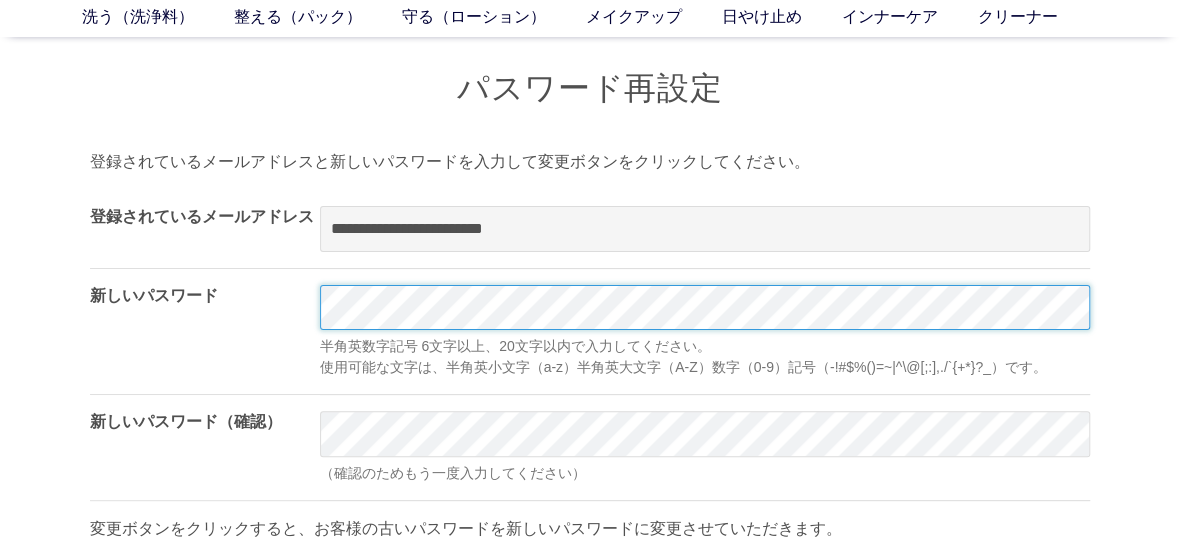 scroll, scrollTop: 200, scrollLeft: 0, axis: vertical 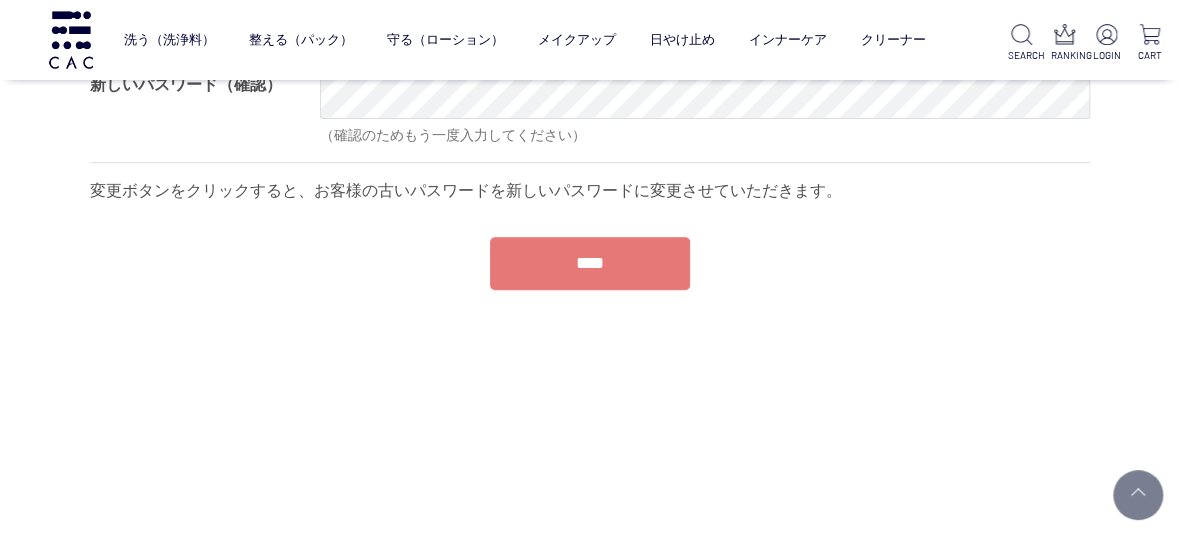 click on "****" at bounding box center (590, 263) 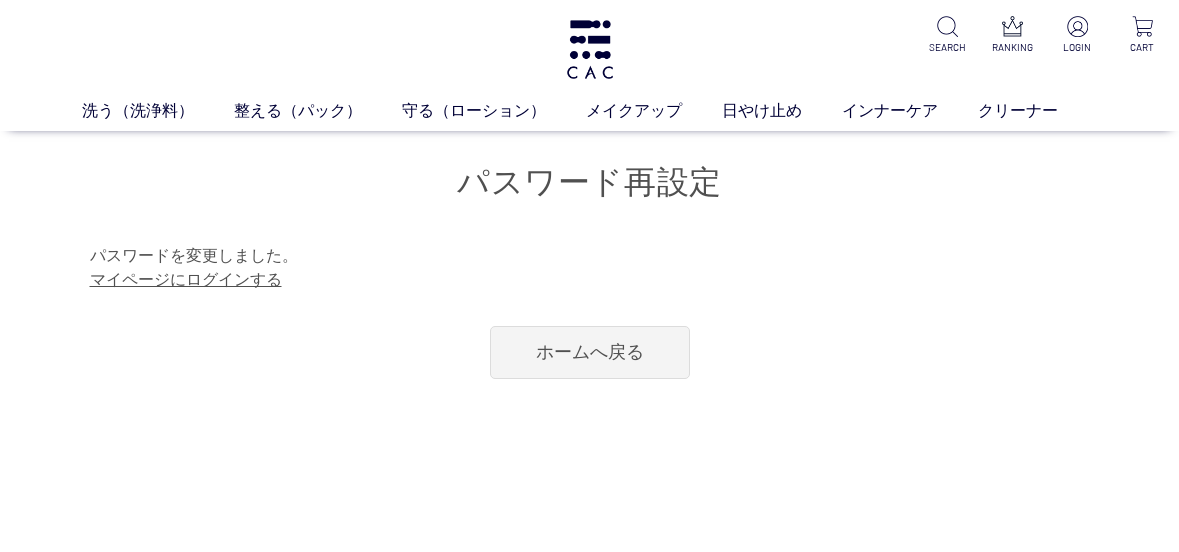 scroll, scrollTop: 0, scrollLeft: 0, axis: both 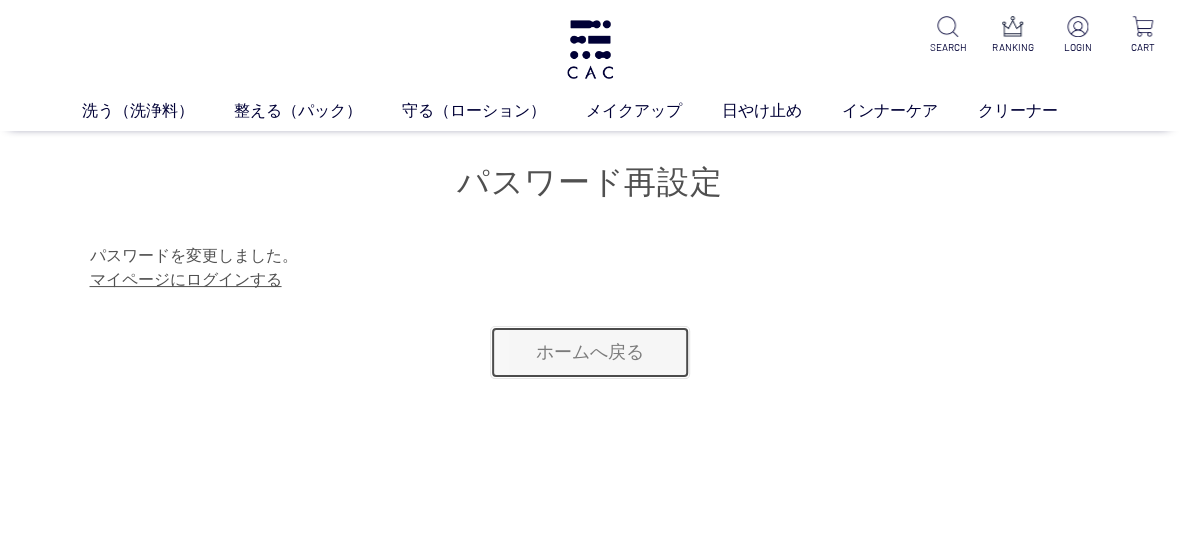 click on "ホームへ戻る" at bounding box center [590, 352] 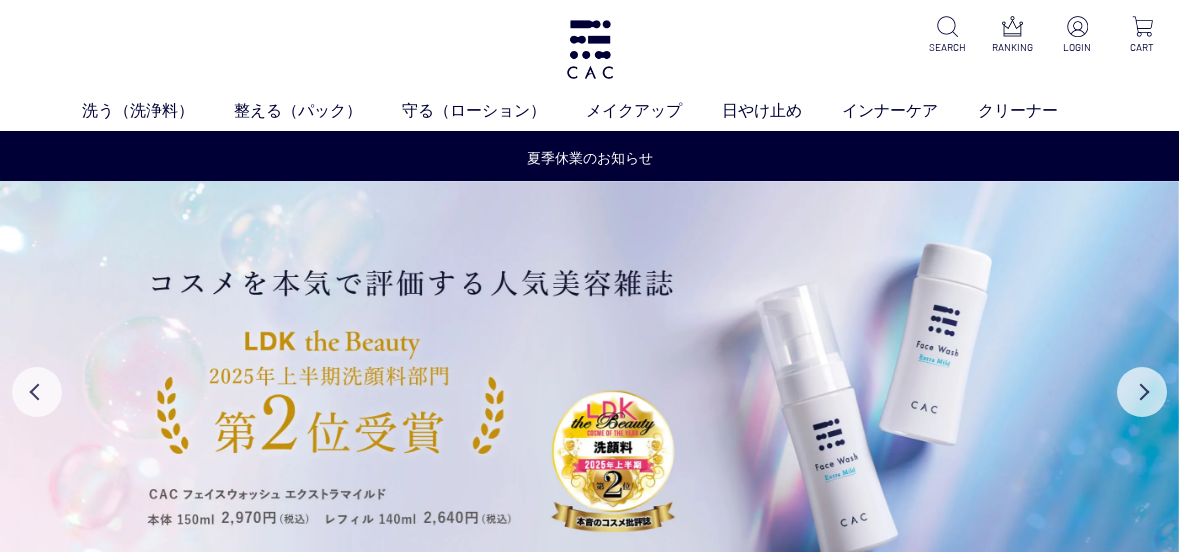scroll, scrollTop: 0, scrollLeft: 0, axis: both 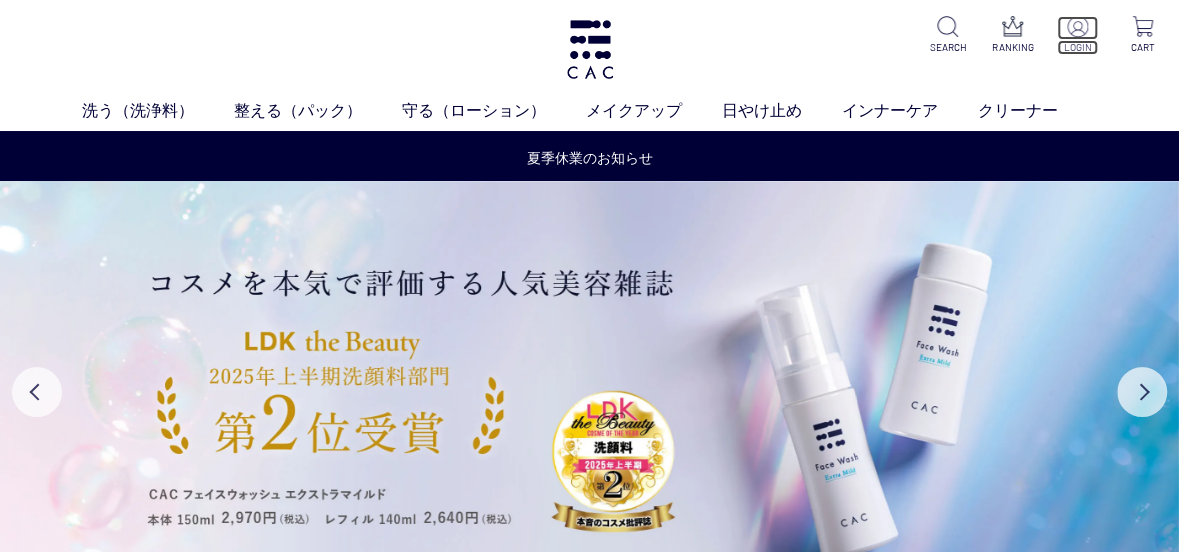 click at bounding box center [1078, 28] 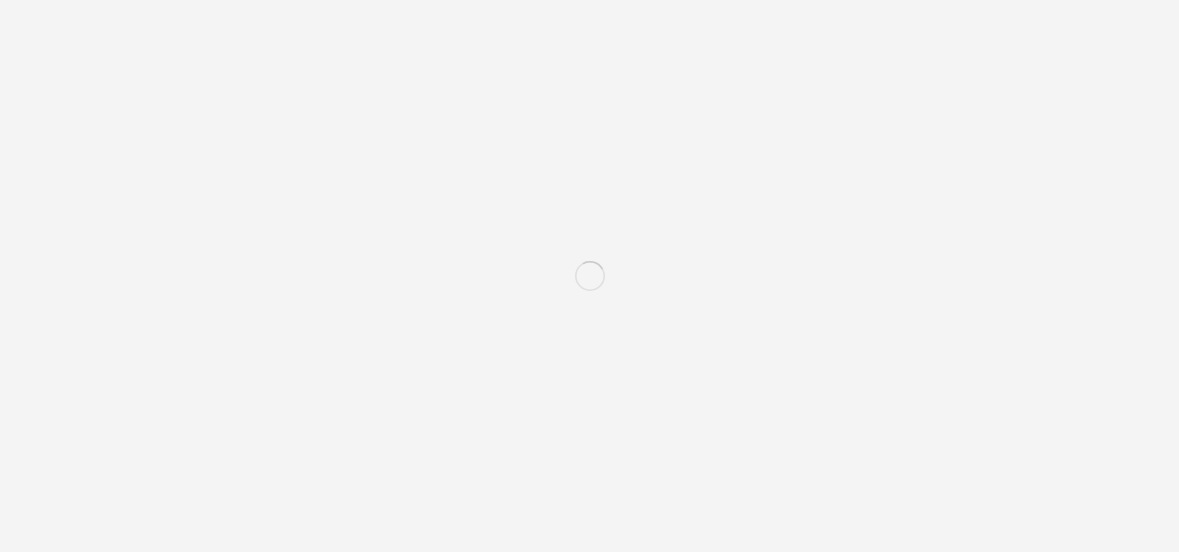 scroll, scrollTop: 0, scrollLeft: 0, axis: both 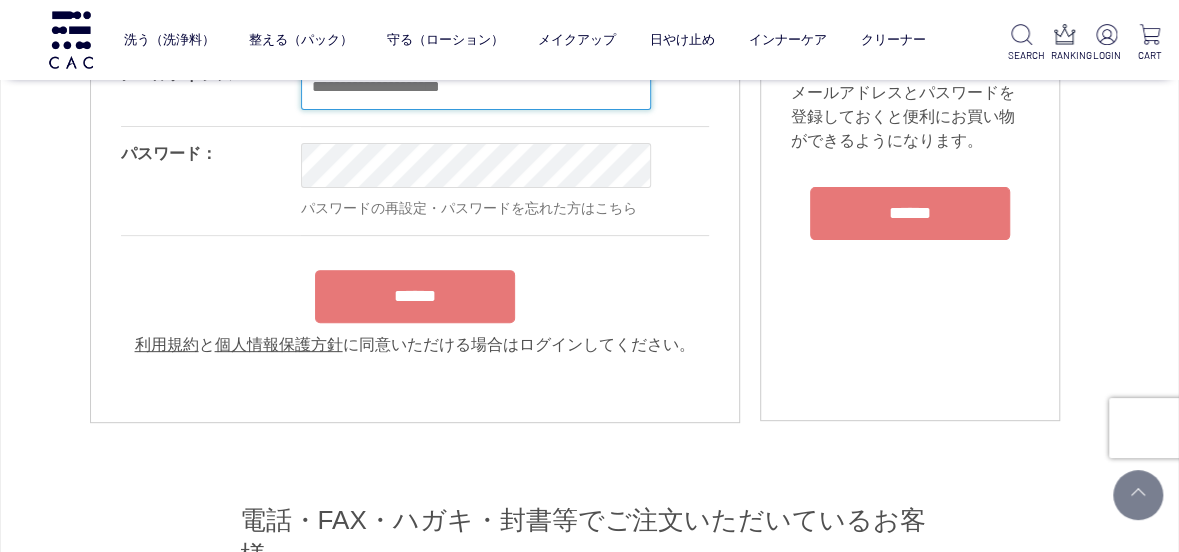 type on "**********" 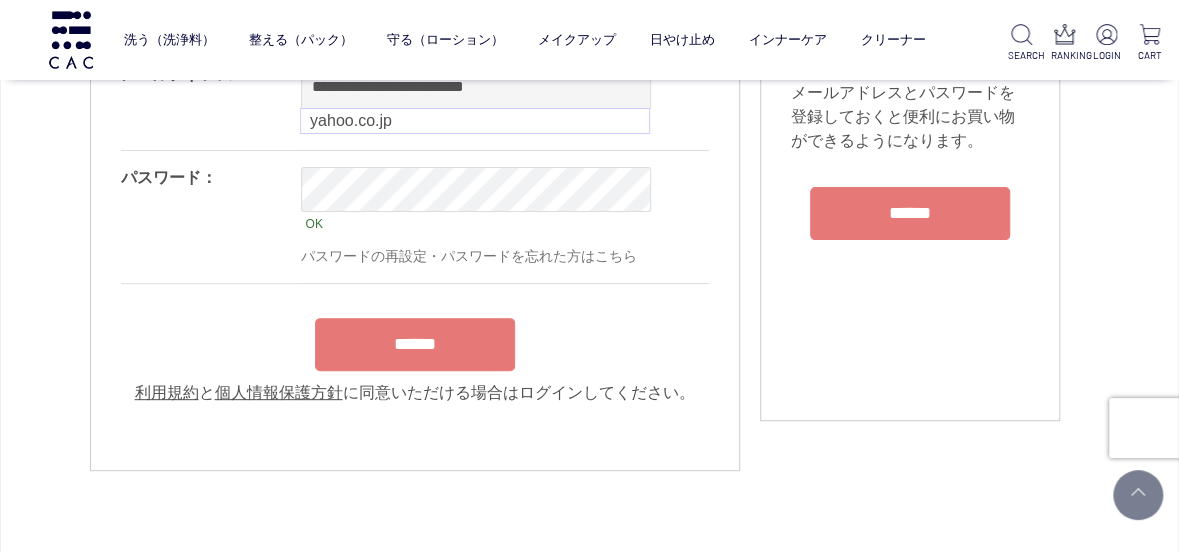 click on "**********" at bounding box center (415, 226) 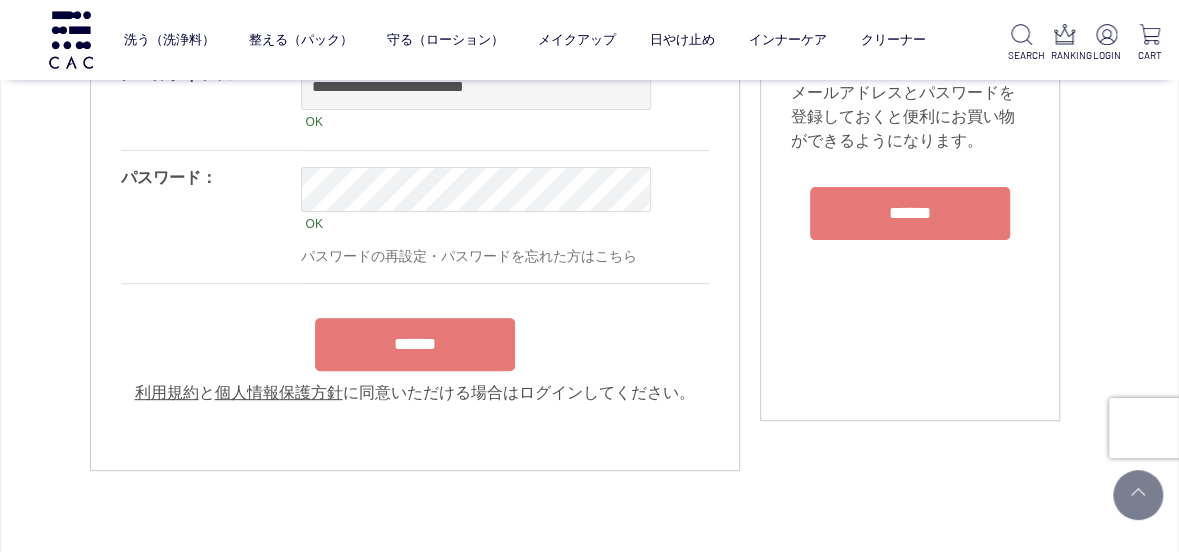 click on "******" at bounding box center [415, 344] 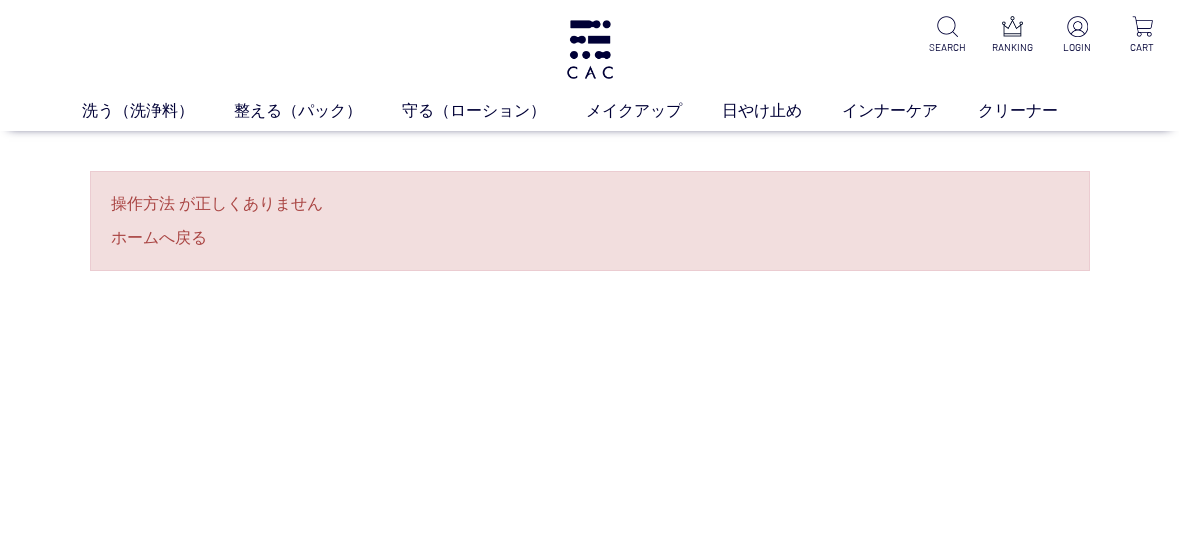 scroll, scrollTop: 0, scrollLeft: 0, axis: both 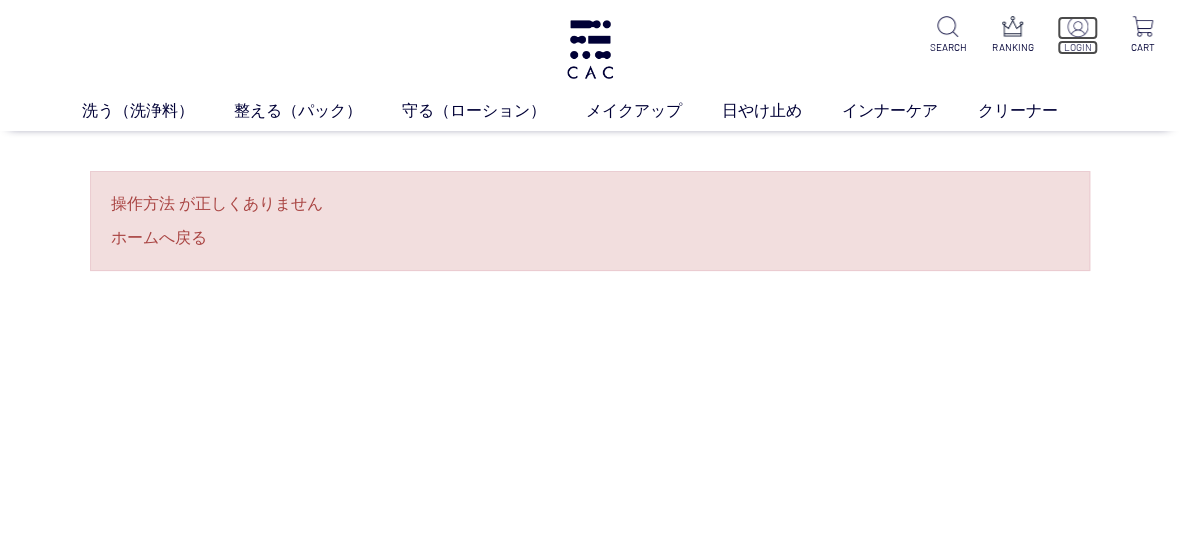 click on "LOGIN" at bounding box center [1078, 47] 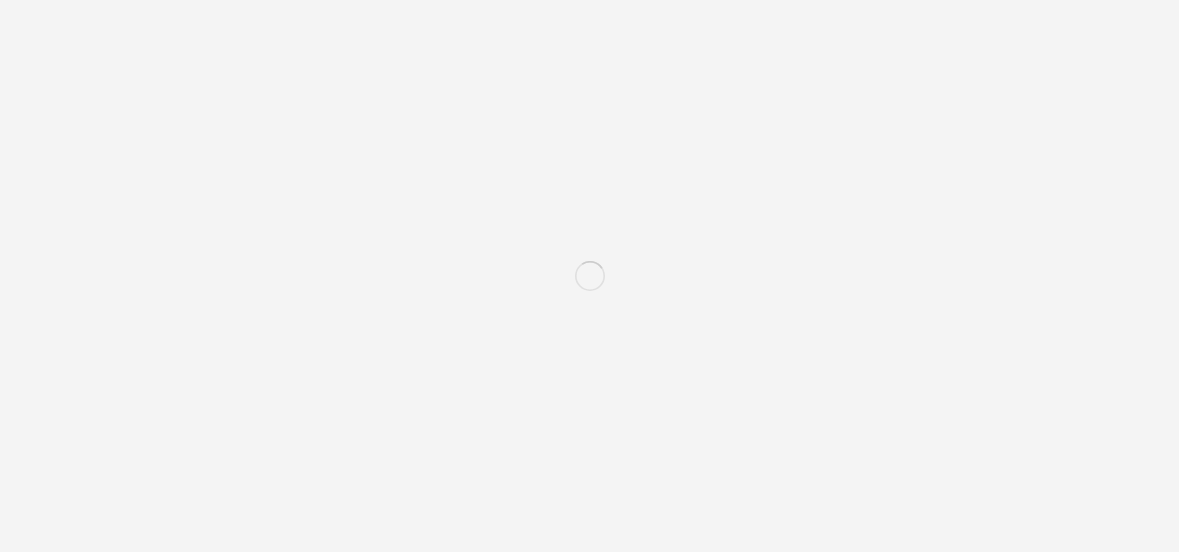 scroll, scrollTop: 0, scrollLeft: 0, axis: both 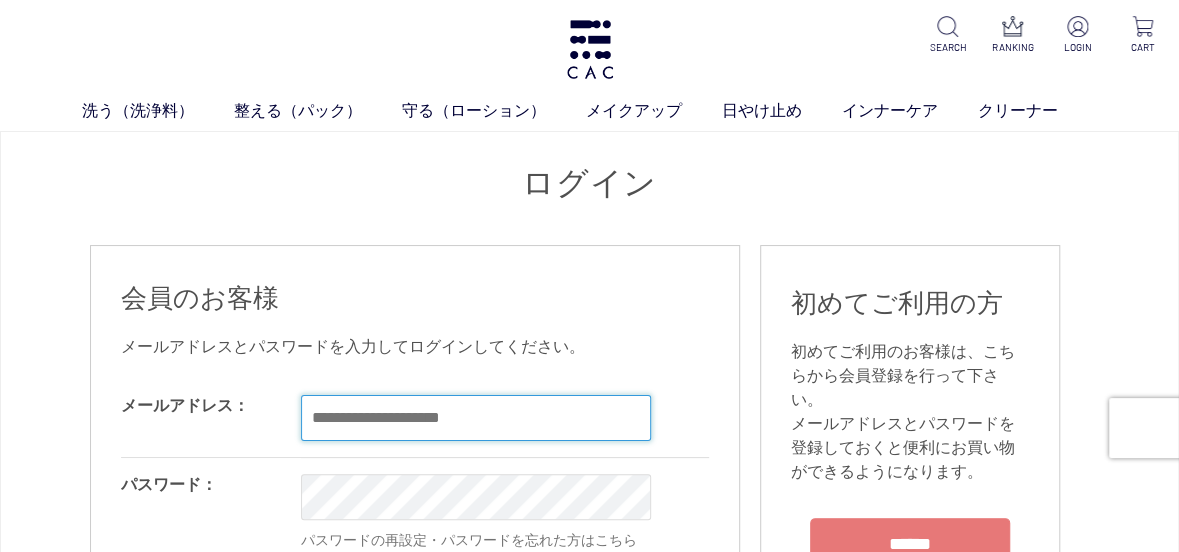 type on "**********" 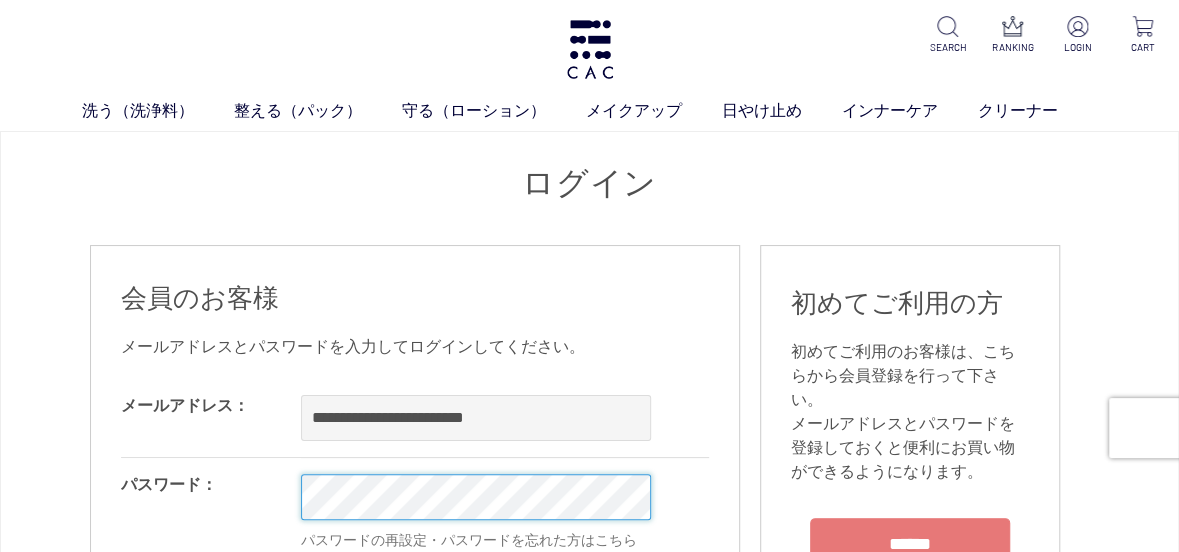 click on "OK
パスワードの再設定・パスワードを忘れた方はこちら" at bounding box center (561, 512) 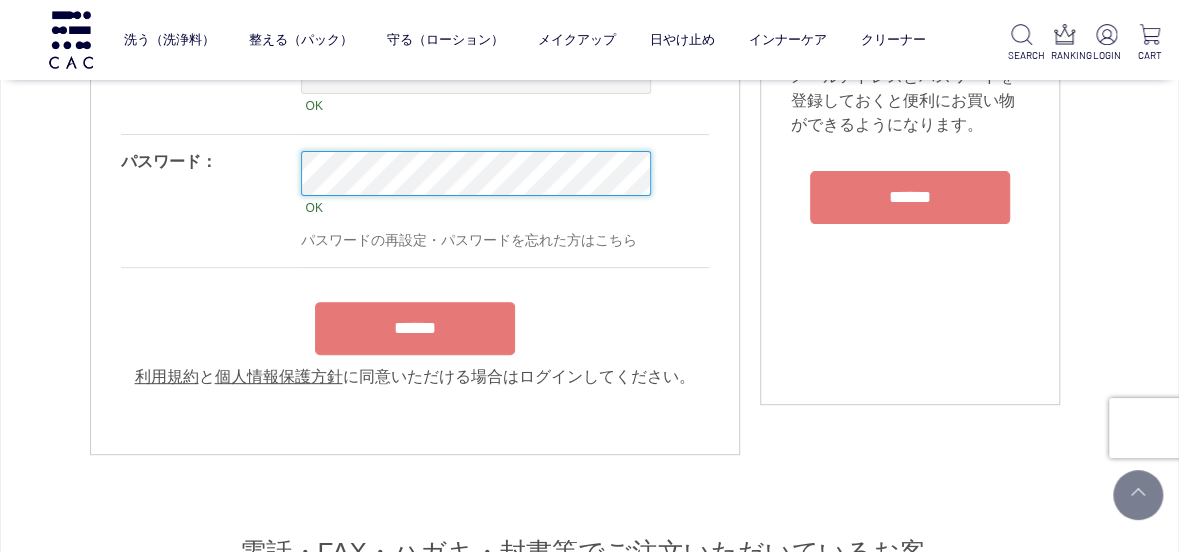 scroll, scrollTop: 300, scrollLeft: 0, axis: vertical 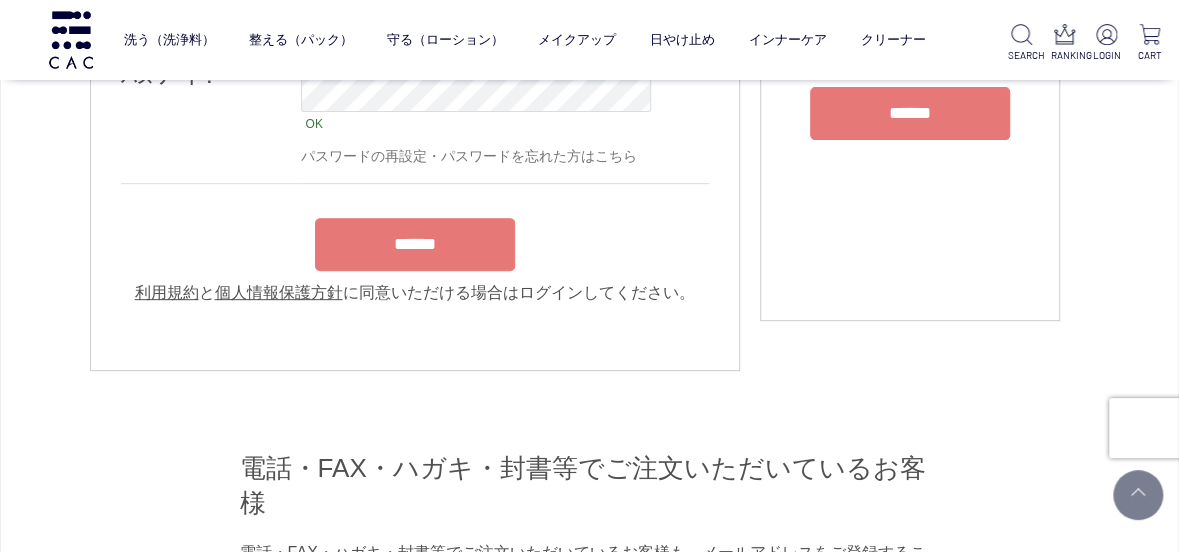 click on "******" at bounding box center (415, 244) 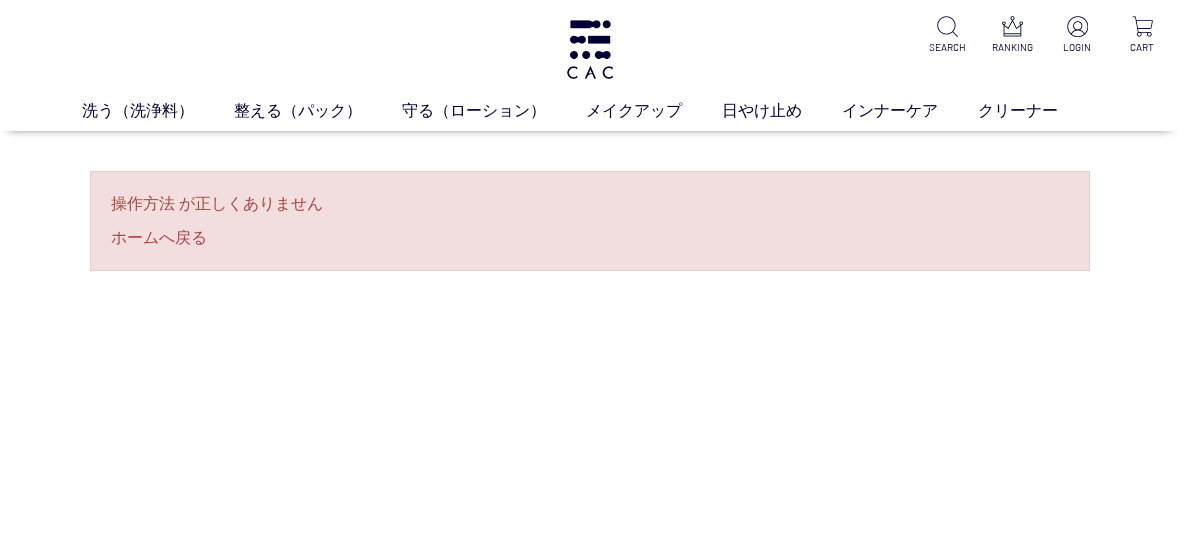 scroll, scrollTop: 0, scrollLeft: 0, axis: both 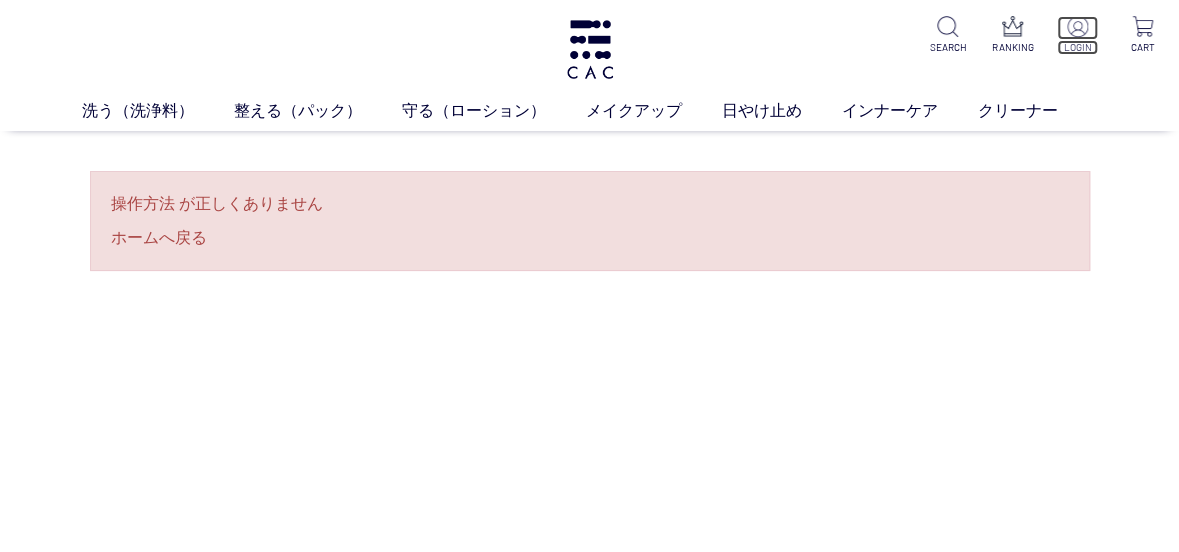 click at bounding box center [1077, 26] 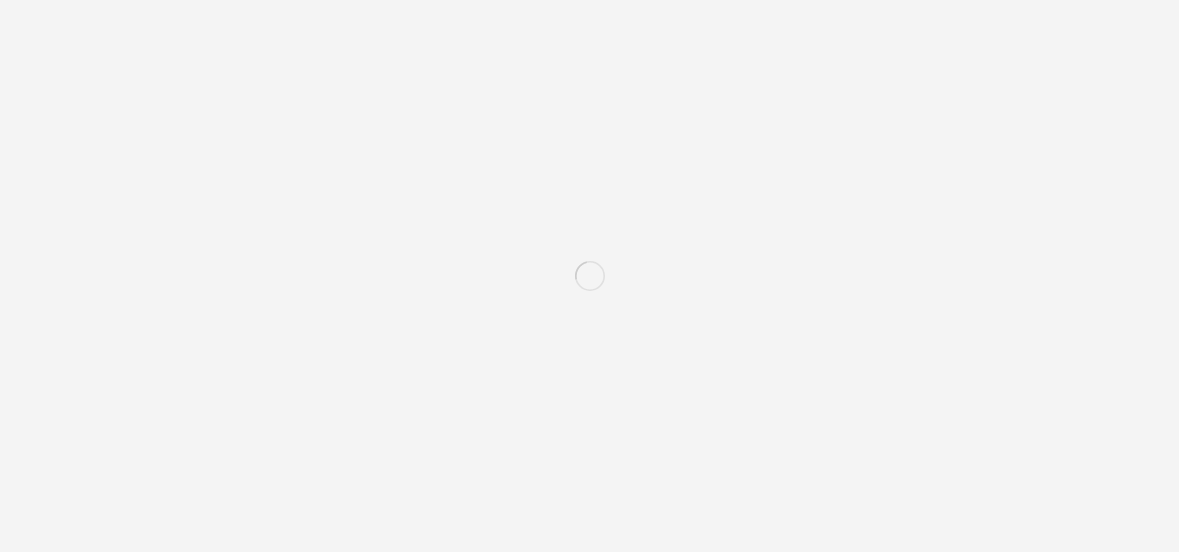 scroll, scrollTop: 0, scrollLeft: 0, axis: both 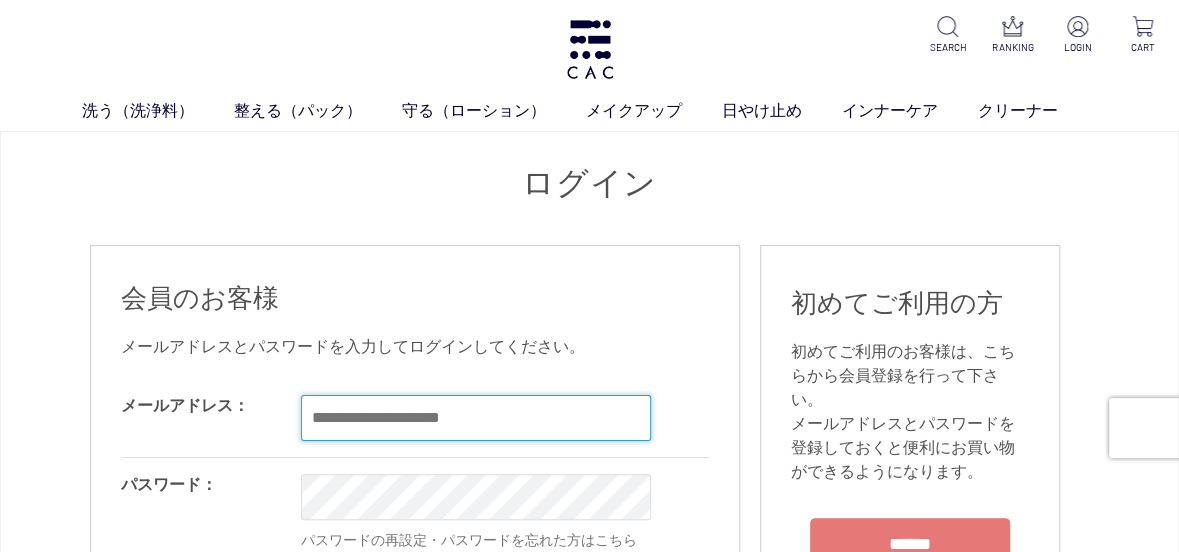 type on "**********" 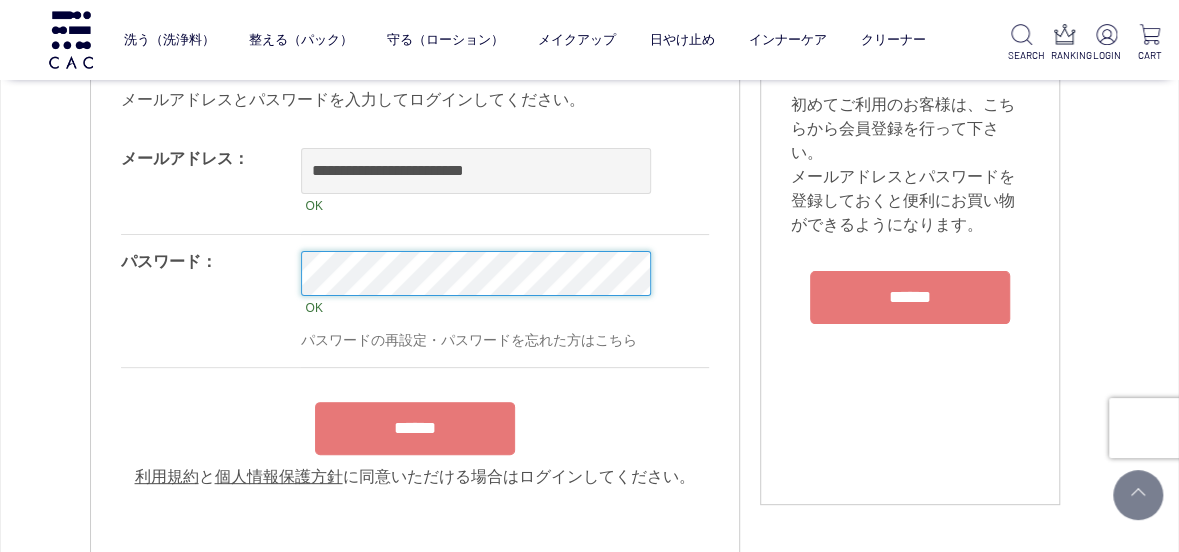 scroll, scrollTop: 200, scrollLeft: 0, axis: vertical 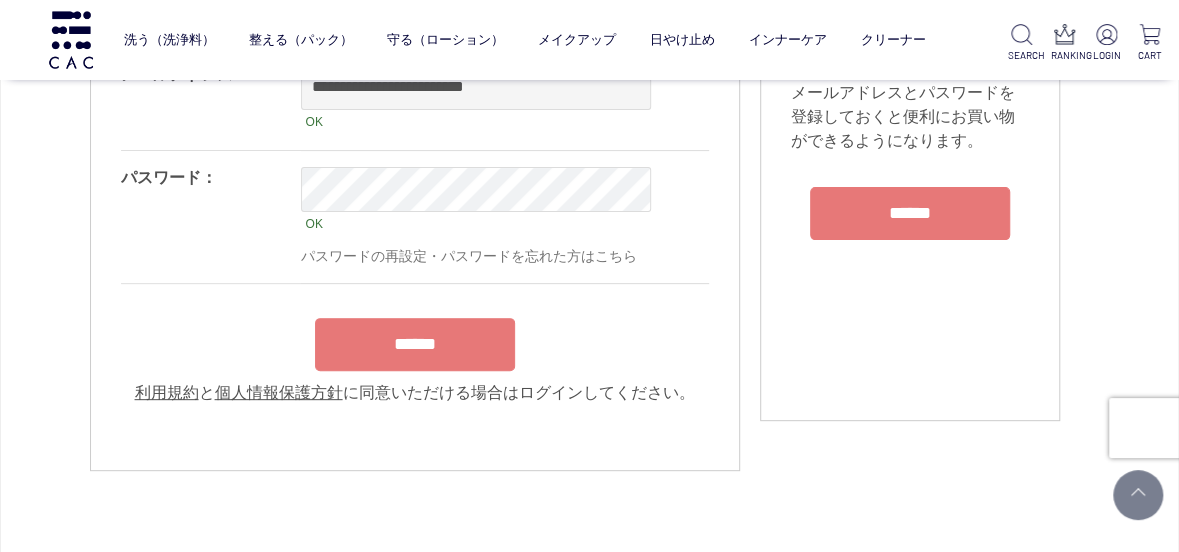 click on "******" at bounding box center [415, 344] 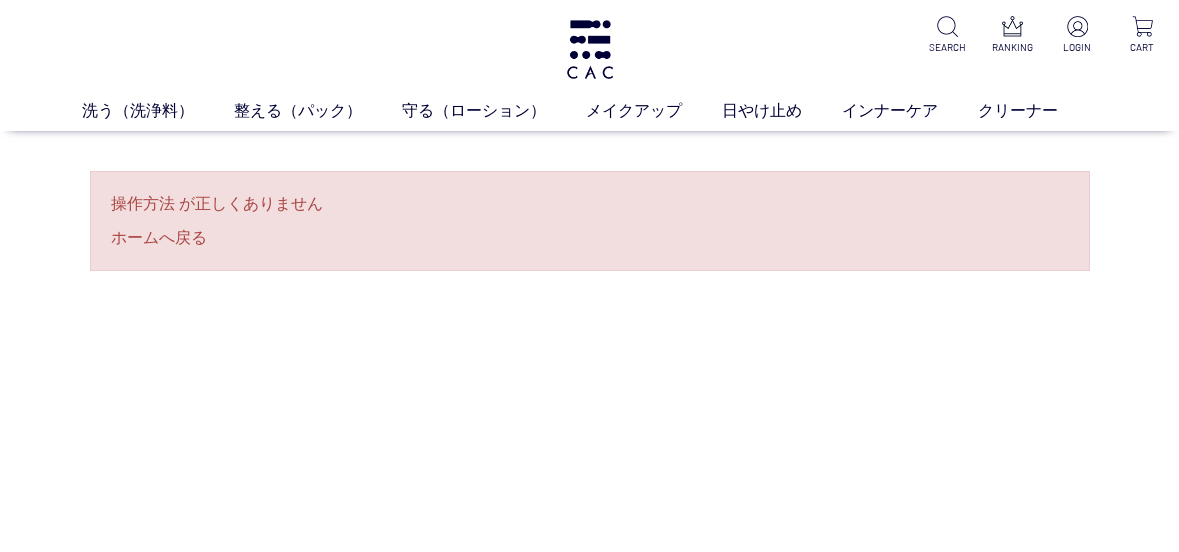 scroll, scrollTop: 0, scrollLeft: 0, axis: both 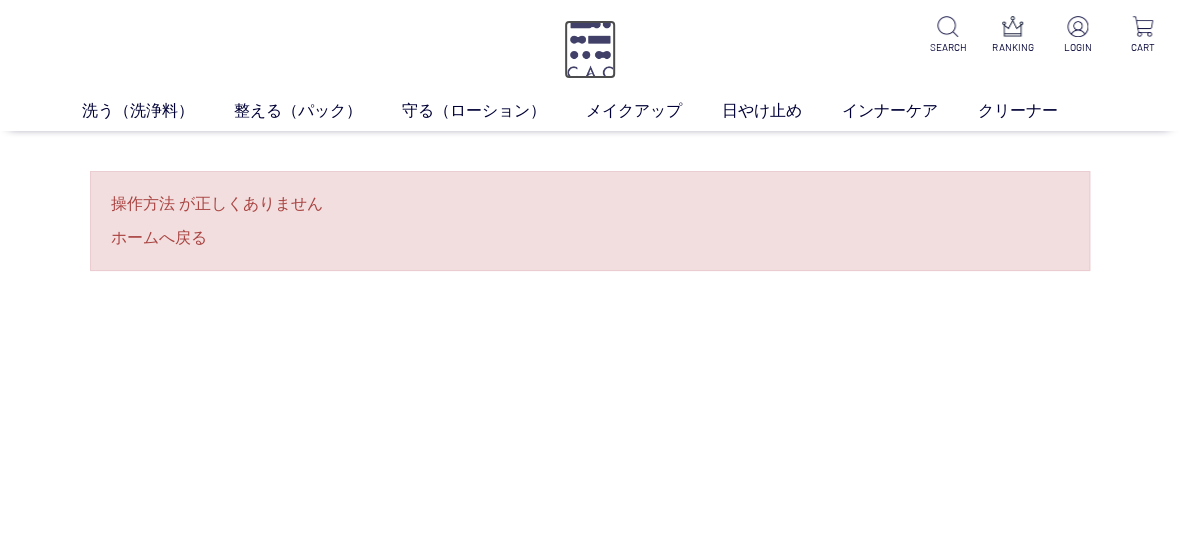 click at bounding box center (590, 49) 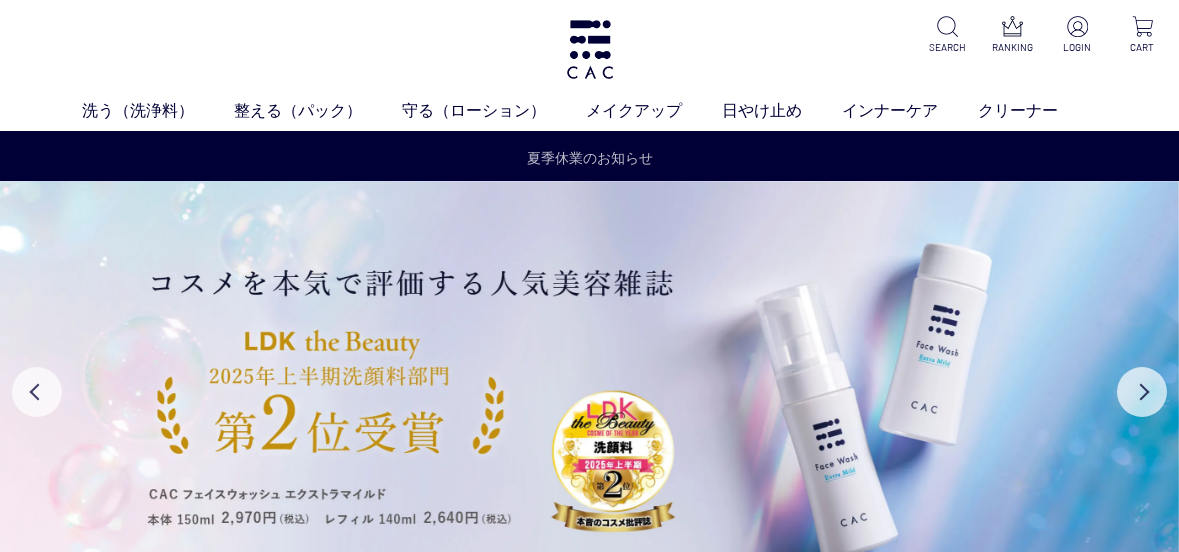 scroll, scrollTop: 0, scrollLeft: 0, axis: both 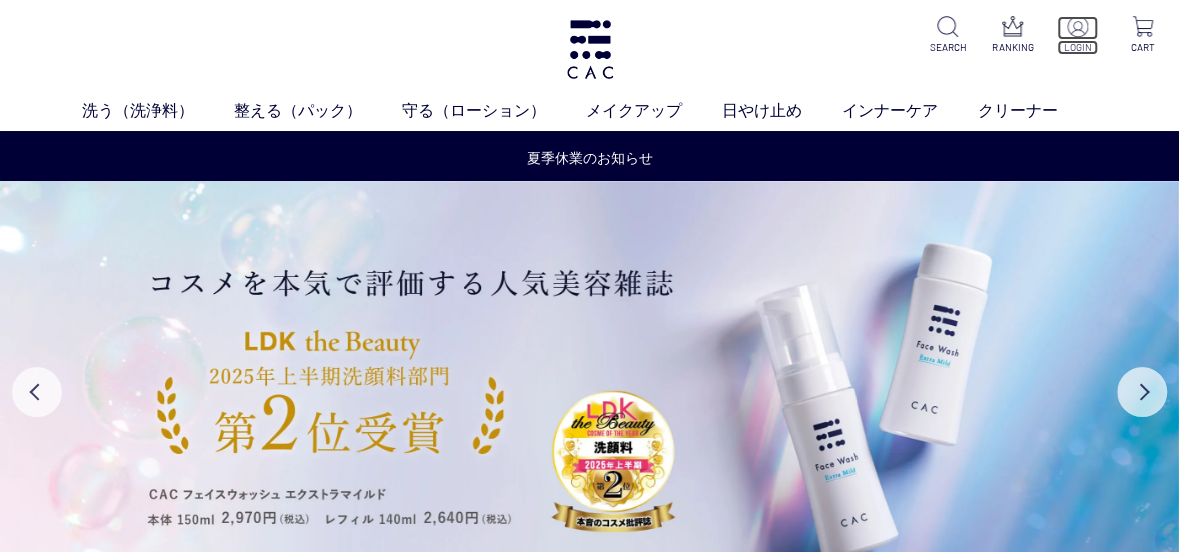click at bounding box center (1078, 28) 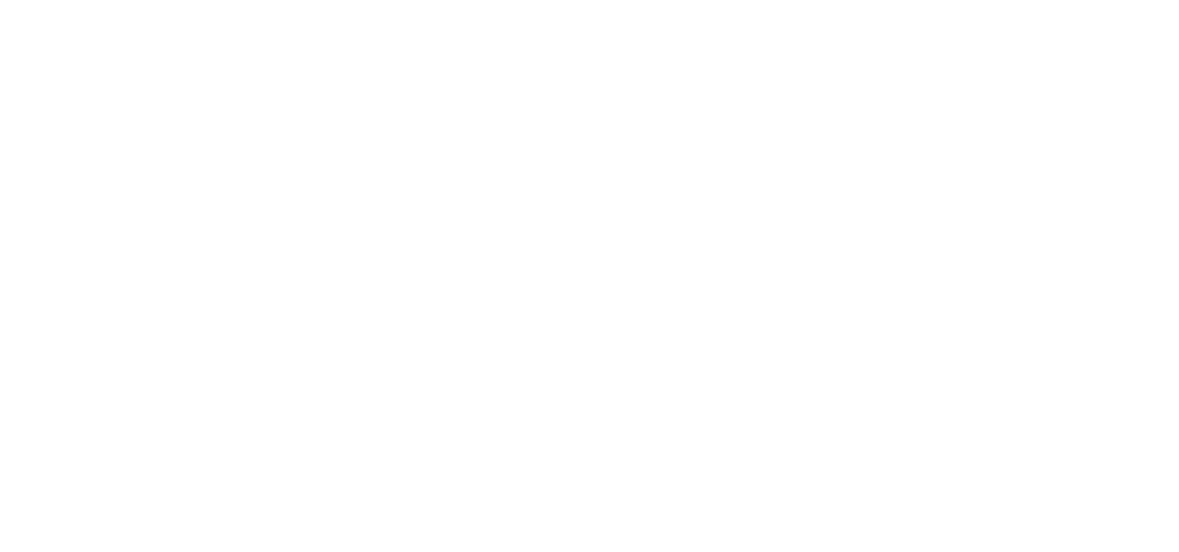 scroll, scrollTop: 0, scrollLeft: 0, axis: both 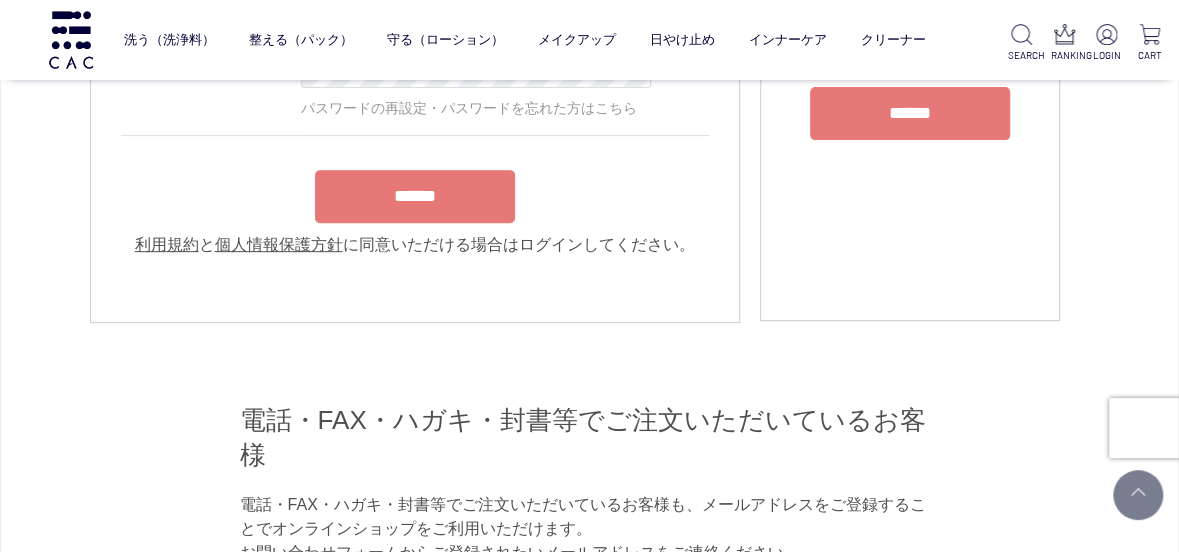 type on "**********" 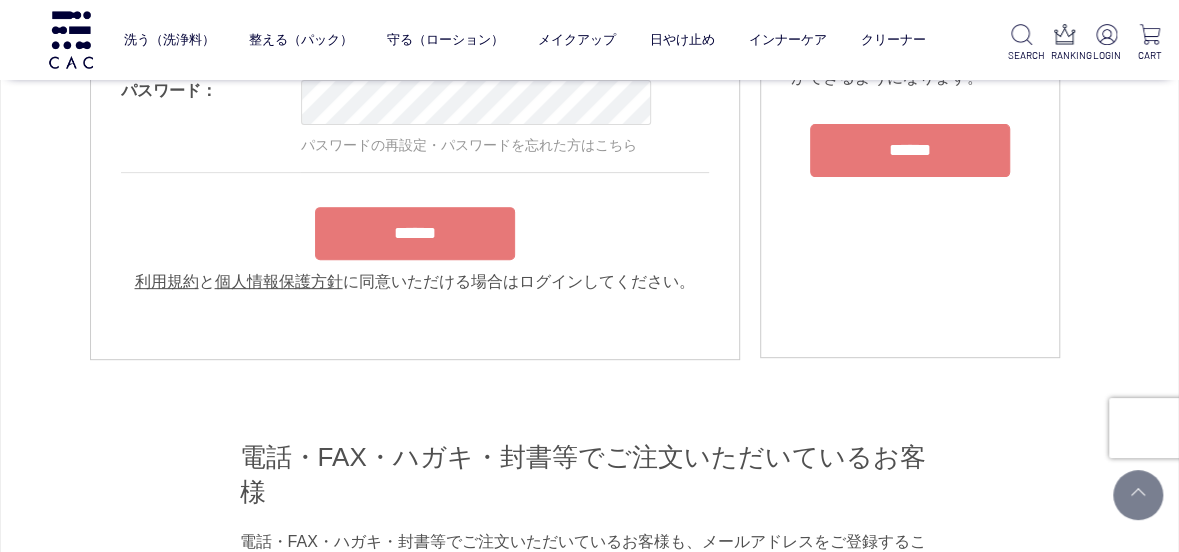 click on "**********" at bounding box center [415, 139] 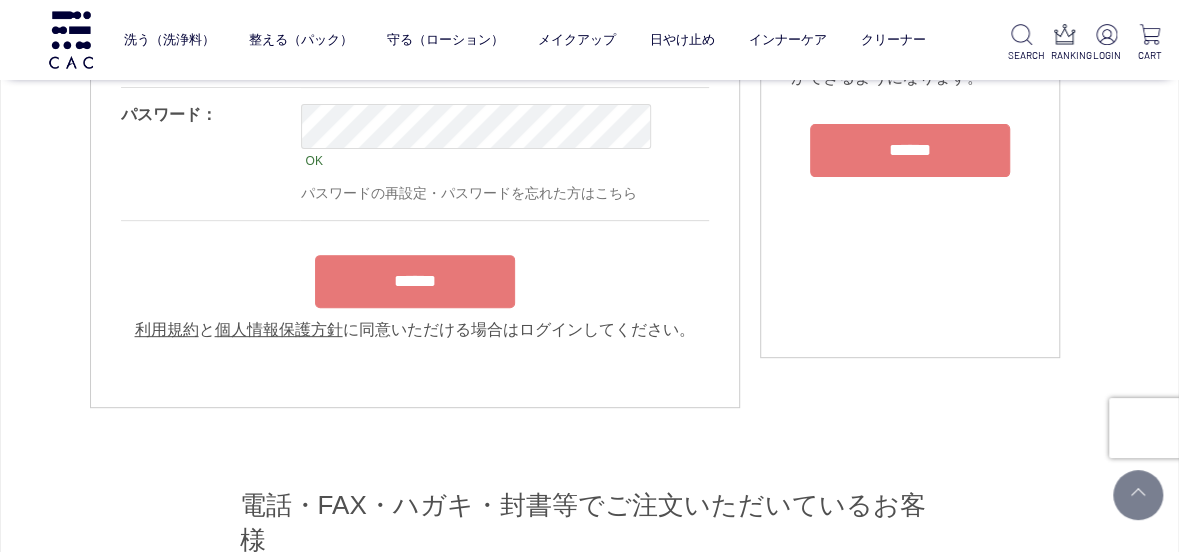 click on "******" at bounding box center (415, 281) 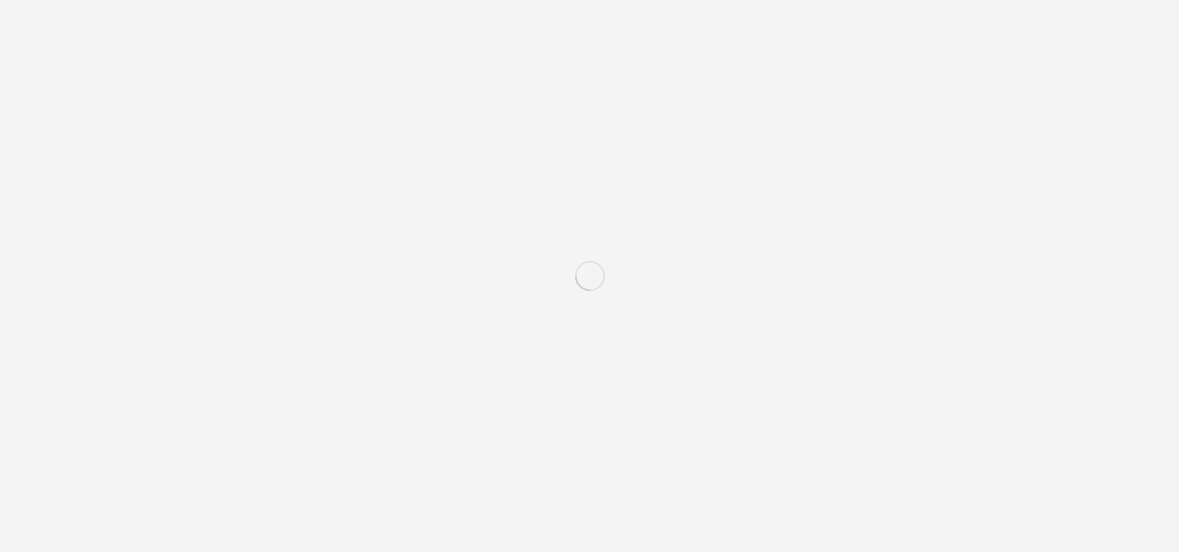 scroll, scrollTop: 0, scrollLeft: 0, axis: both 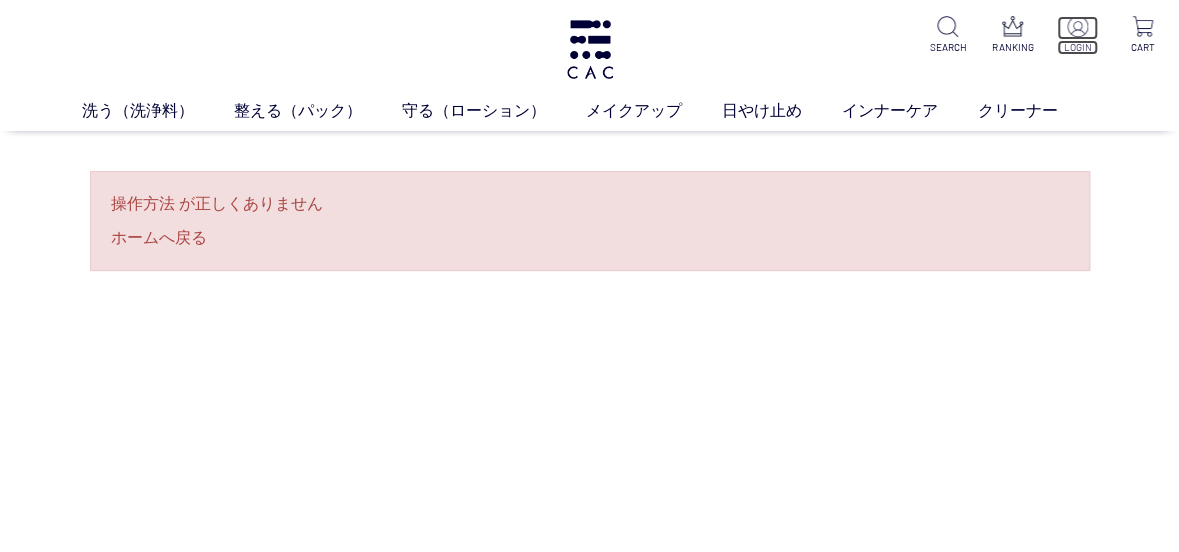 click at bounding box center (1077, 26) 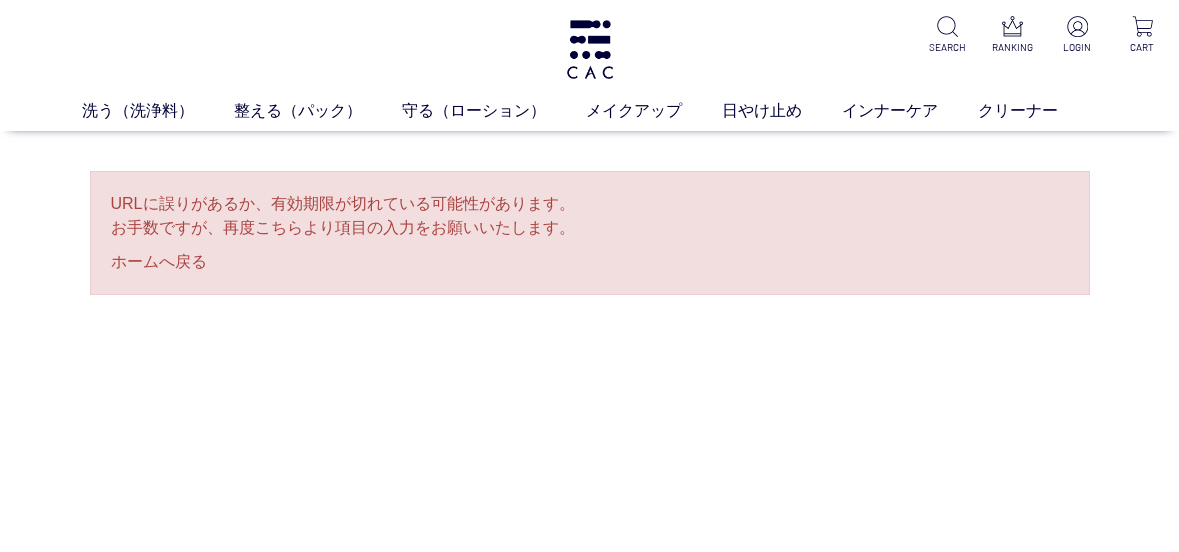 scroll, scrollTop: 0, scrollLeft: 0, axis: both 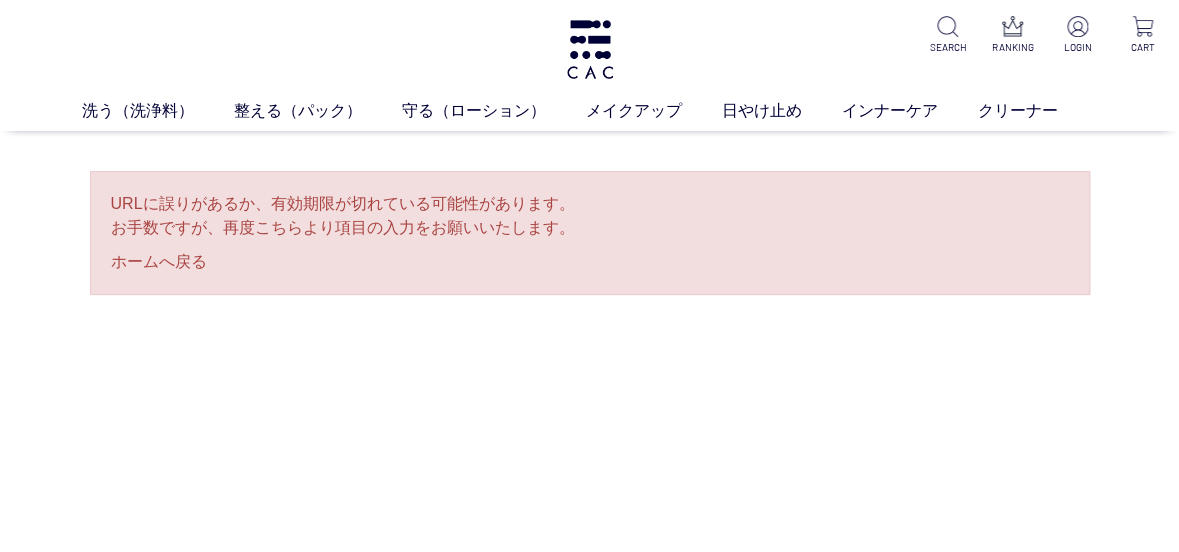 drag, startPoint x: 641, startPoint y: 49, endPoint x: 621, endPoint y: 39, distance: 22.36068 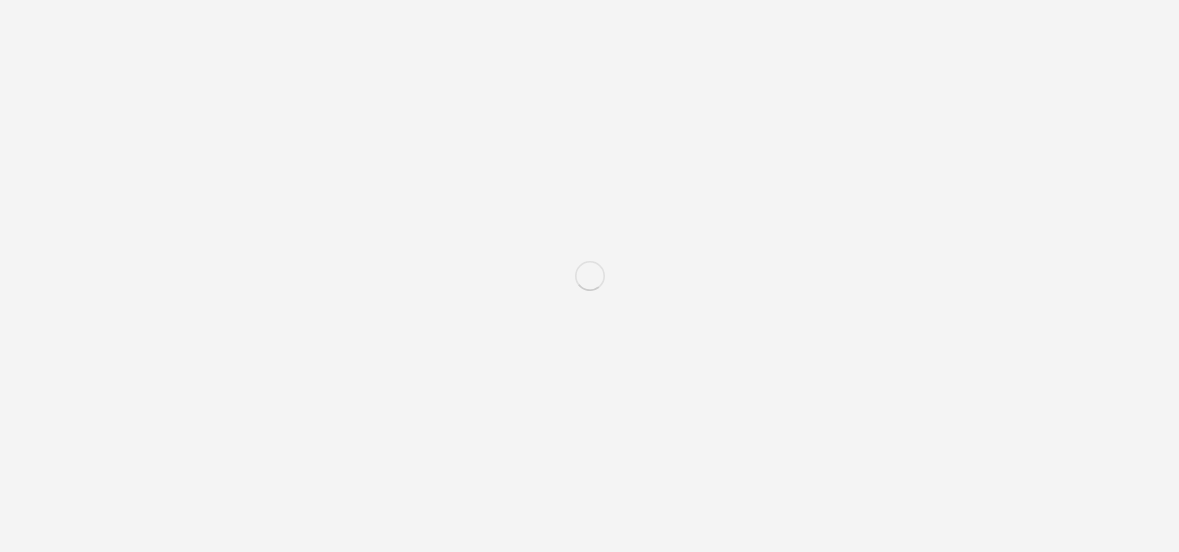 scroll, scrollTop: 0, scrollLeft: 0, axis: both 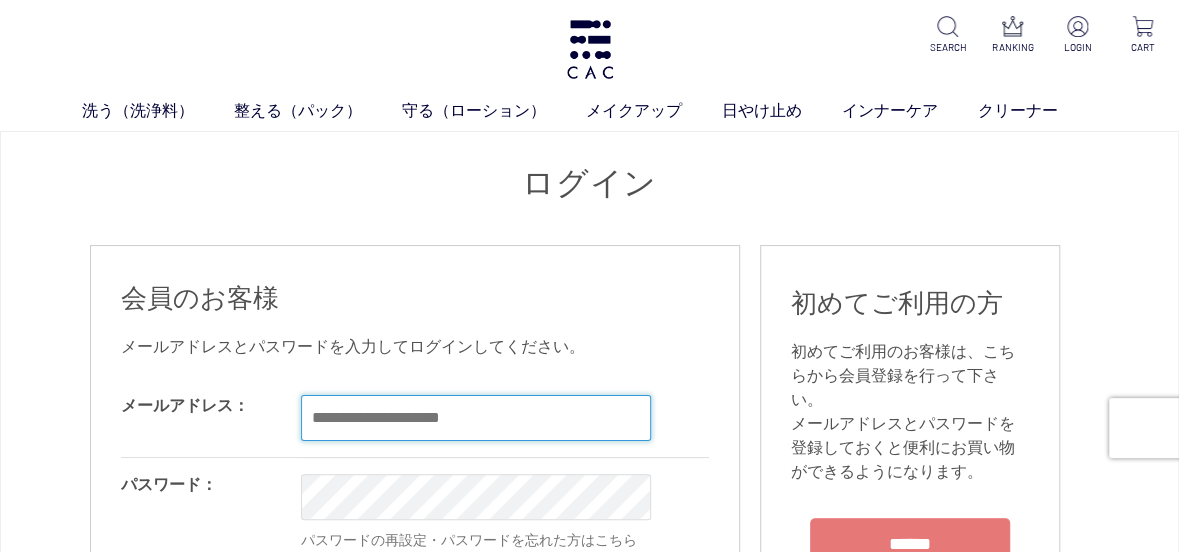 type on "**********" 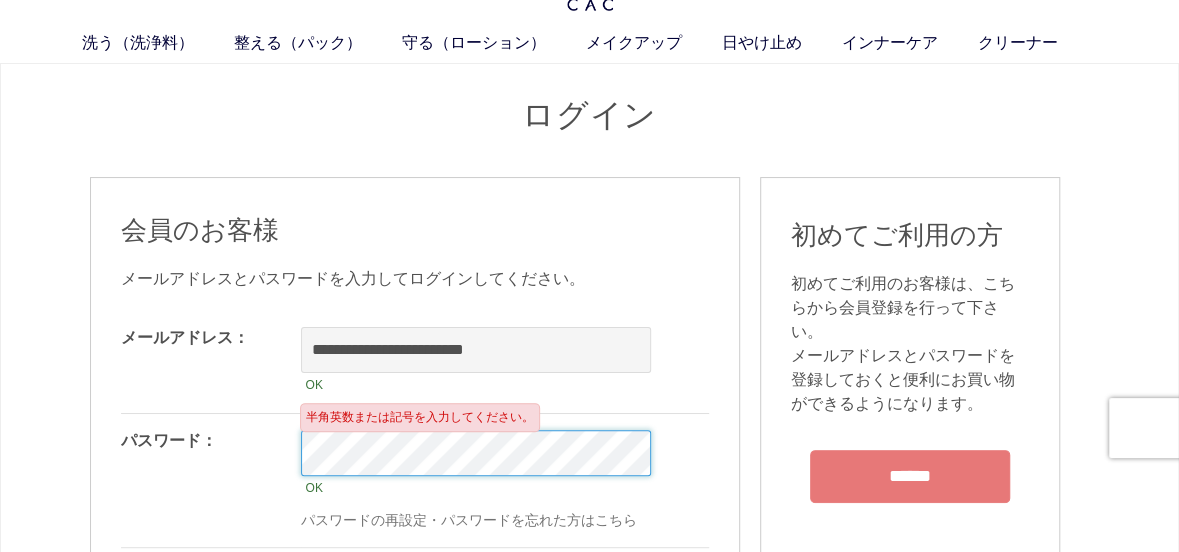 scroll, scrollTop: 100, scrollLeft: 0, axis: vertical 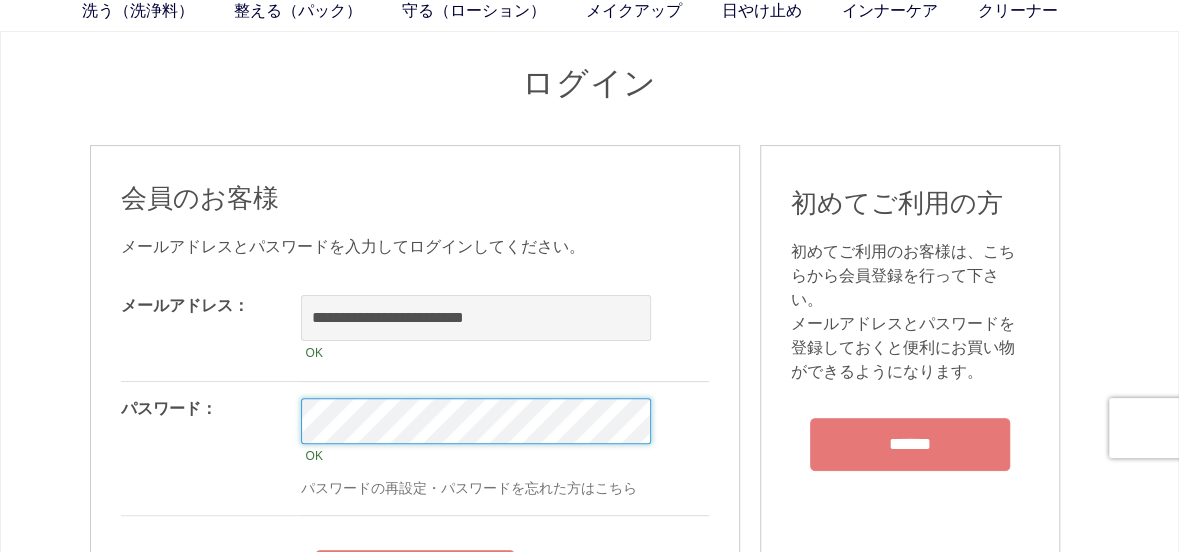click on "******" at bounding box center (415, 576) 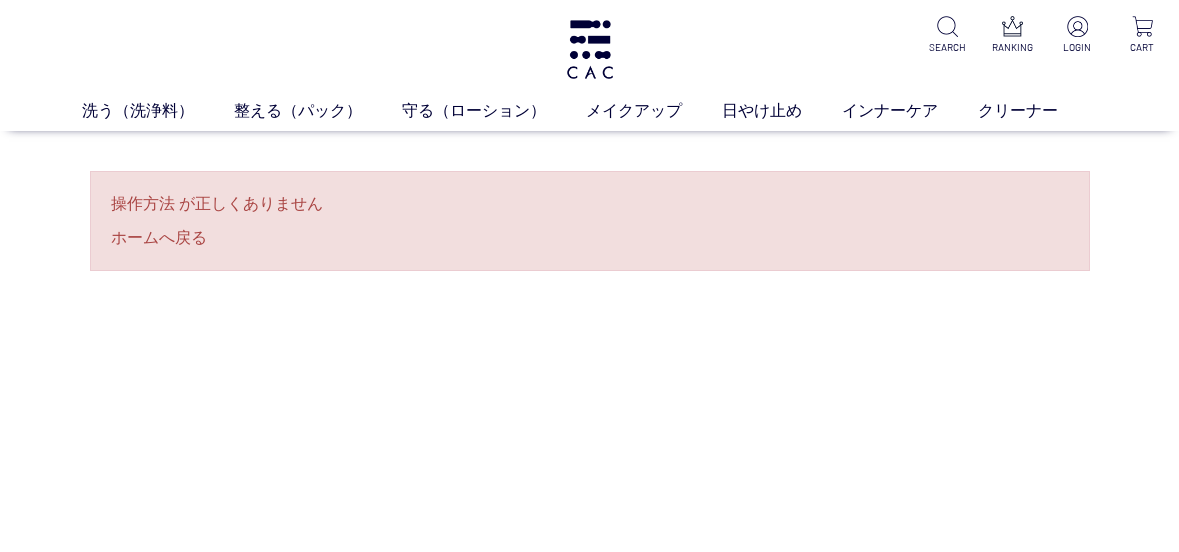 scroll, scrollTop: 0, scrollLeft: 0, axis: both 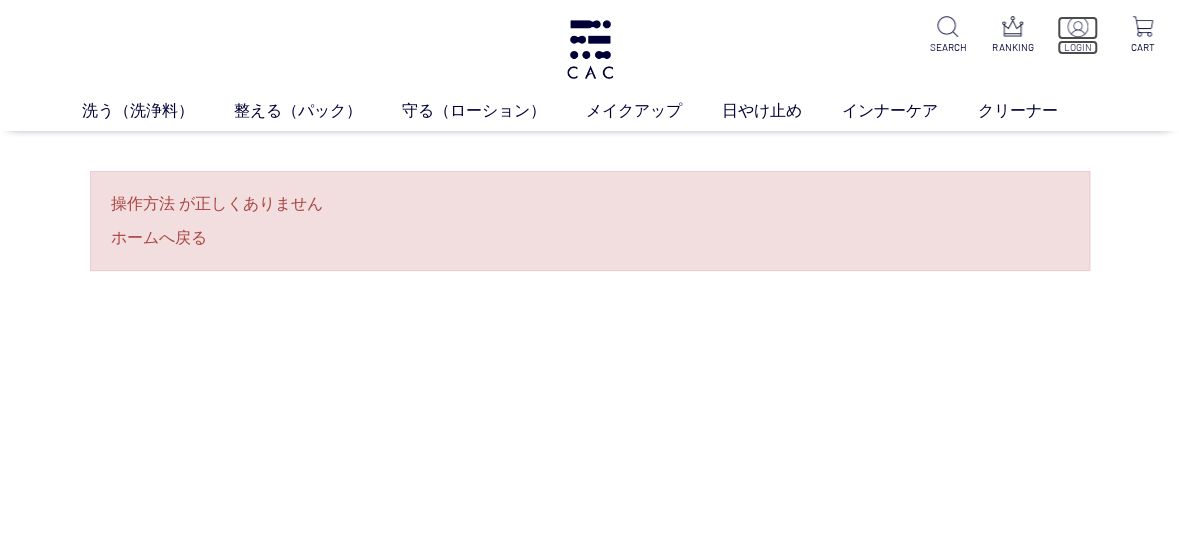 click on "LOGIN" at bounding box center [1078, 47] 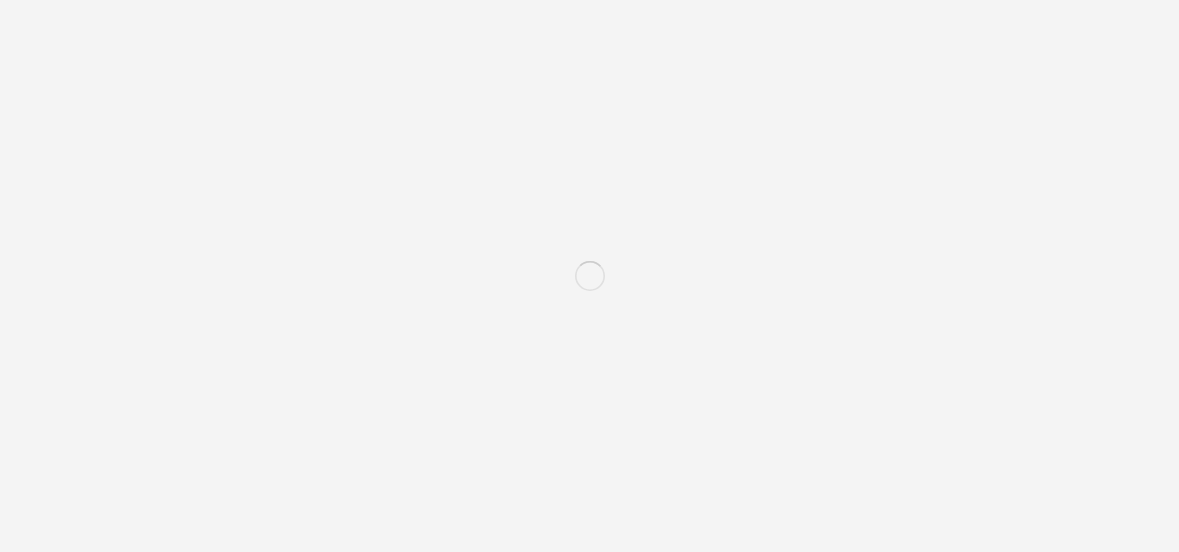 scroll, scrollTop: 0, scrollLeft: 0, axis: both 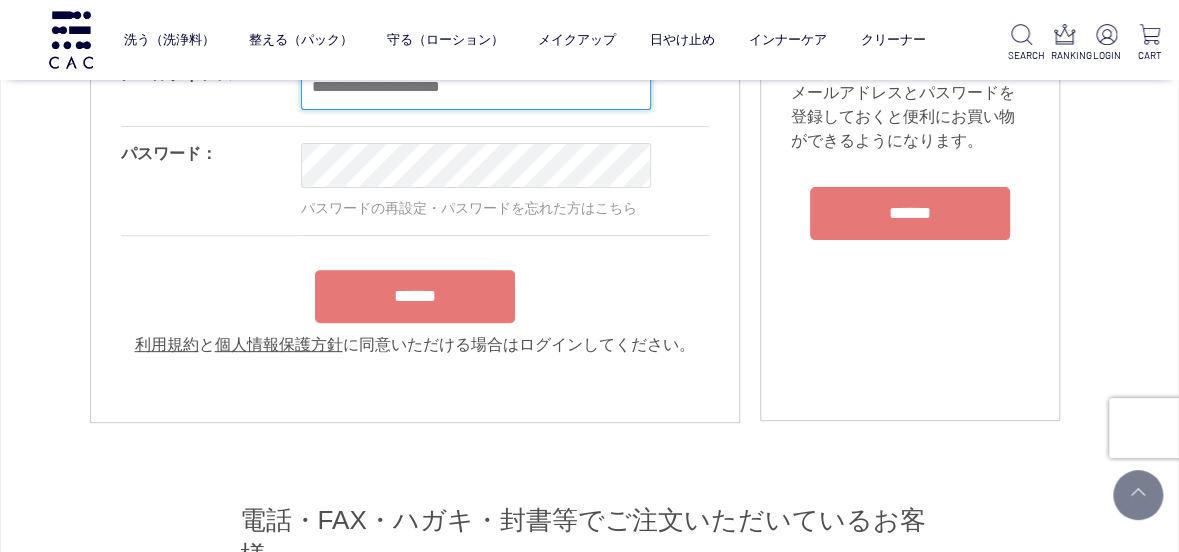 type on "**********" 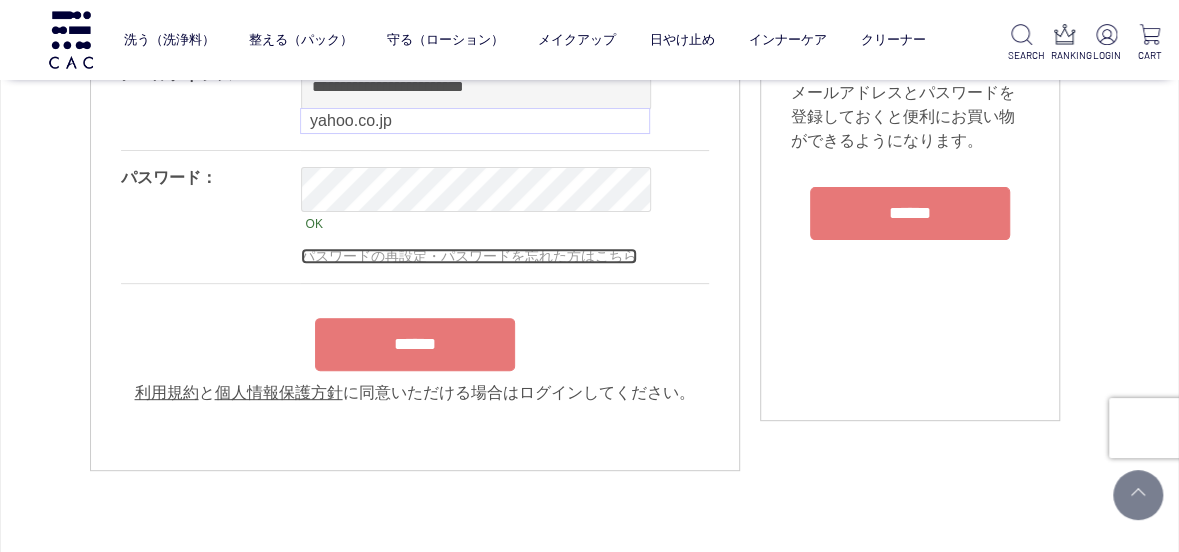 click on "OK
パスワードの再設定・パスワードを忘れた方はこちら" at bounding box center [561, 217] 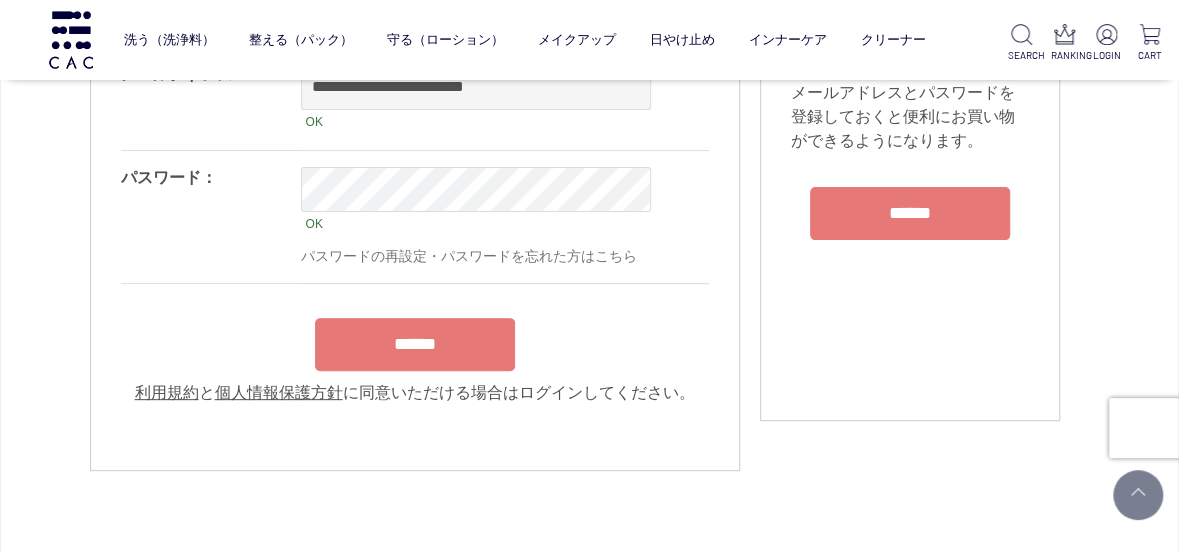 click on "OK
パスワードの再設定・パスワードを忘れた方はこちら" at bounding box center (561, 217) 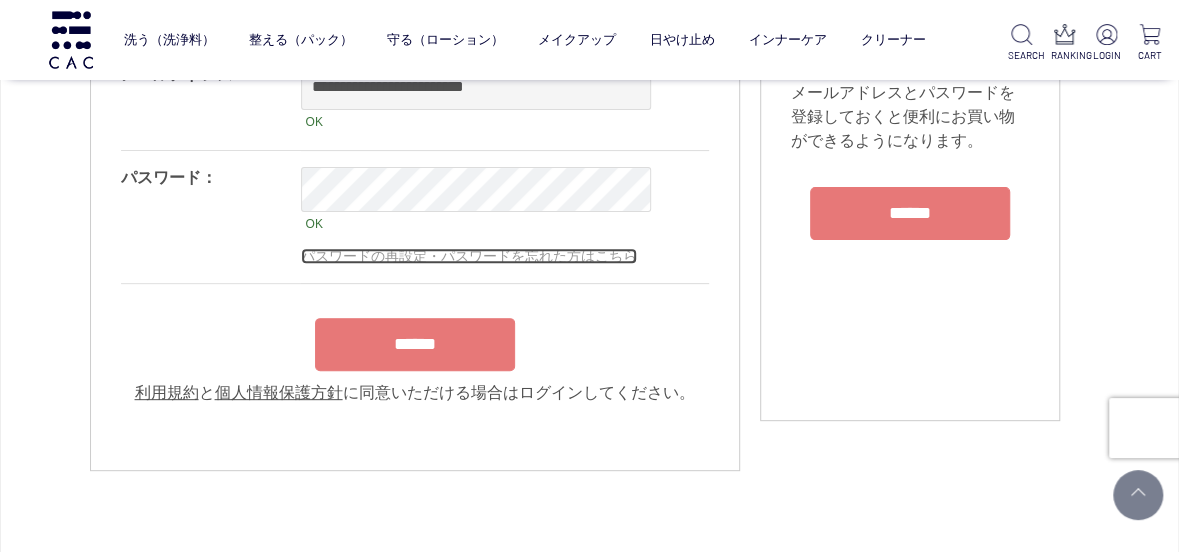 click on "パスワードの再設定・パスワードを忘れた方はこちら" at bounding box center [469, 256] 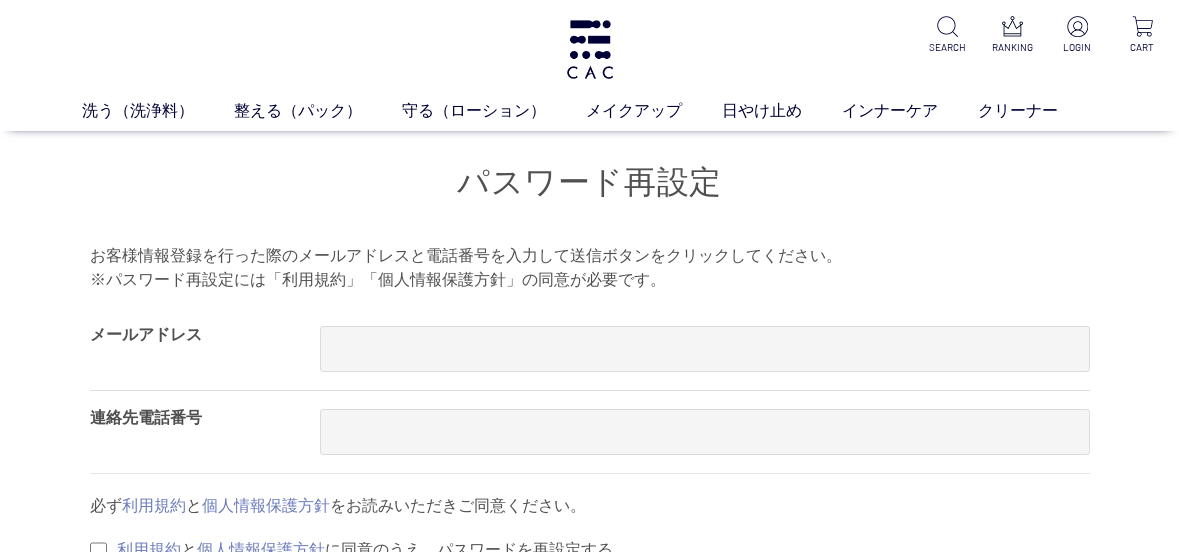 scroll, scrollTop: 0, scrollLeft: 0, axis: both 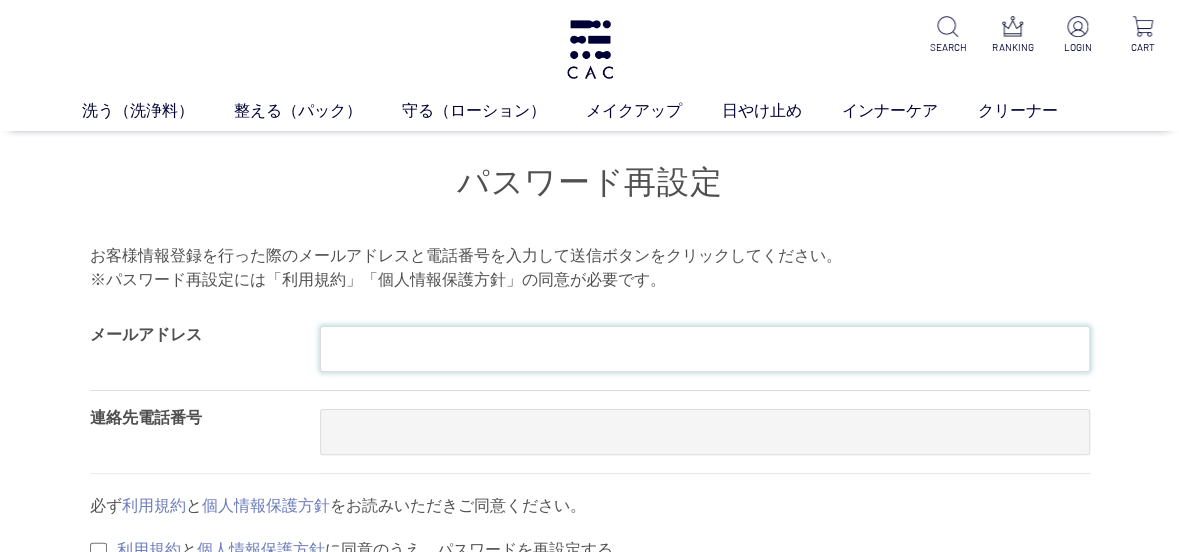click at bounding box center [705, 349] 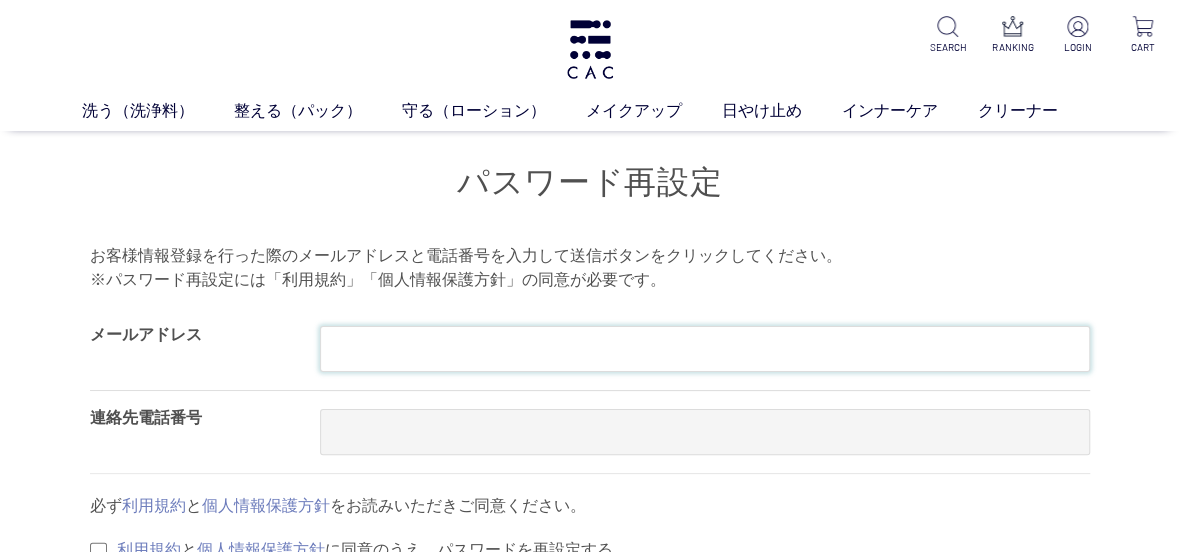 type on "**********" 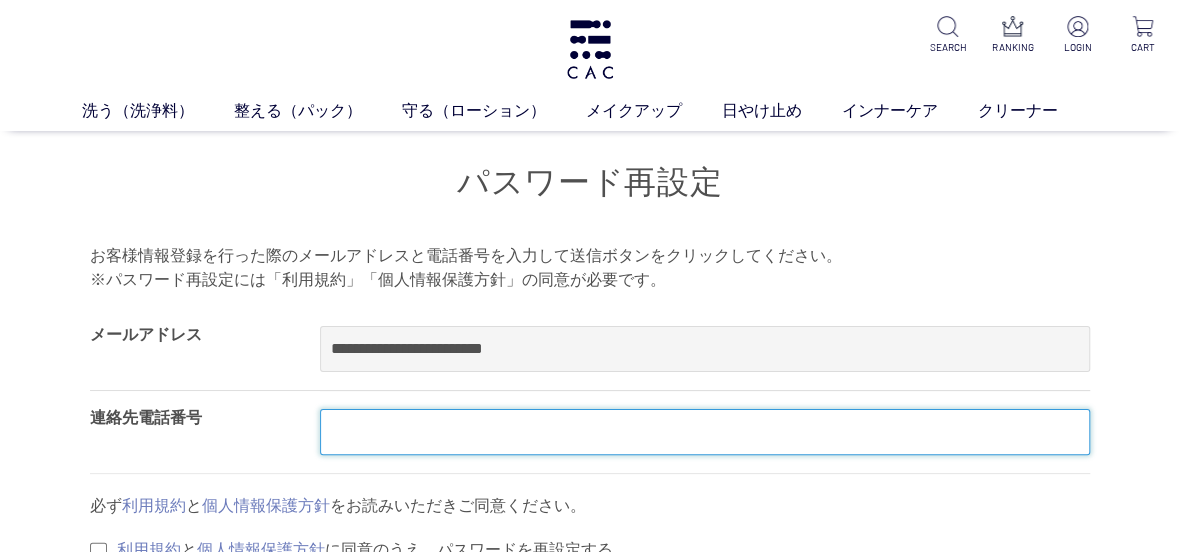 type on "**********" 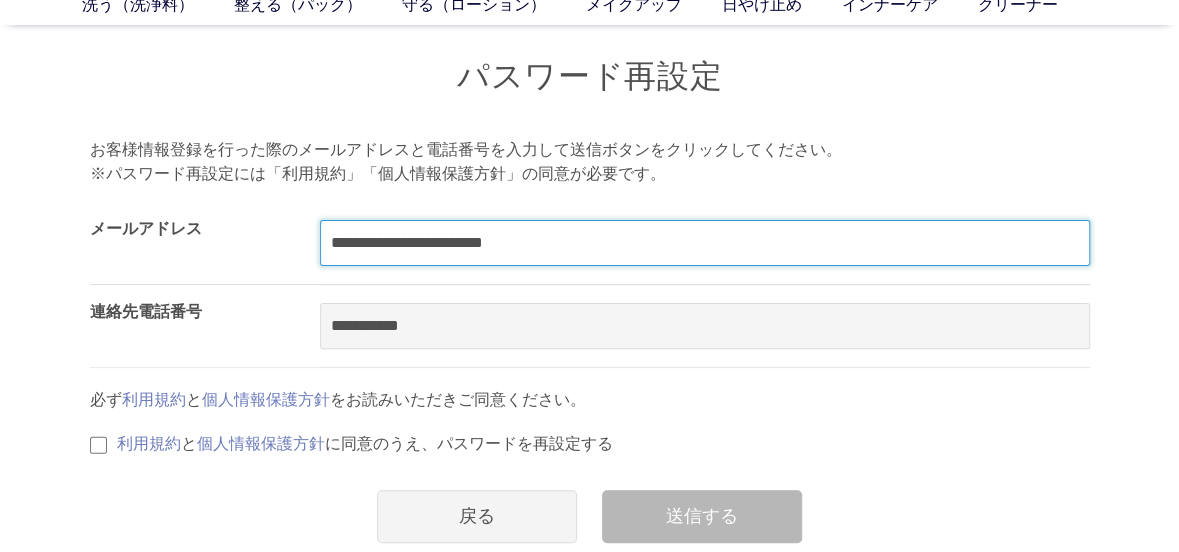 scroll, scrollTop: 200, scrollLeft: 0, axis: vertical 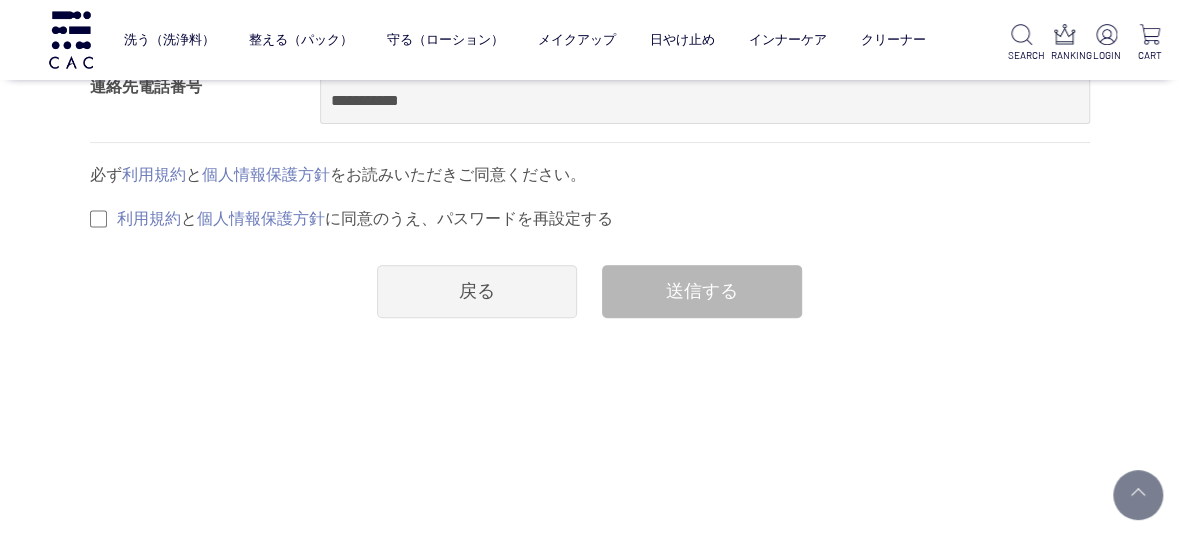click on "利用規約 と 個人情報保護方針 に同意のうえ、パスワードを再設定する" at bounding box center (590, 219) 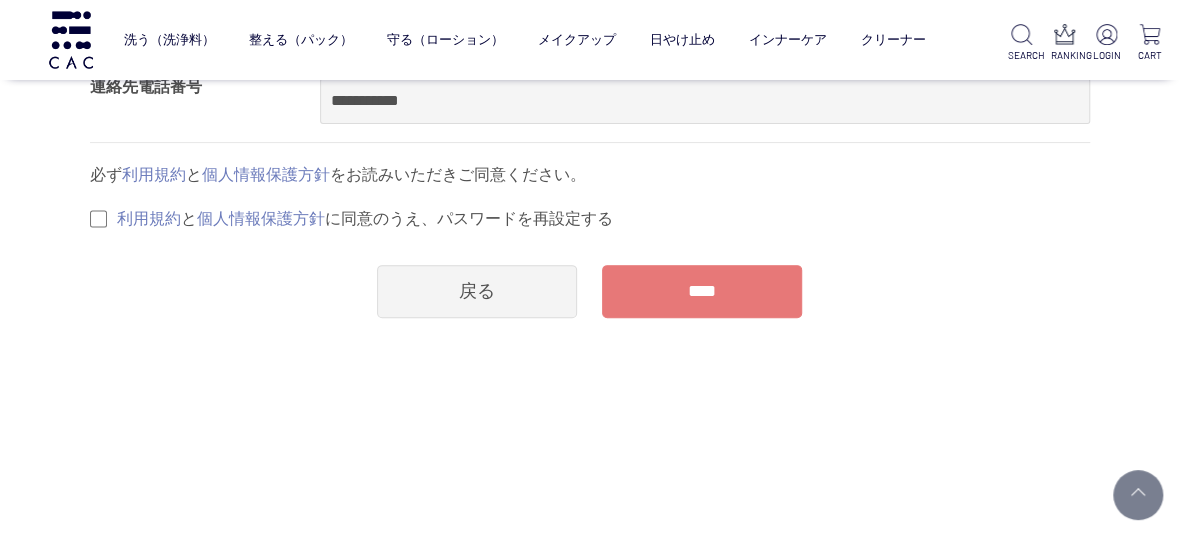 click on "****" at bounding box center (702, 291) 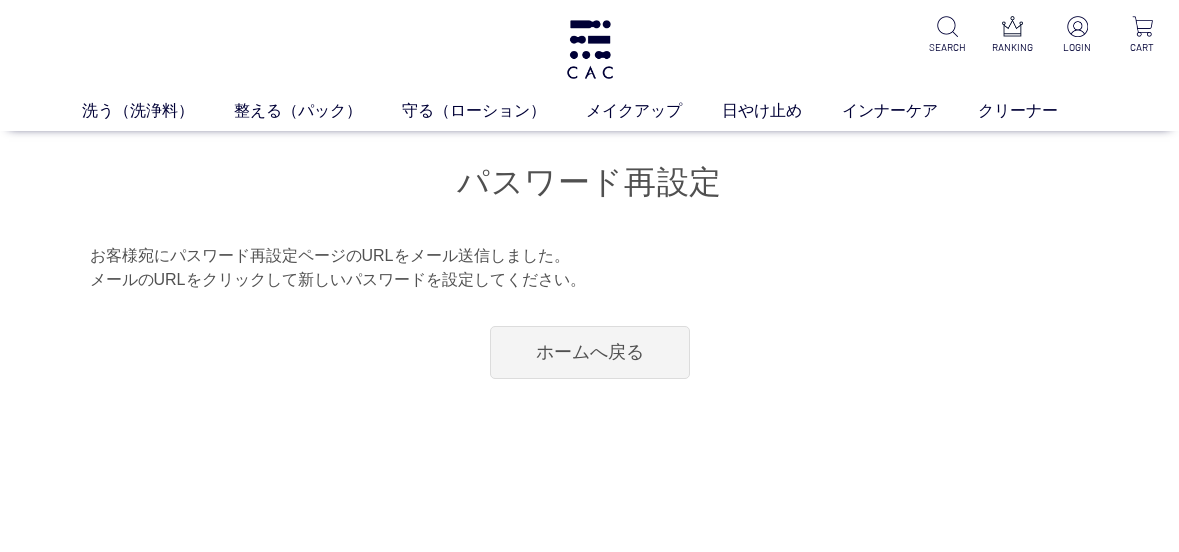 scroll, scrollTop: 0, scrollLeft: 0, axis: both 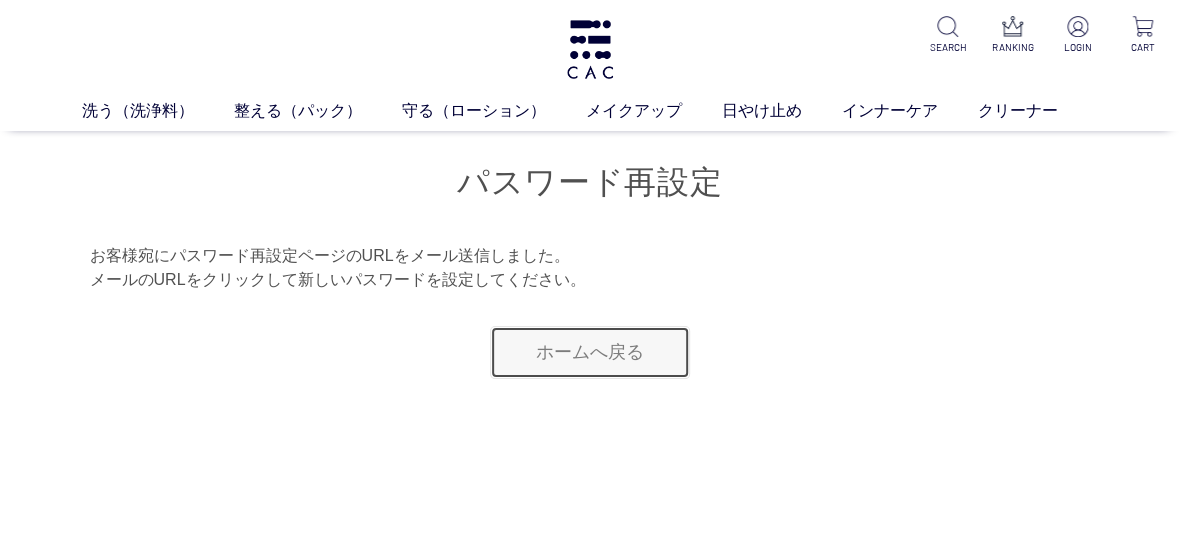 click on "ホームへ戻る" at bounding box center (590, 352) 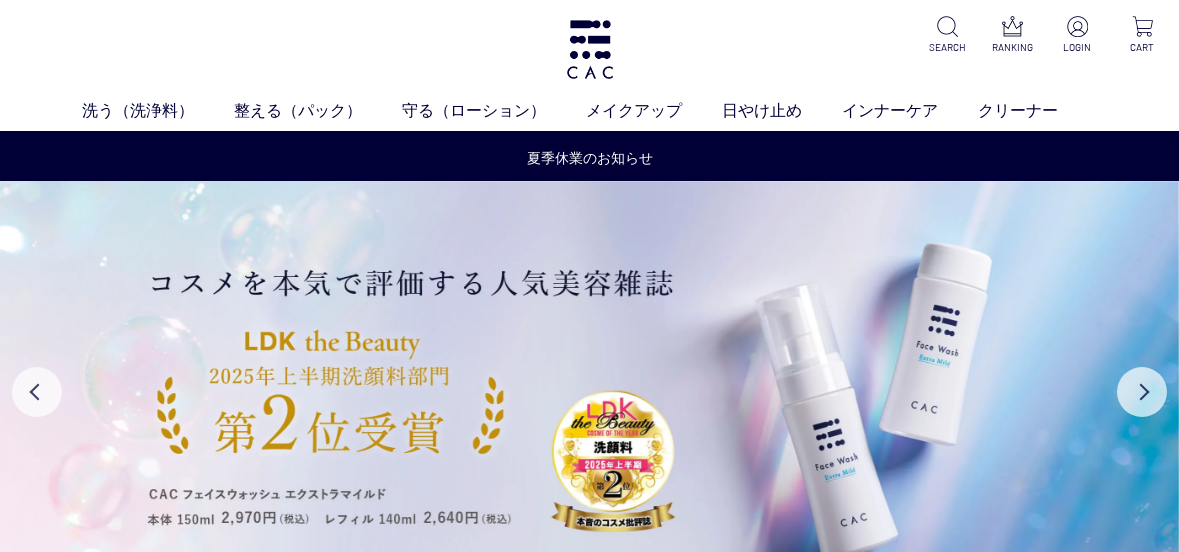 scroll, scrollTop: 0, scrollLeft: 0, axis: both 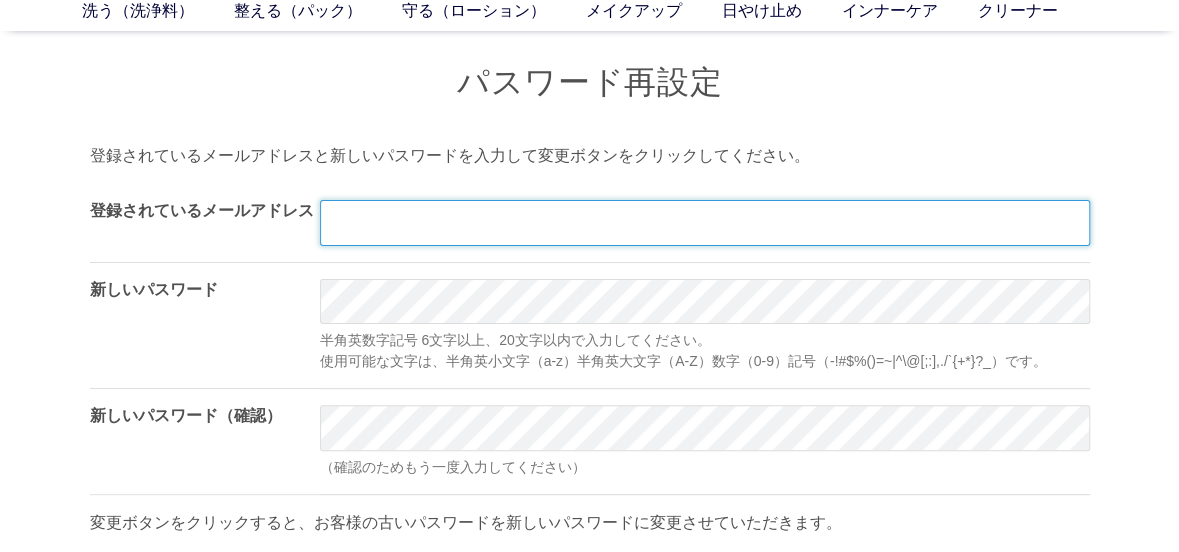 type on "**********" 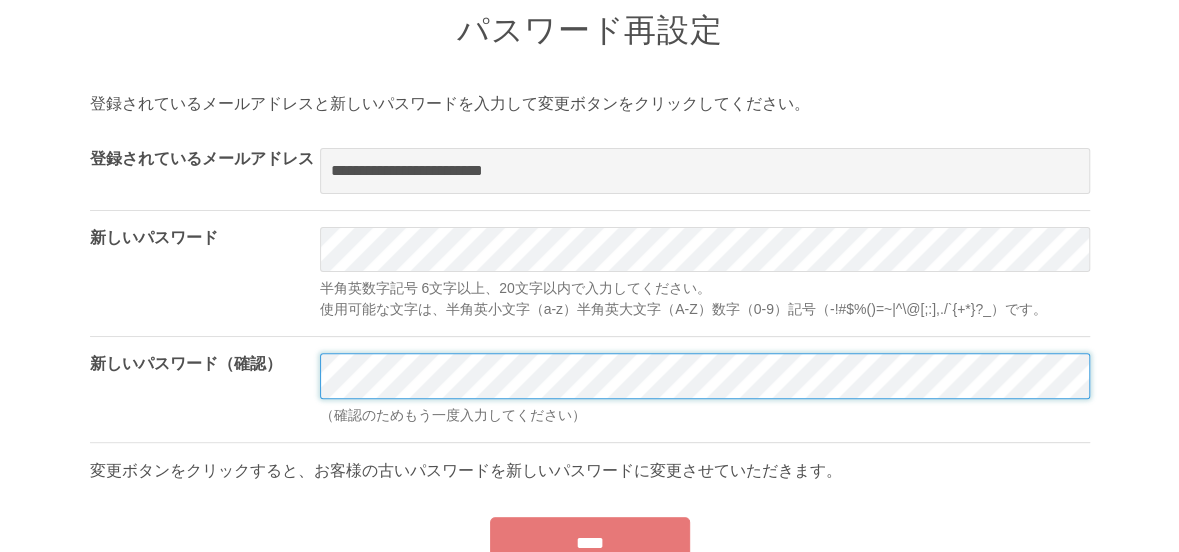 scroll, scrollTop: 300, scrollLeft: 0, axis: vertical 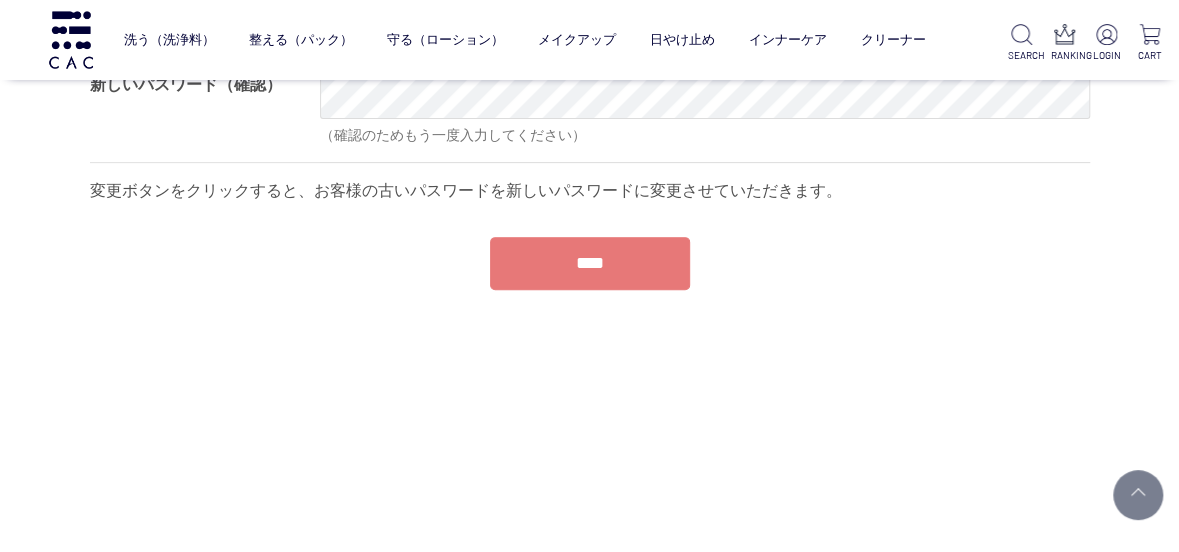 click on "****" at bounding box center (590, 263) 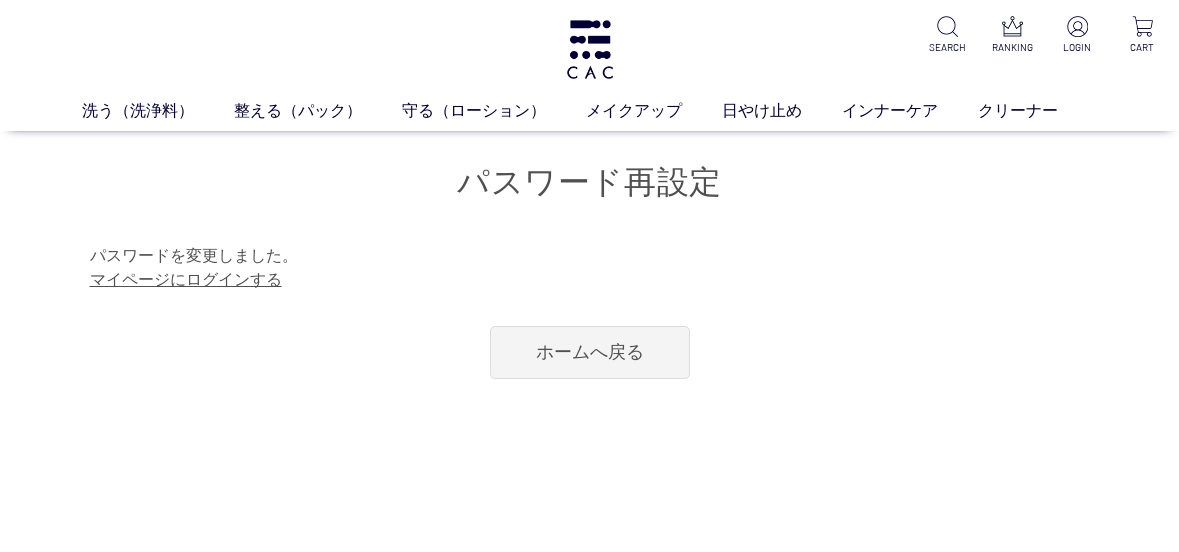 scroll, scrollTop: 0, scrollLeft: 0, axis: both 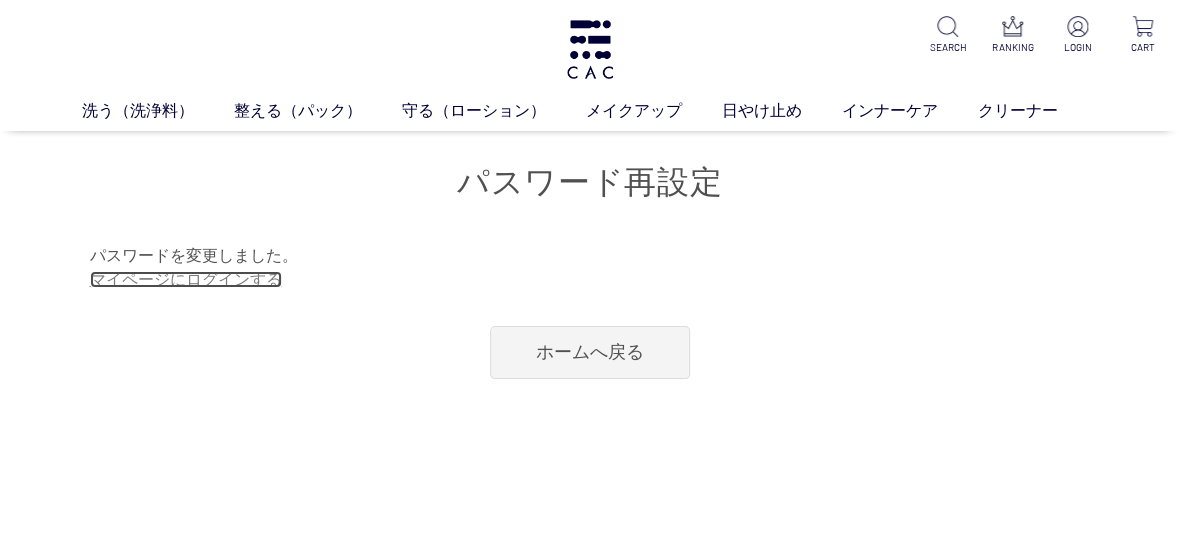 click on "マイページにログインする" at bounding box center (186, 279) 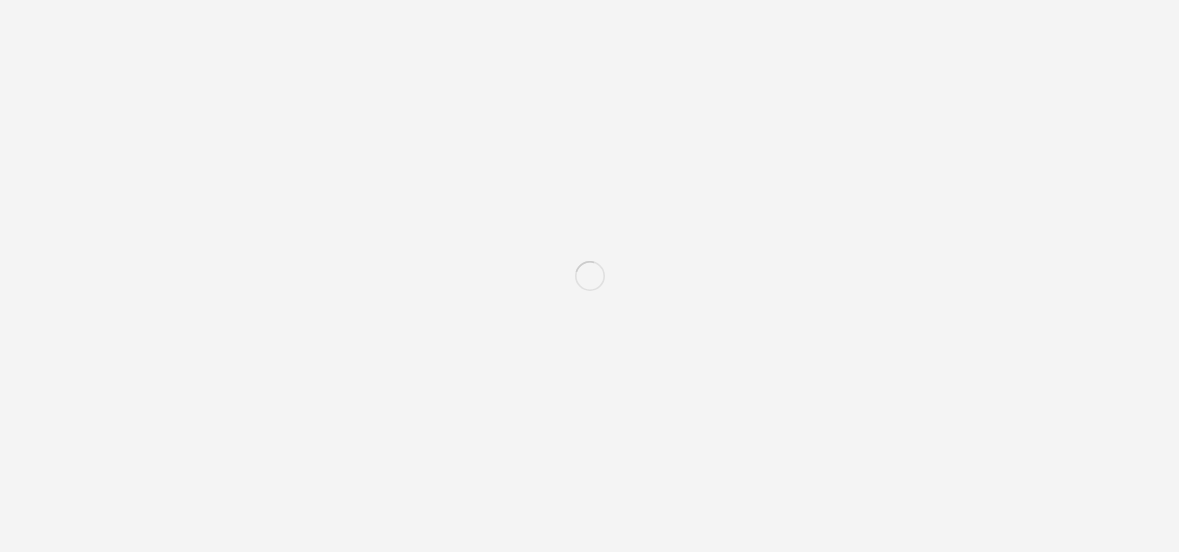 scroll, scrollTop: 0, scrollLeft: 0, axis: both 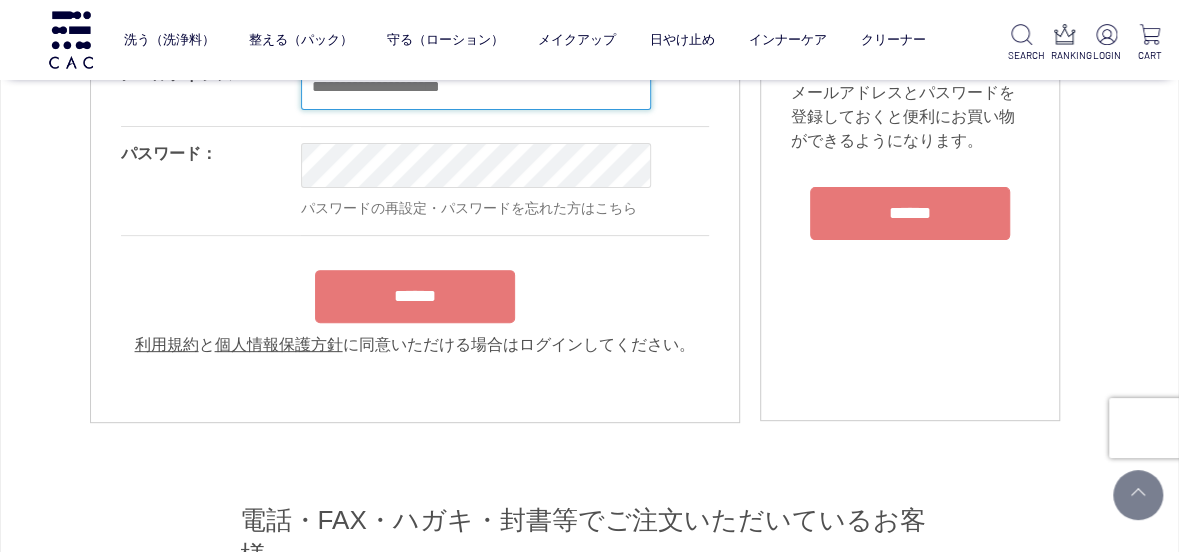 type on "**********" 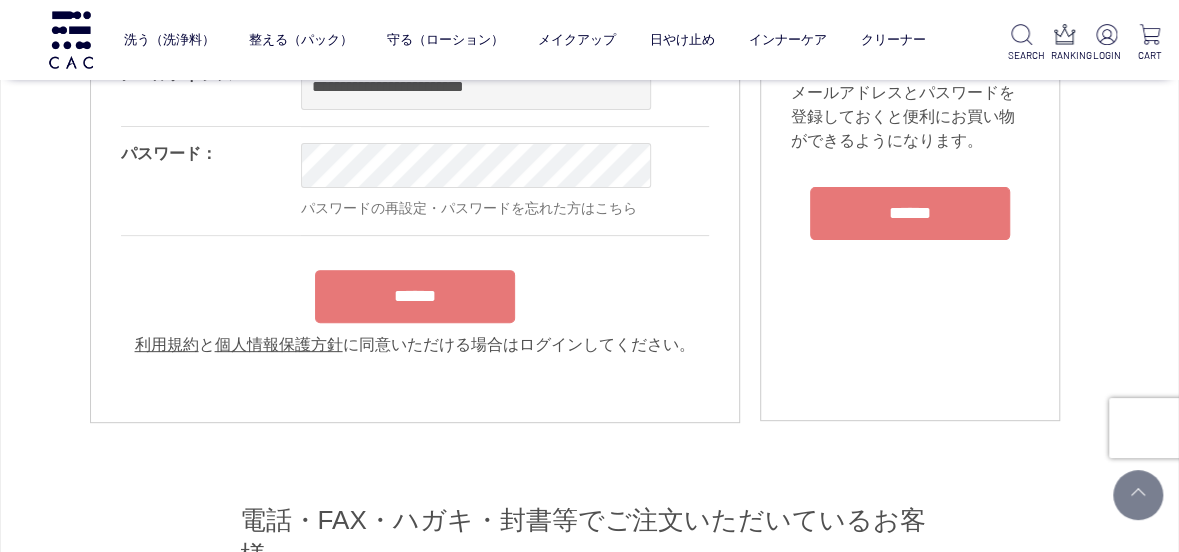 click on "**********" at bounding box center (415, 202) 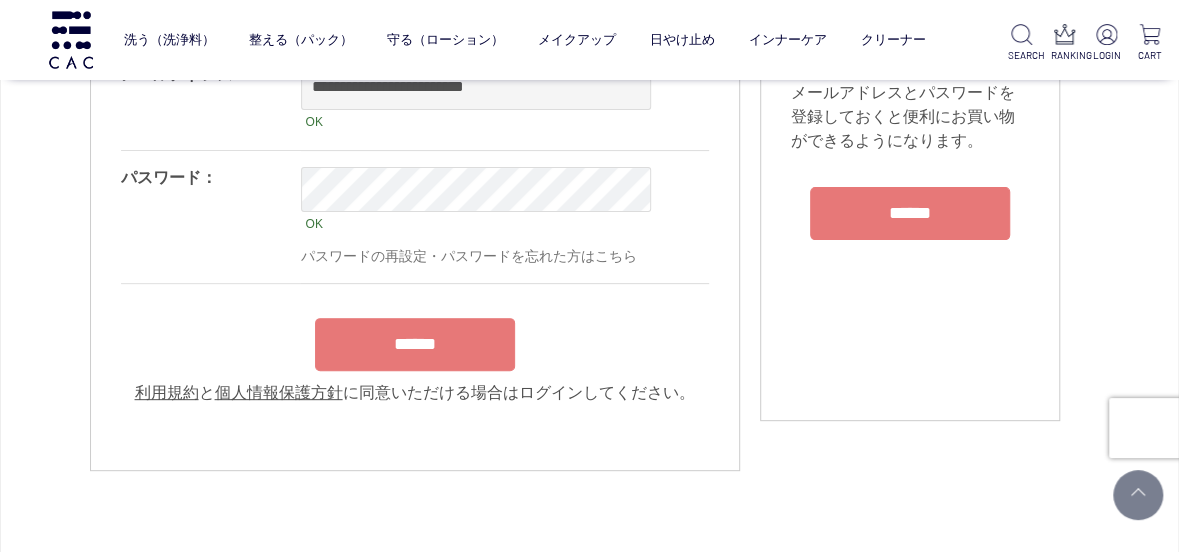 click on "******" at bounding box center [415, 344] 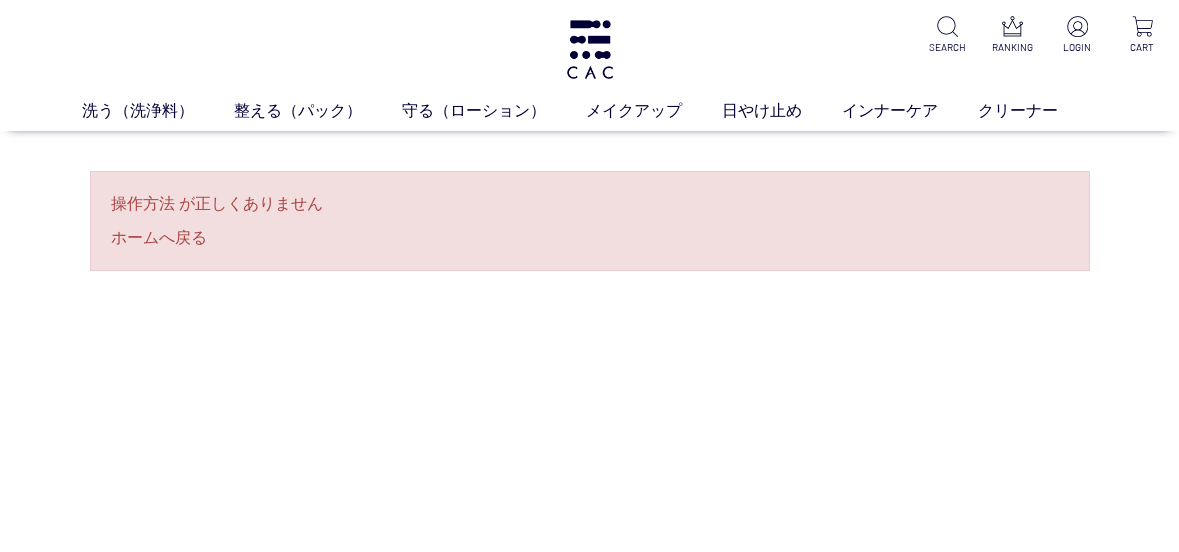 scroll, scrollTop: 0, scrollLeft: 0, axis: both 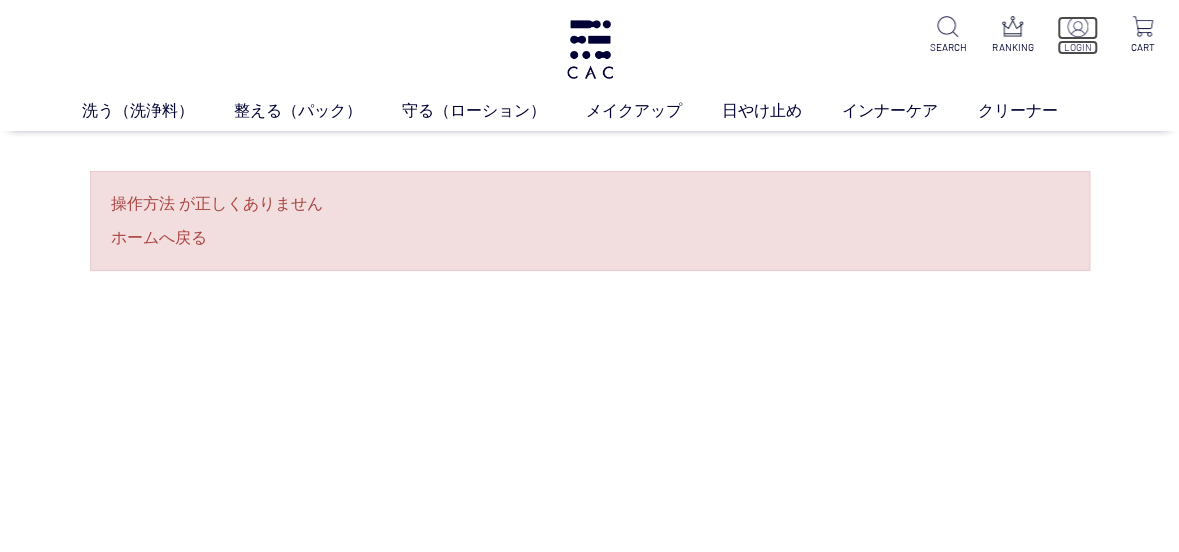 click on "LOGIN" at bounding box center (1078, 47) 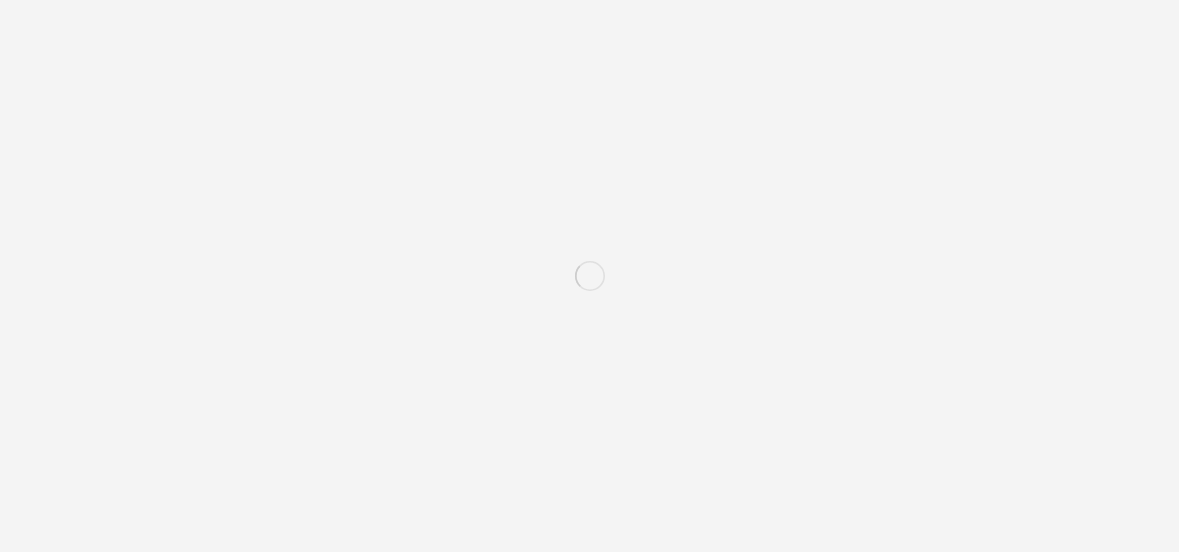 scroll, scrollTop: 0, scrollLeft: 0, axis: both 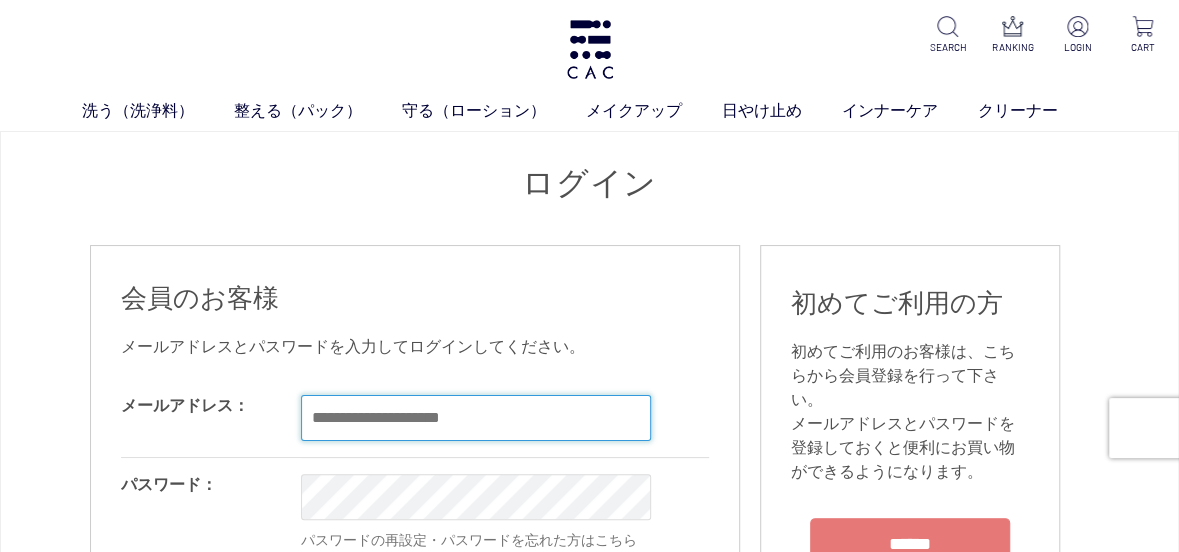 type on "**********" 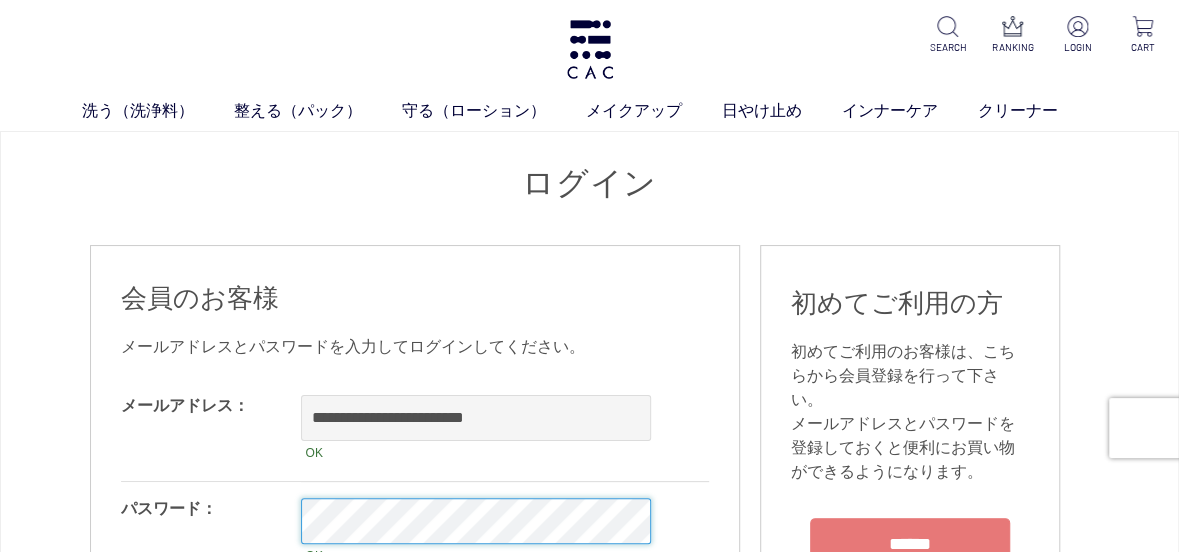 scroll, scrollTop: 300, scrollLeft: 0, axis: vertical 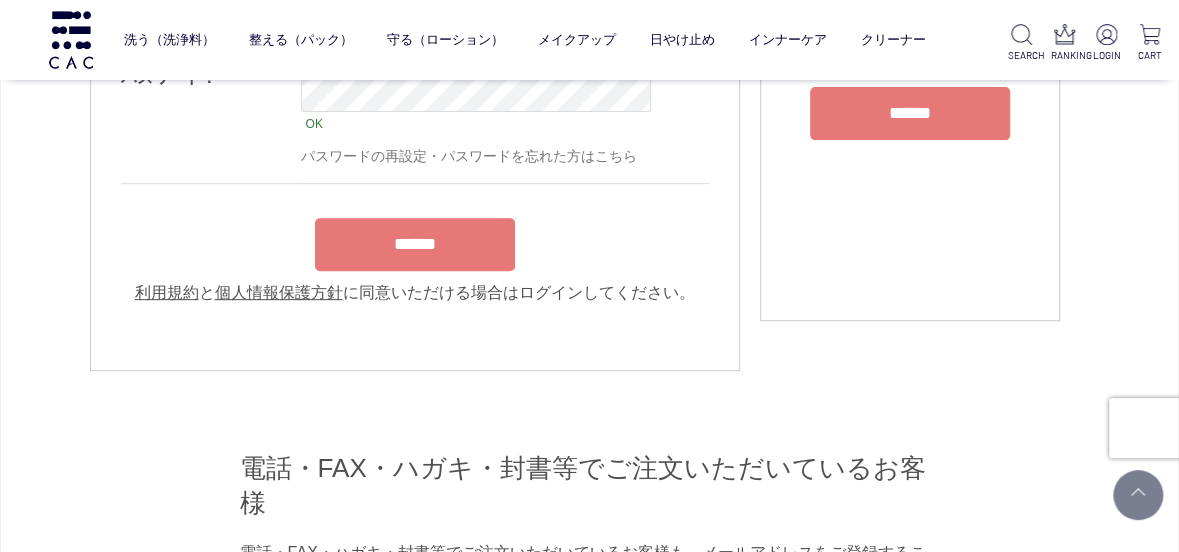 click on "******" at bounding box center (415, 244) 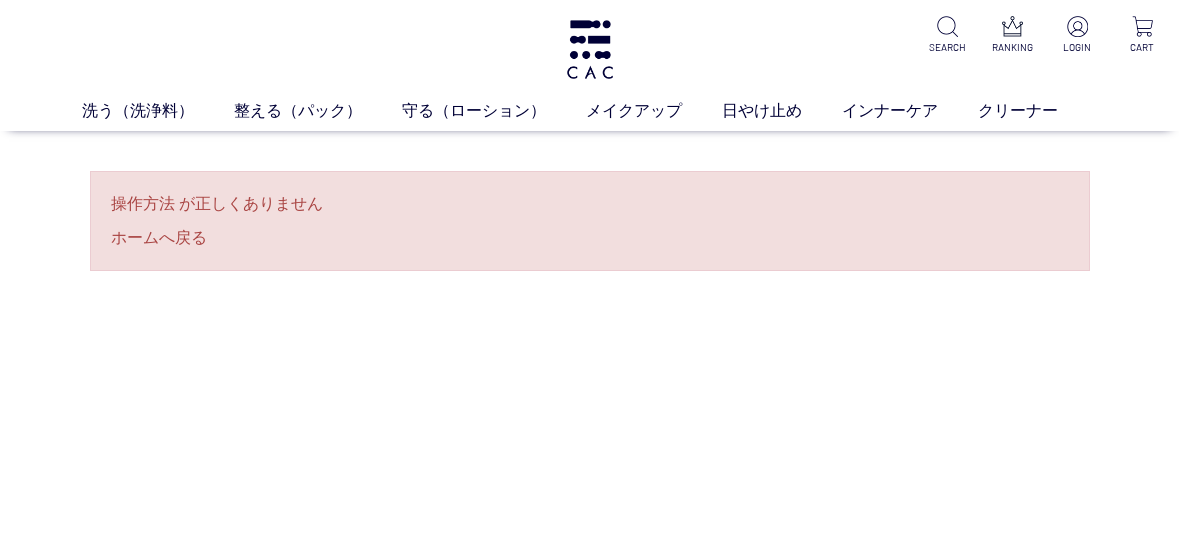 scroll, scrollTop: 0, scrollLeft: 0, axis: both 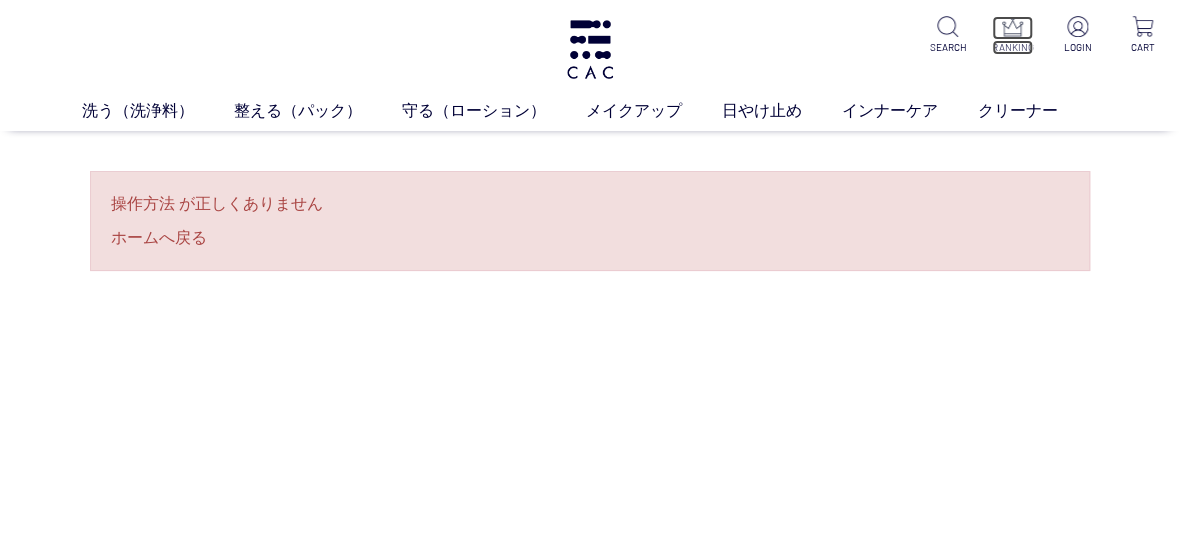 click on "RANKING" at bounding box center [1013, 47] 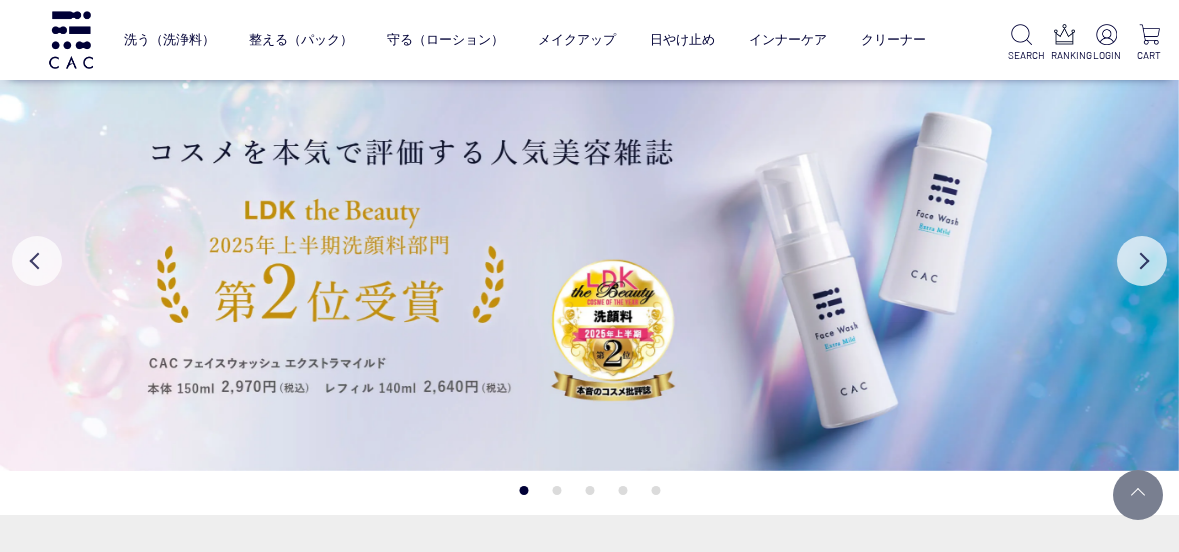scroll, scrollTop: 1365, scrollLeft: 0, axis: vertical 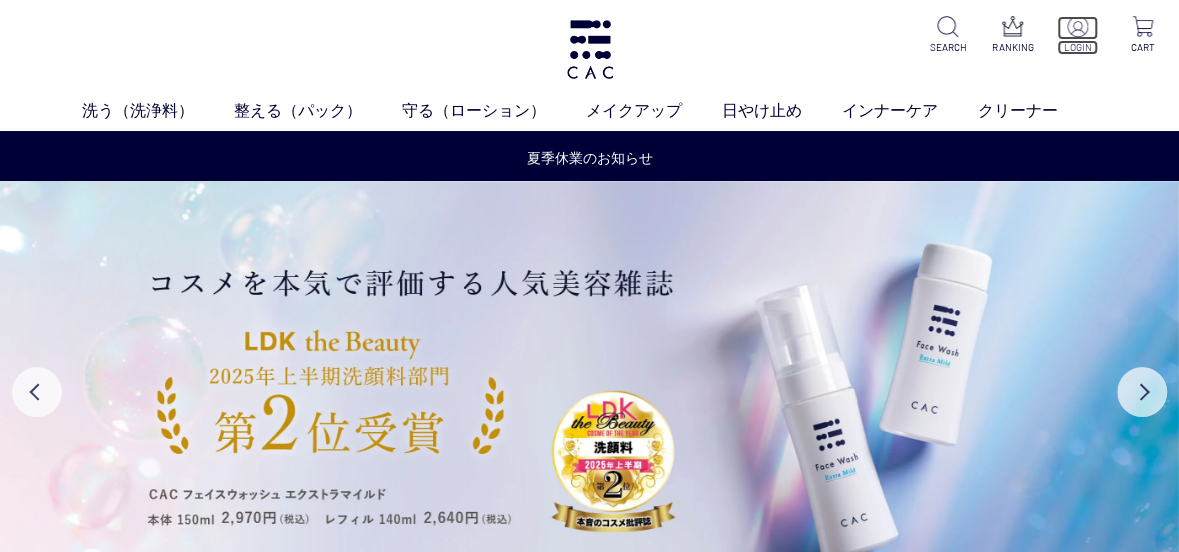click at bounding box center (1077, 26) 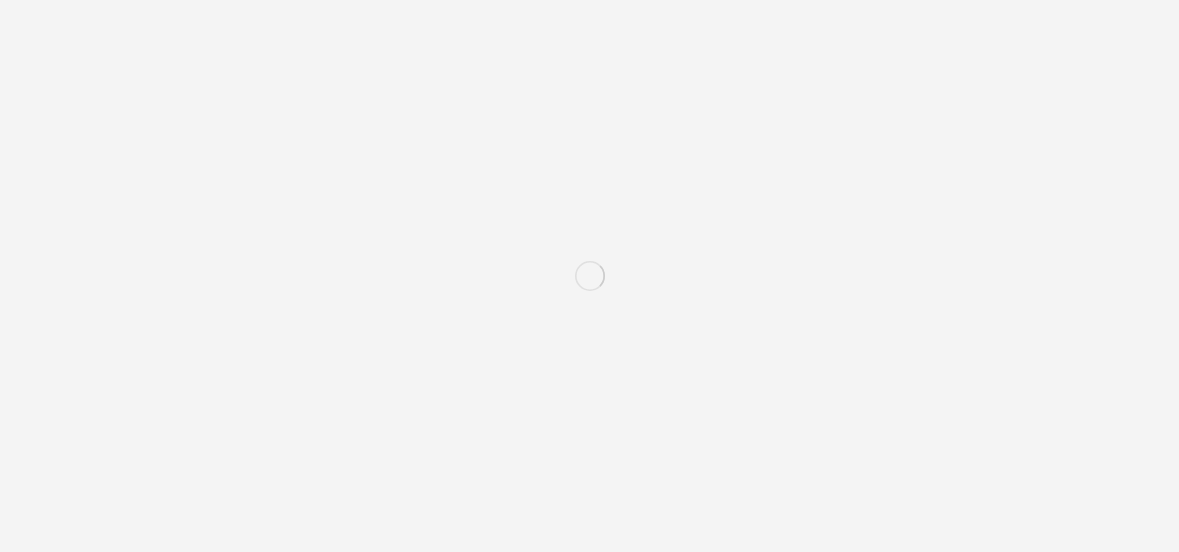 scroll, scrollTop: 0, scrollLeft: 0, axis: both 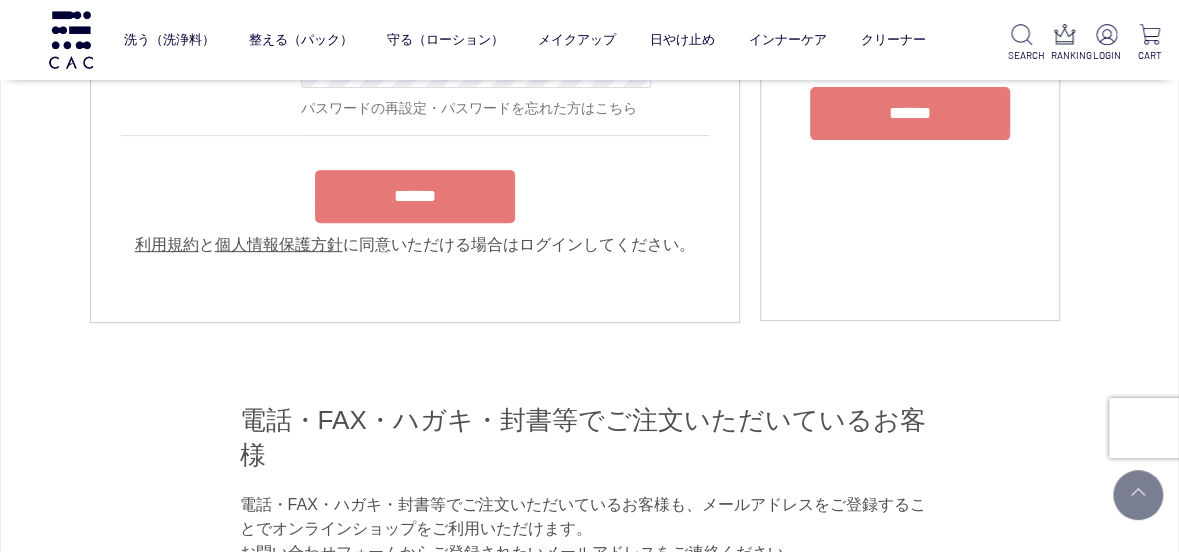 type on "**********" 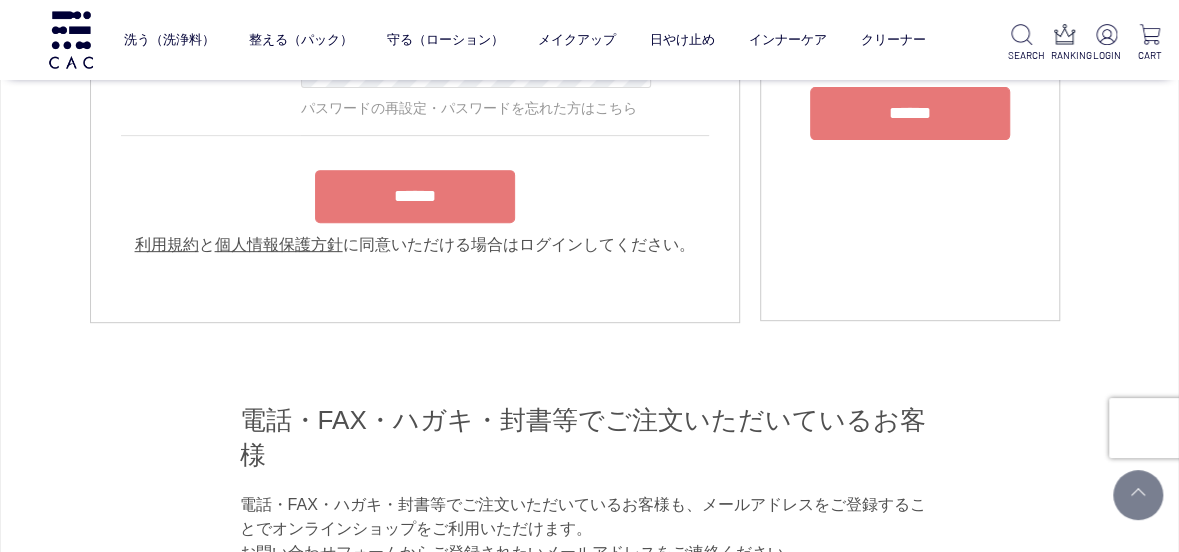 scroll, scrollTop: 263, scrollLeft: 0, axis: vertical 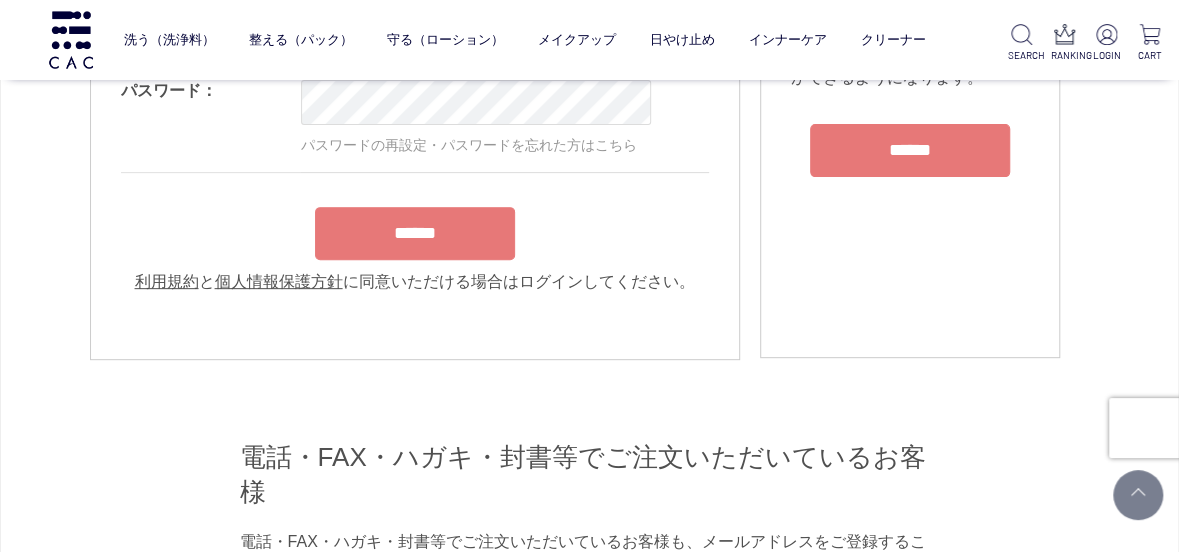 click on "**********" at bounding box center (415, 139) 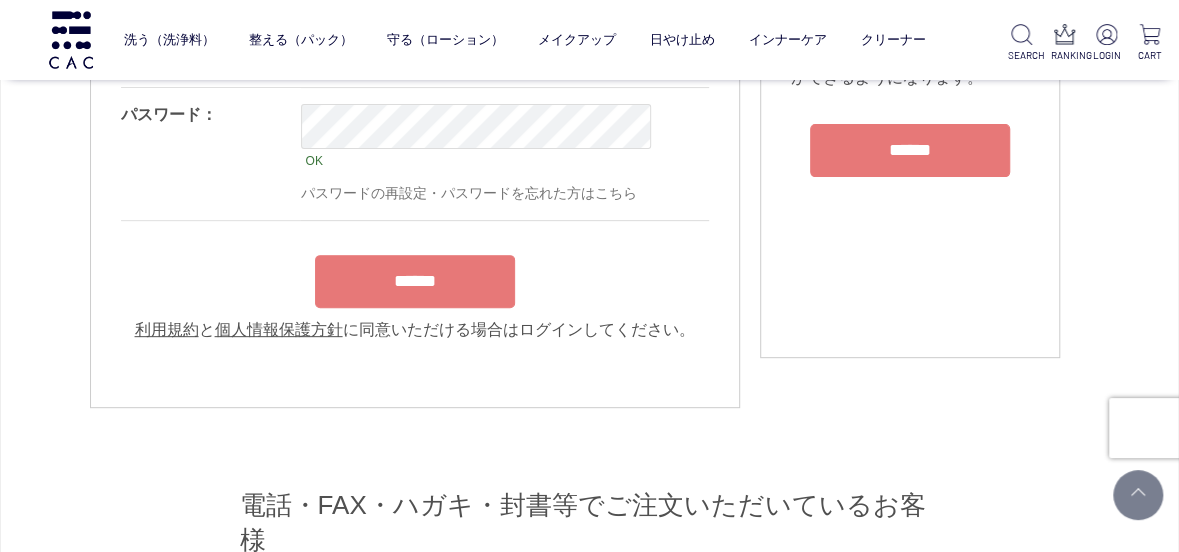click on "******" at bounding box center [415, 281] 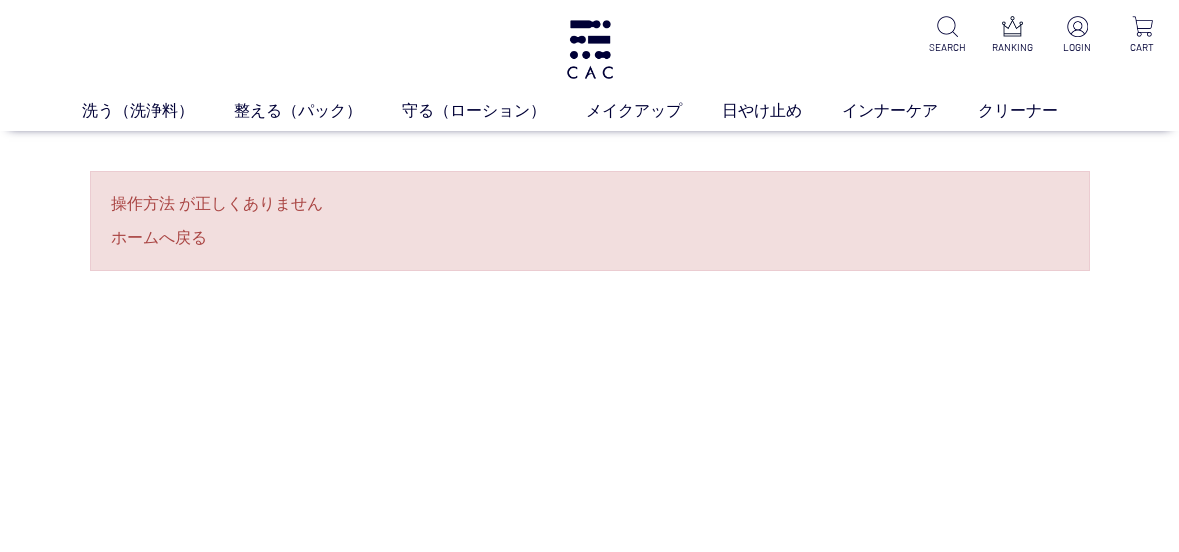 scroll, scrollTop: 0, scrollLeft: 0, axis: both 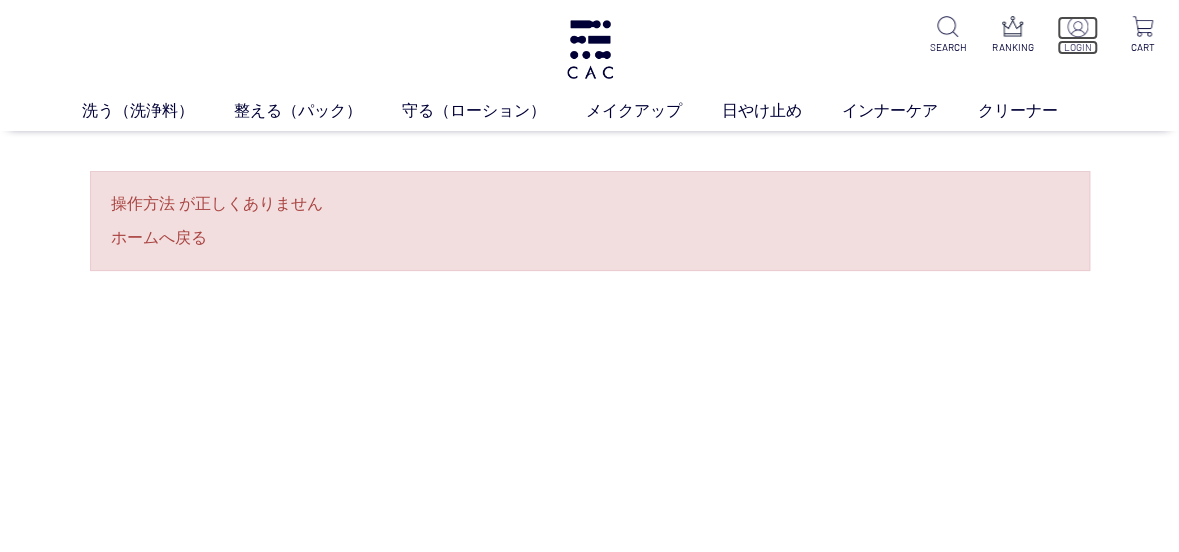 click at bounding box center [1078, 28] 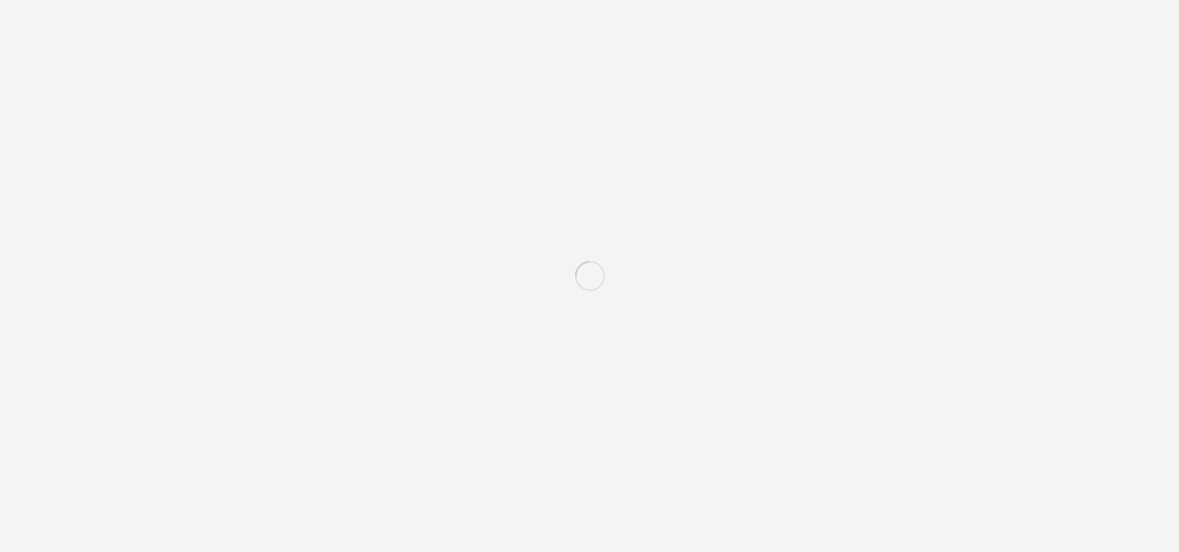 scroll, scrollTop: 0, scrollLeft: 0, axis: both 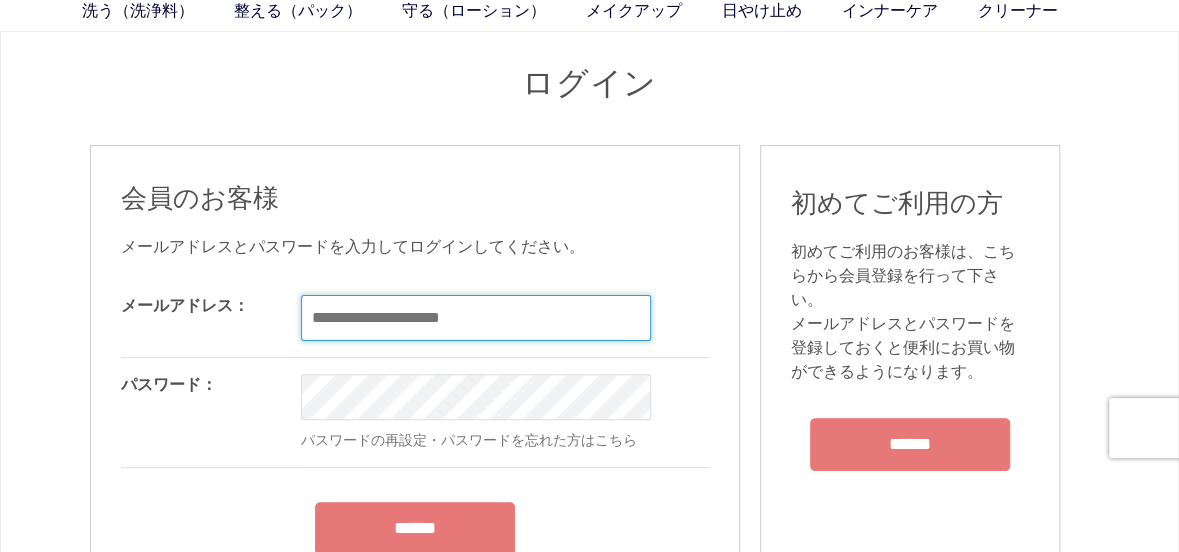 type on "**********" 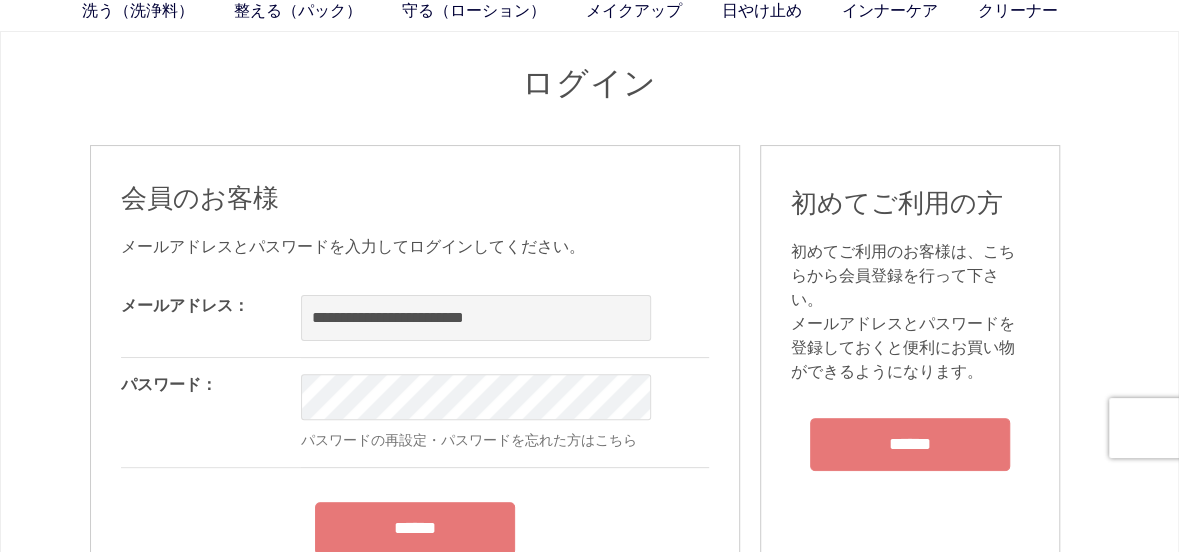 click on "**********" at bounding box center (415, 433) 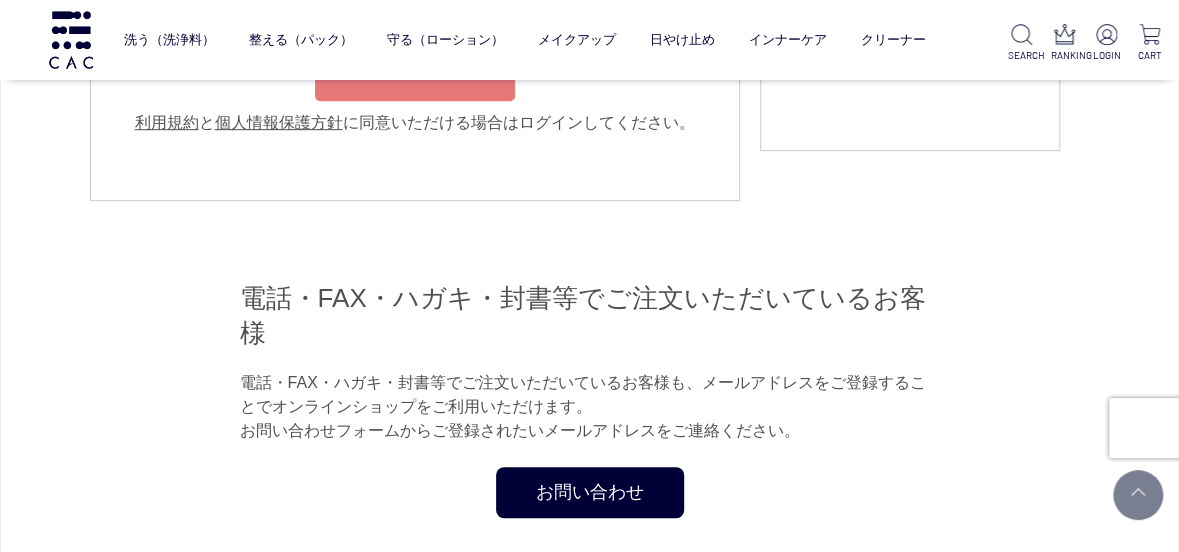 scroll, scrollTop: 400, scrollLeft: 0, axis: vertical 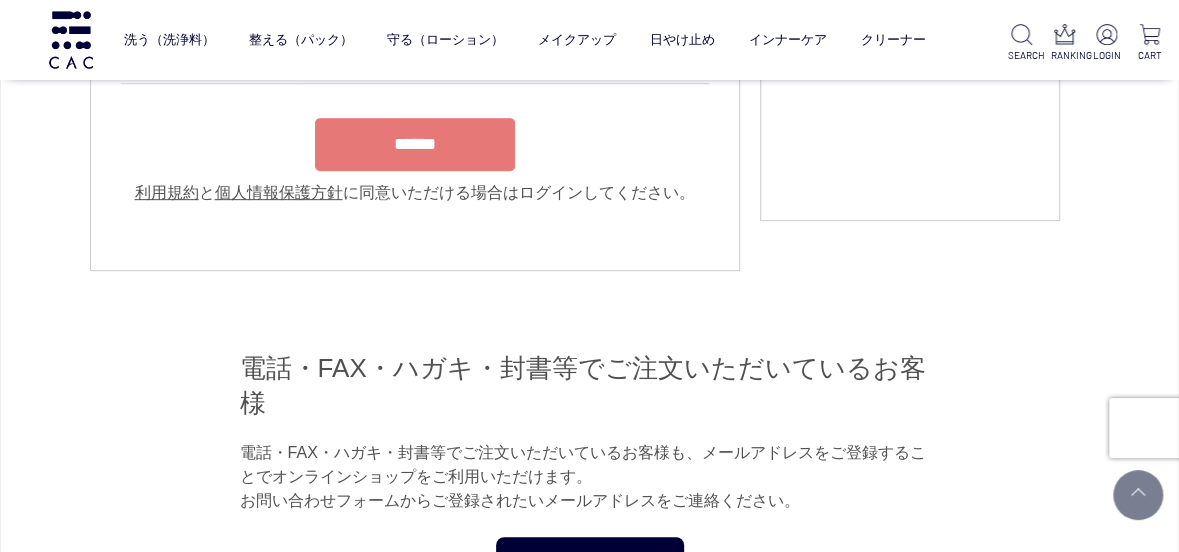 click on "******" at bounding box center [415, 144] 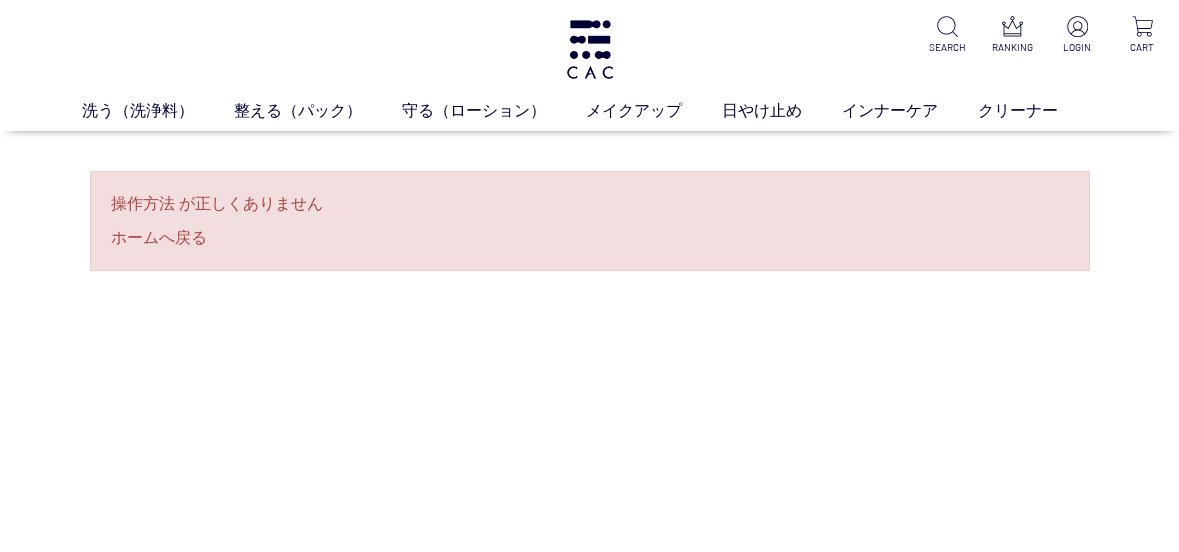 scroll, scrollTop: 0, scrollLeft: 0, axis: both 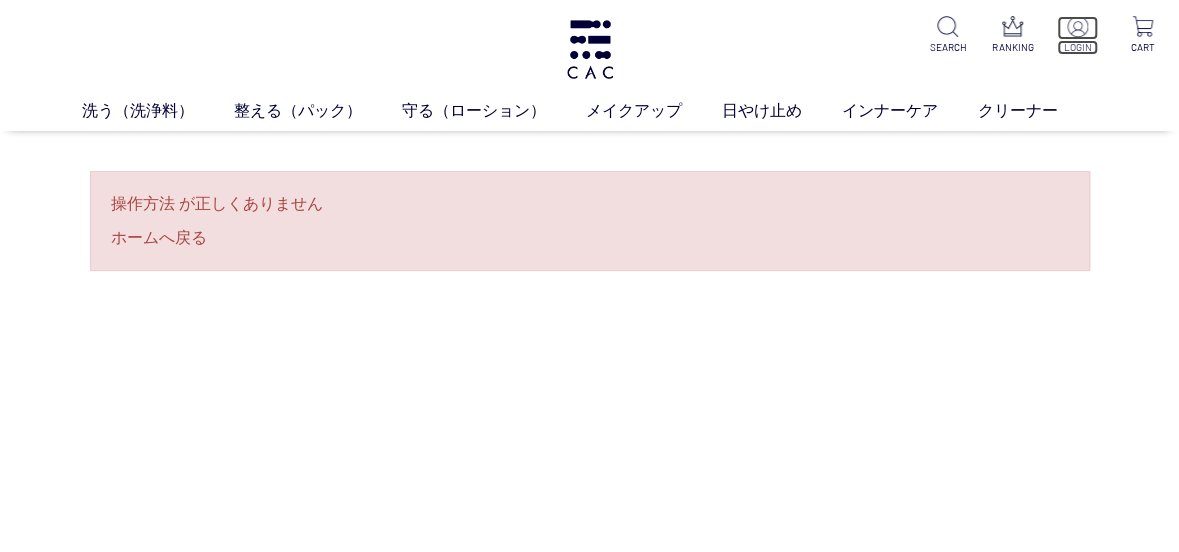 click at bounding box center [1077, 26] 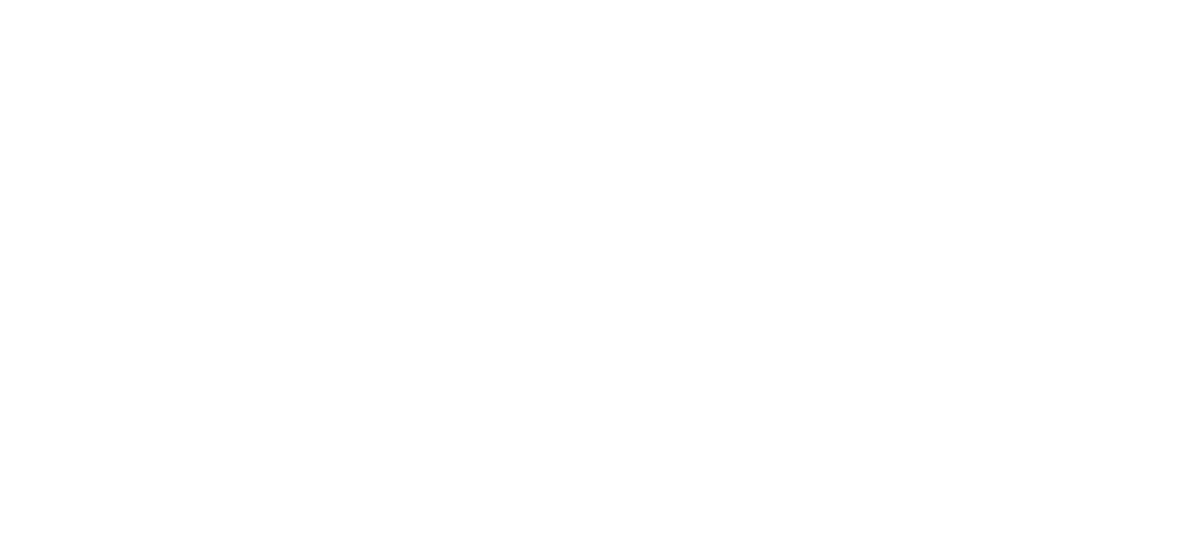 scroll, scrollTop: 0, scrollLeft: 0, axis: both 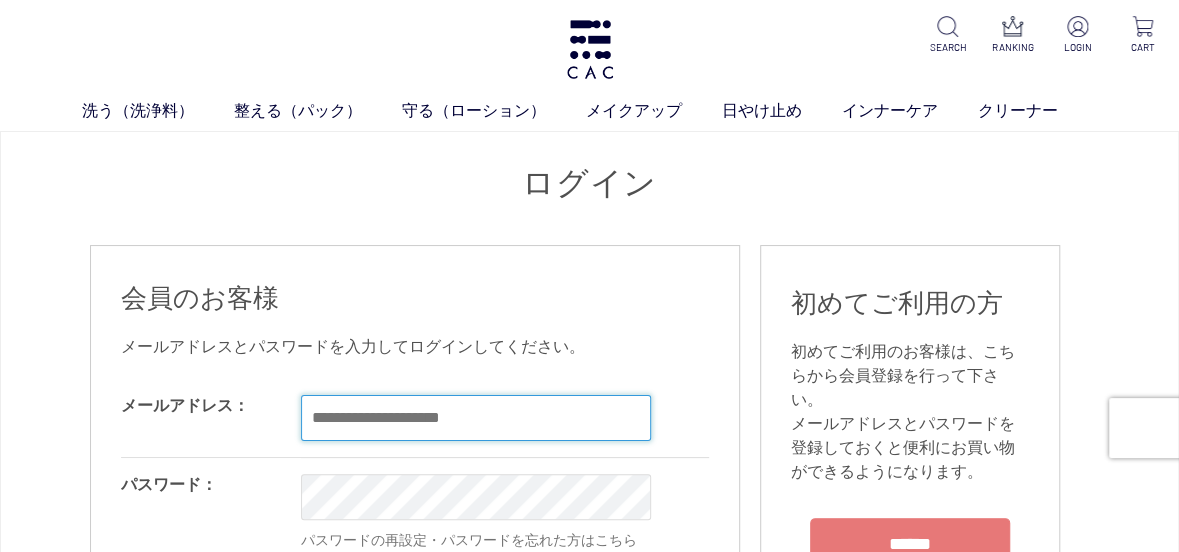 type on "**********" 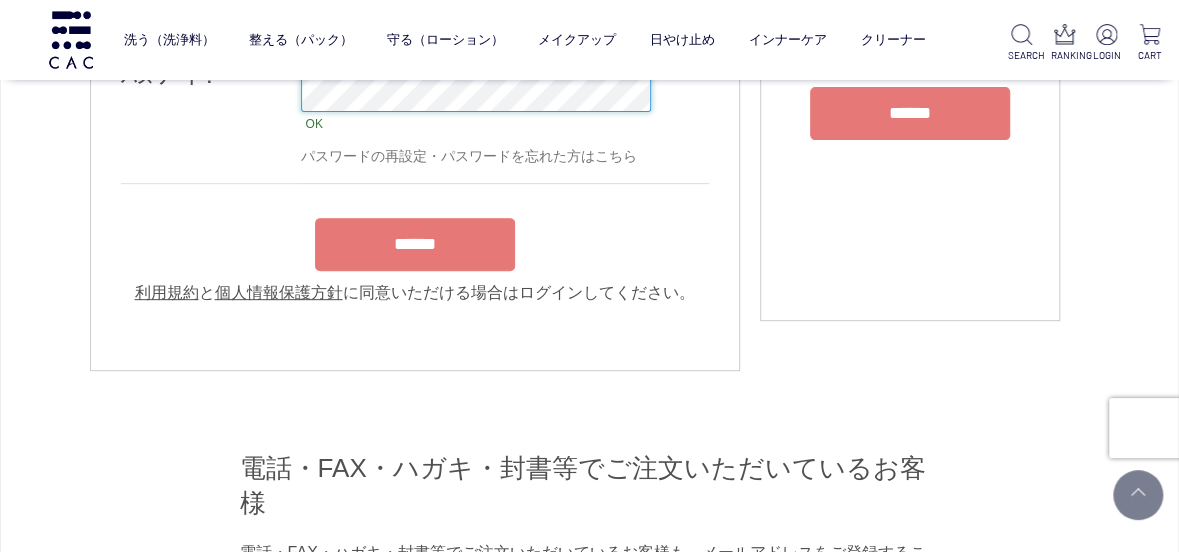 scroll, scrollTop: 400, scrollLeft: 0, axis: vertical 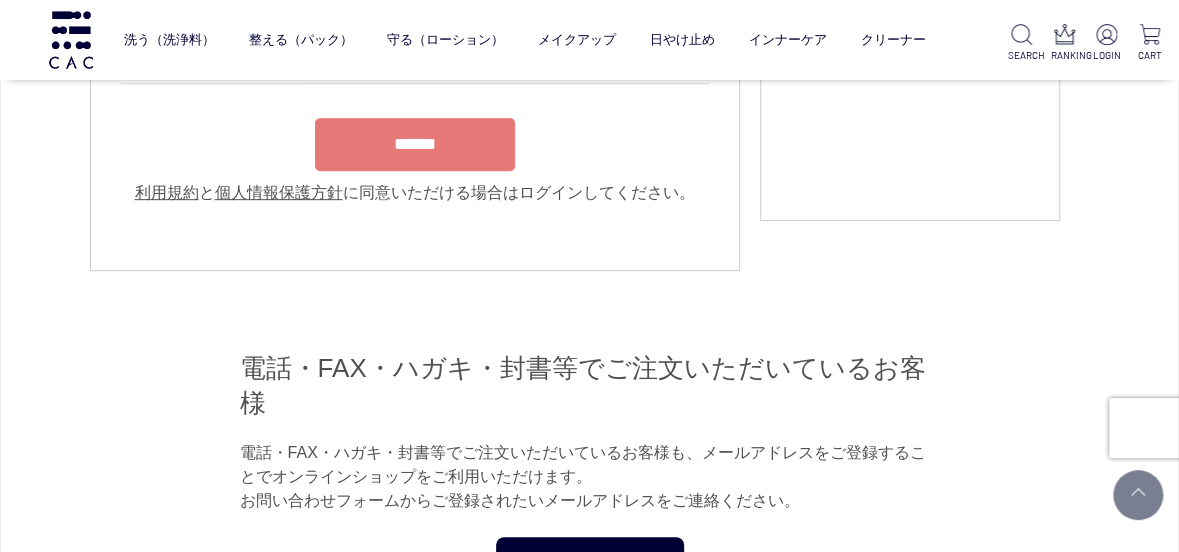 click on "******" at bounding box center (415, 144) 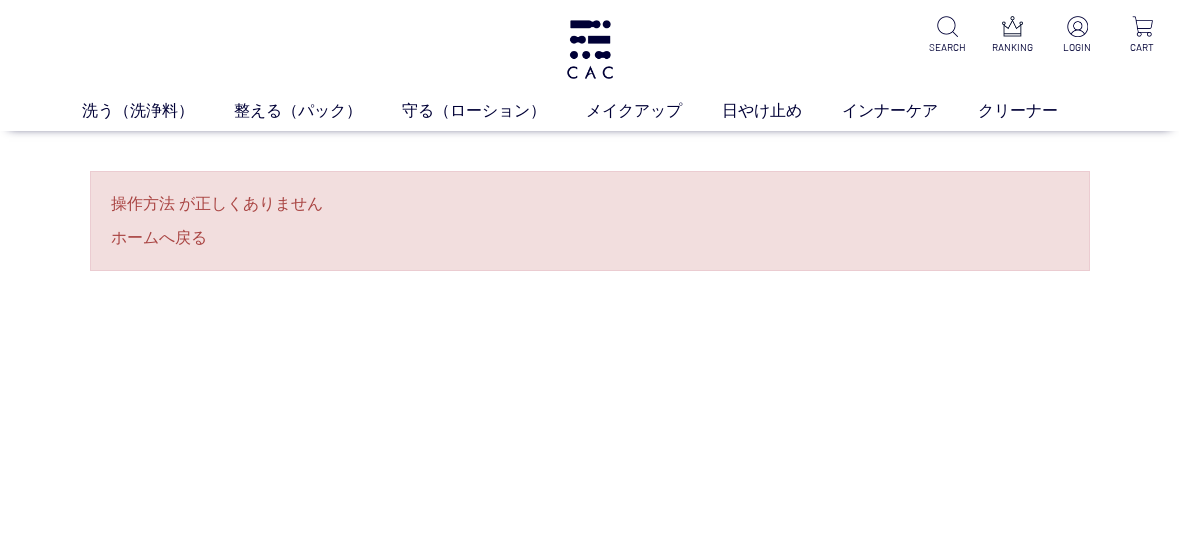 scroll, scrollTop: 0, scrollLeft: 0, axis: both 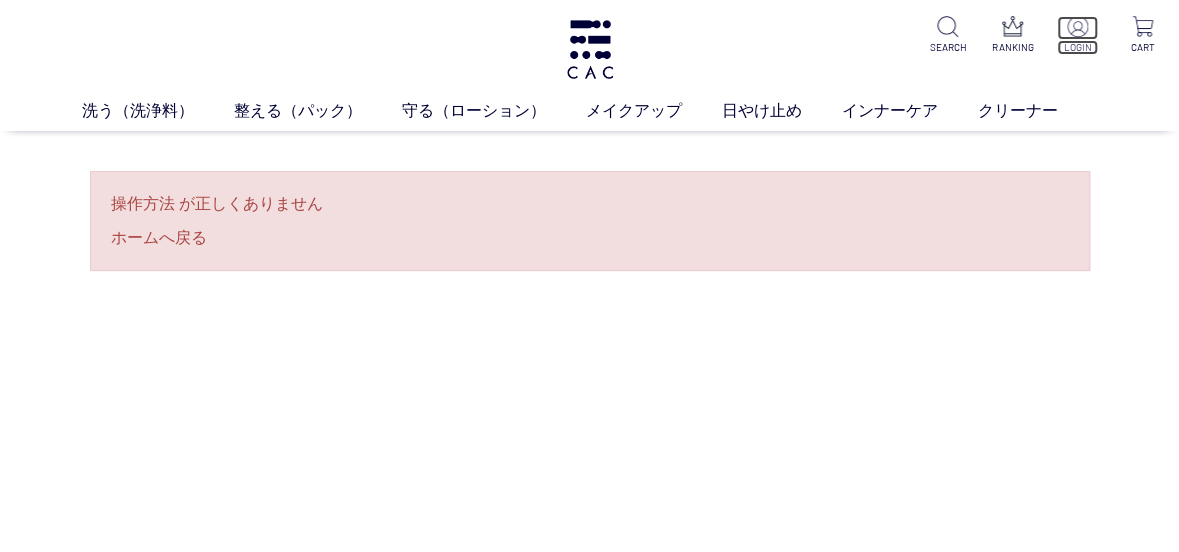 click at bounding box center [1077, 26] 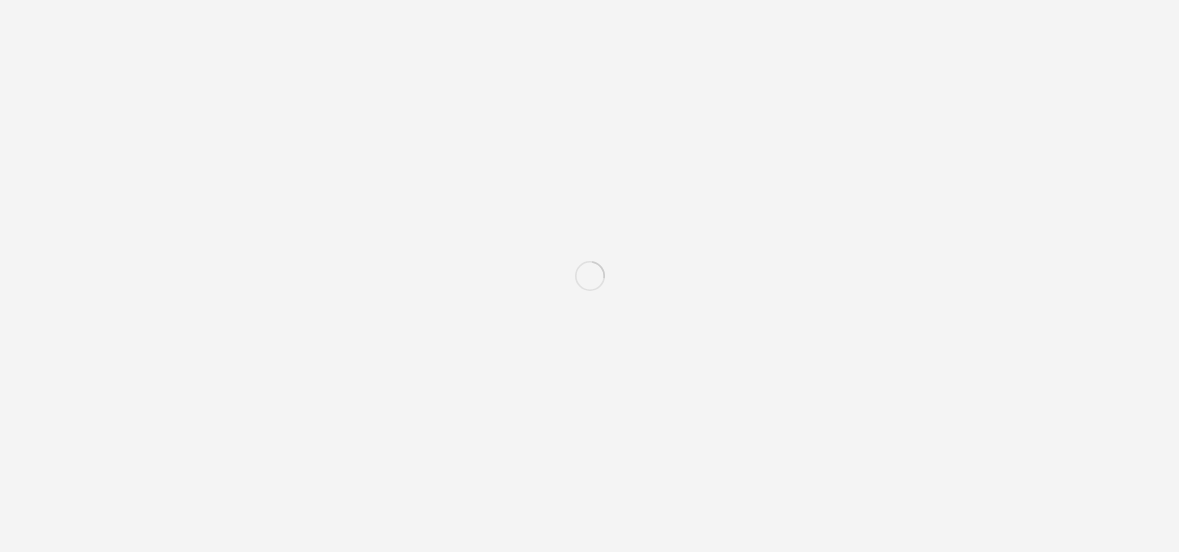 scroll, scrollTop: 0, scrollLeft: 0, axis: both 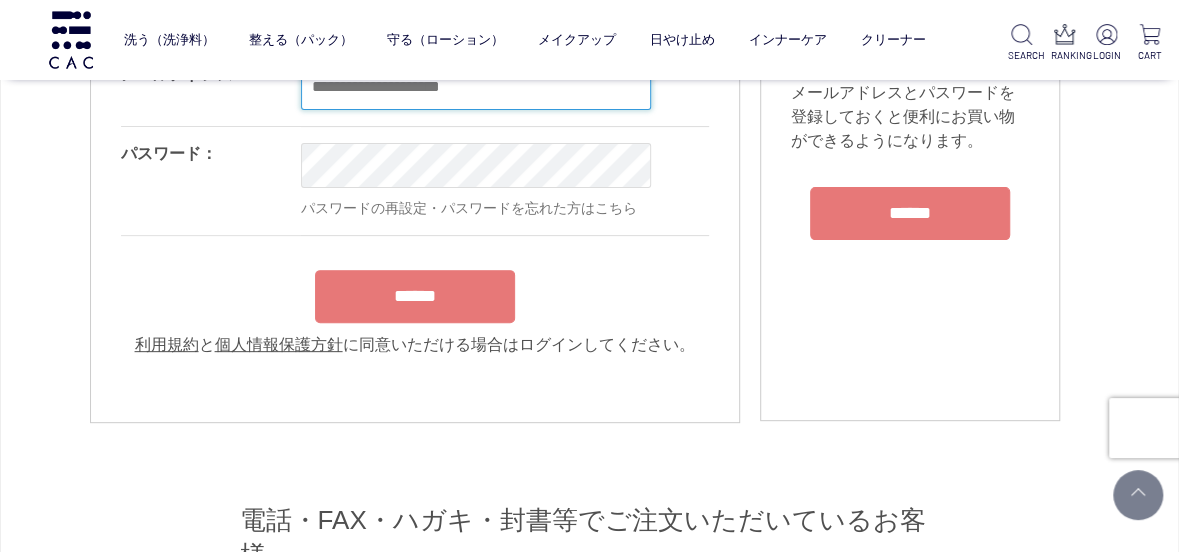 type on "**********" 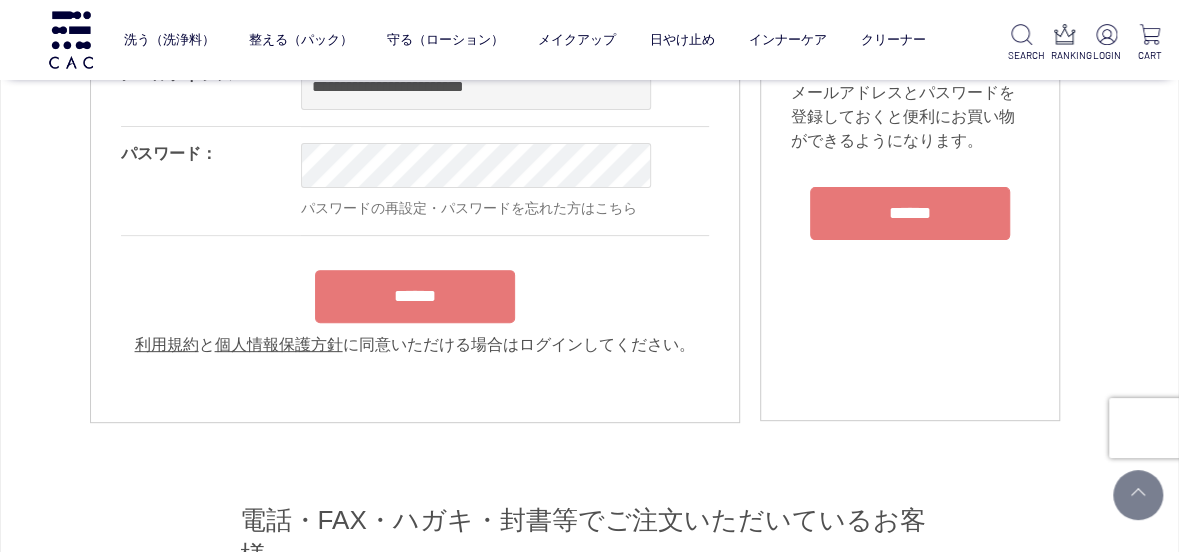 click on "**********" at bounding box center (415, 202) 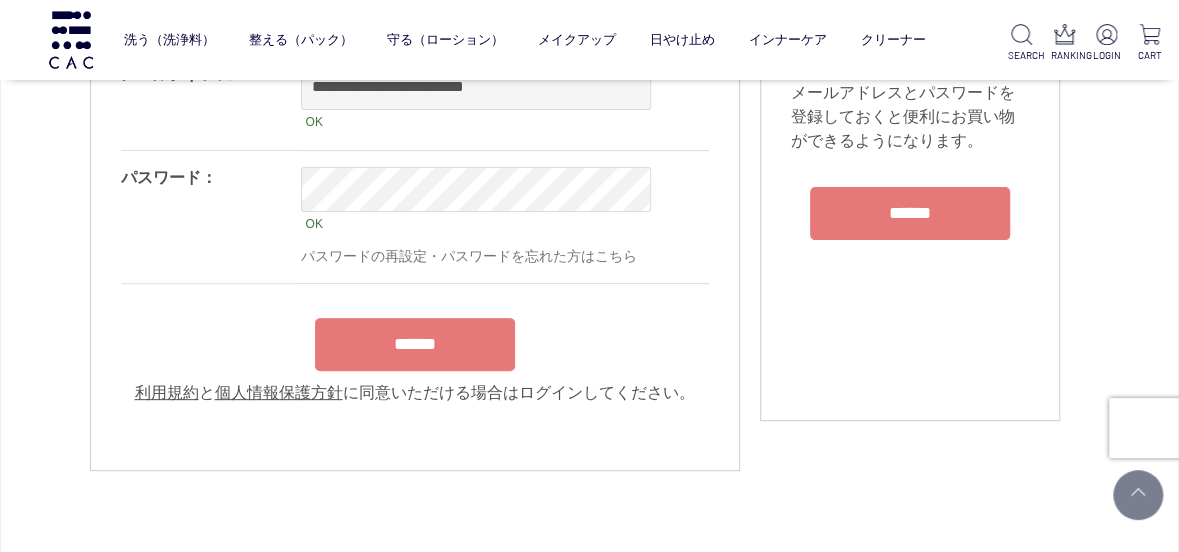 click on "******" at bounding box center (415, 344) 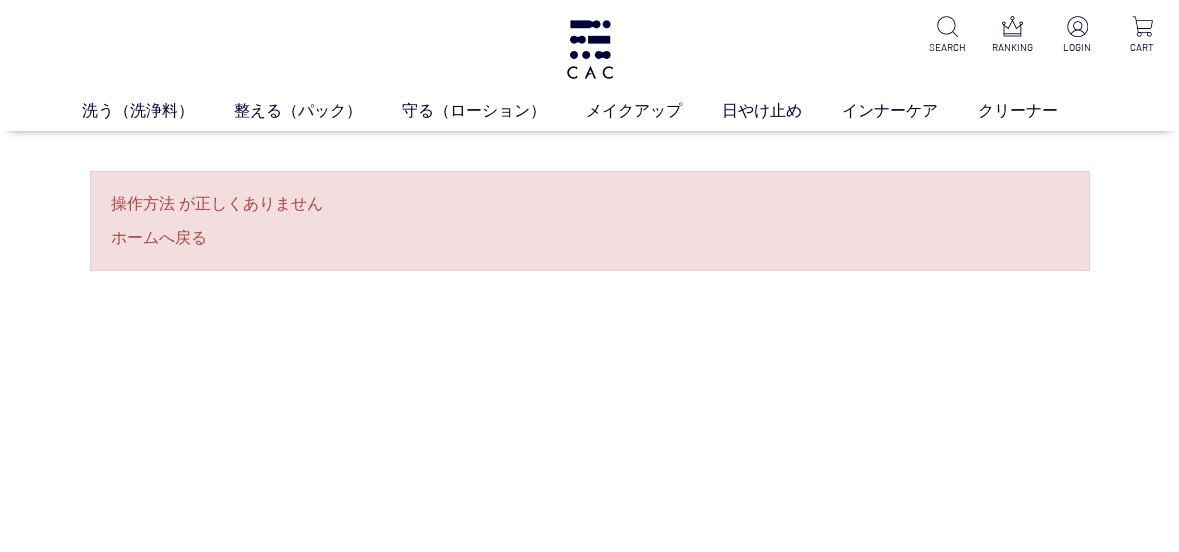 scroll, scrollTop: 0, scrollLeft: 0, axis: both 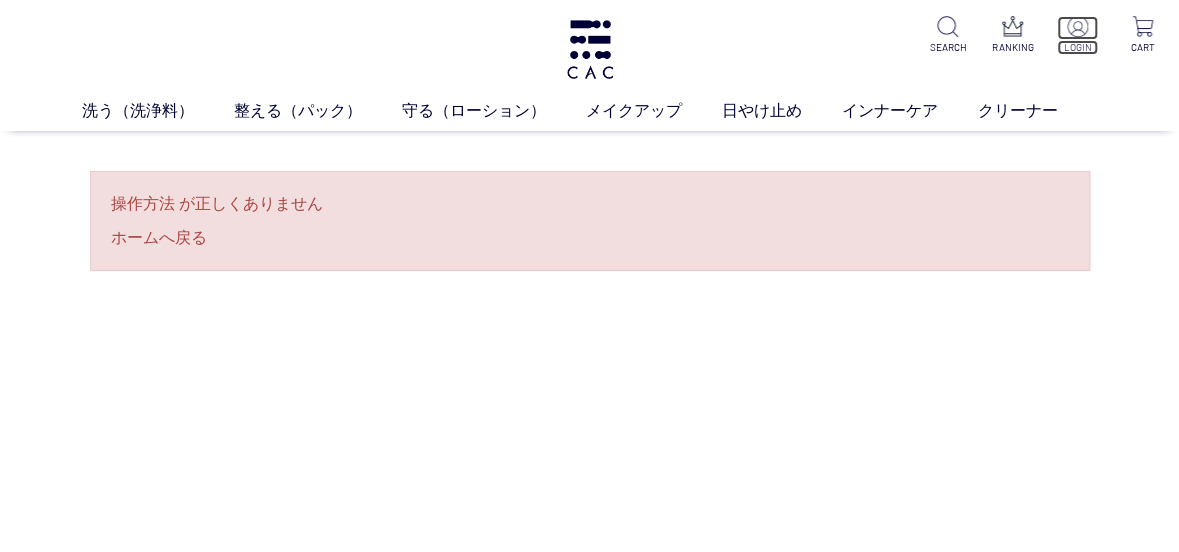 click at bounding box center (1078, 28) 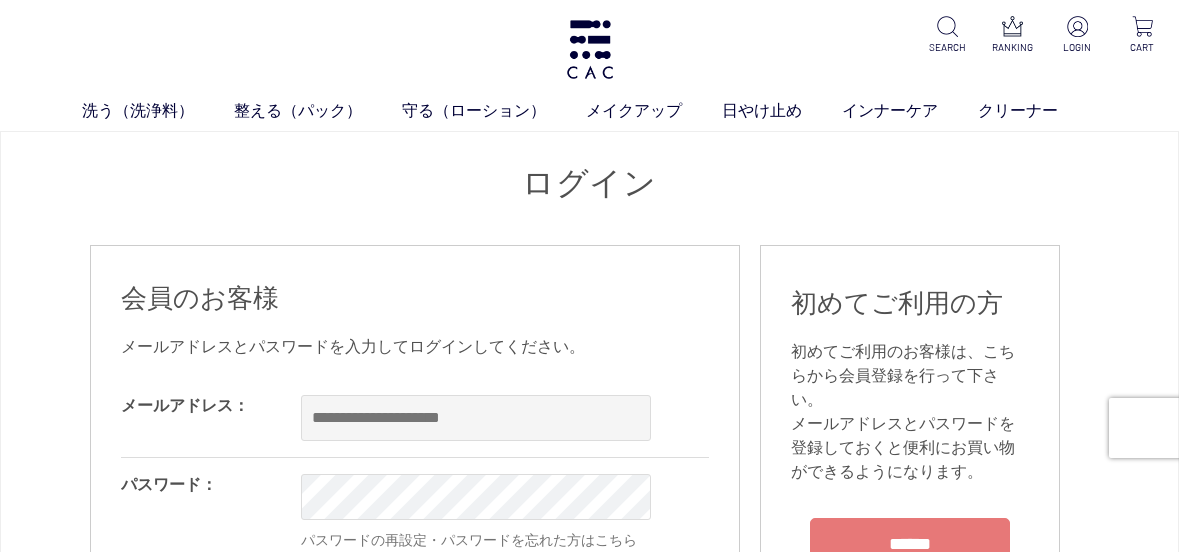 scroll, scrollTop: 0, scrollLeft: 0, axis: both 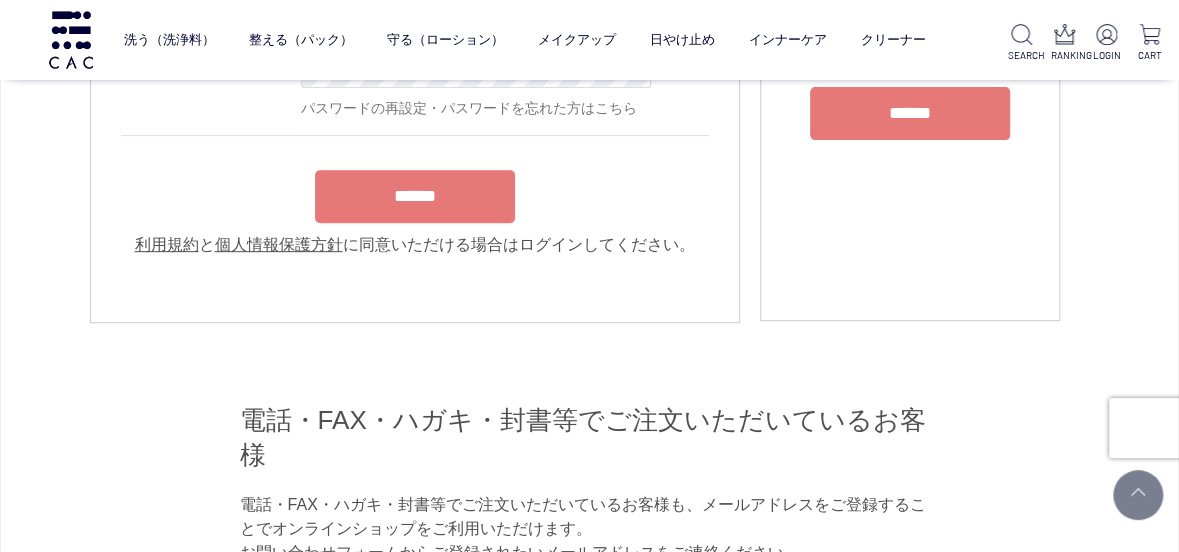 type on "**********" 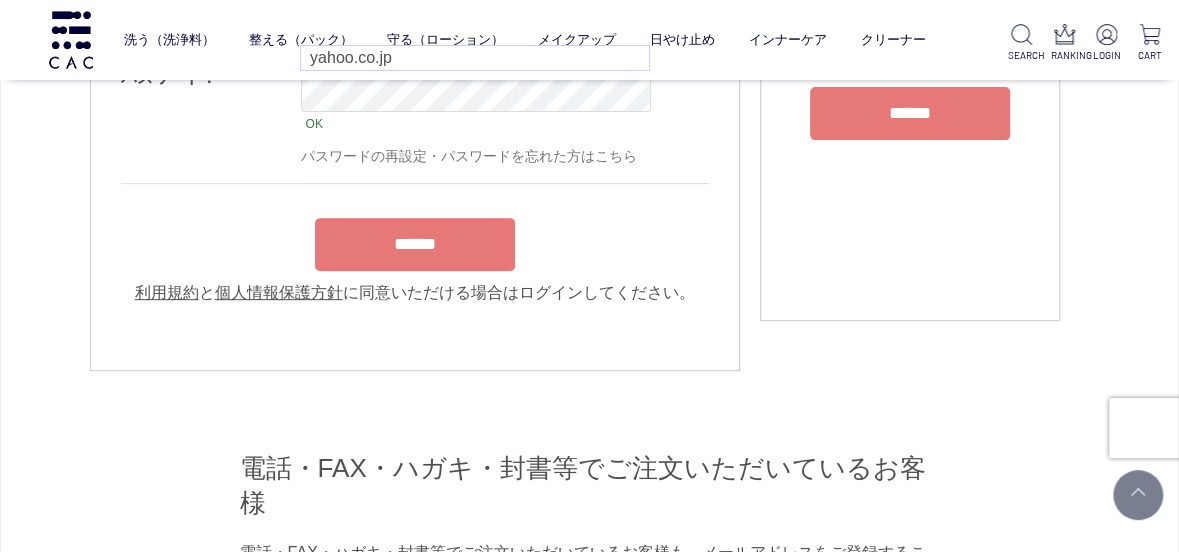 scroll, scrollTop: 263, scrollLeft: 0, axis: vertical 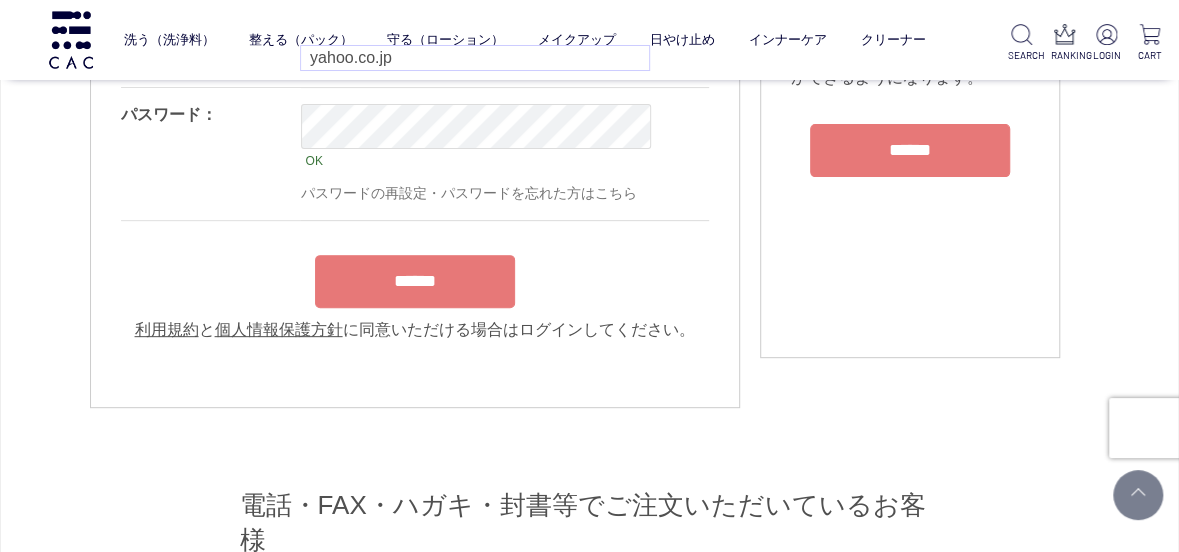 click on "**********" at bounding box center [415, 163] 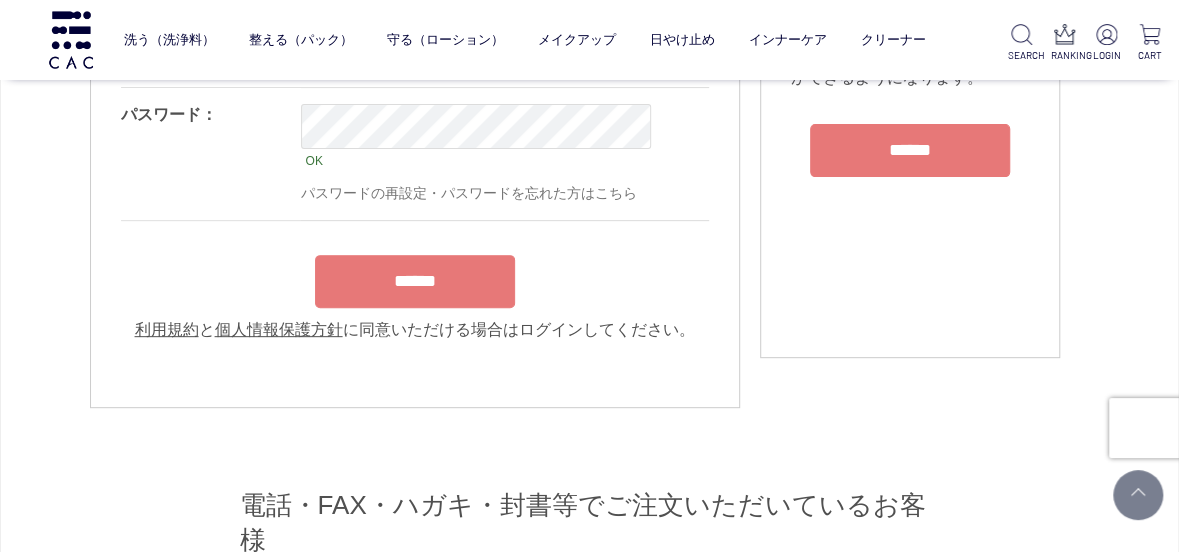 click on "******" at bounding box center (415, 281) 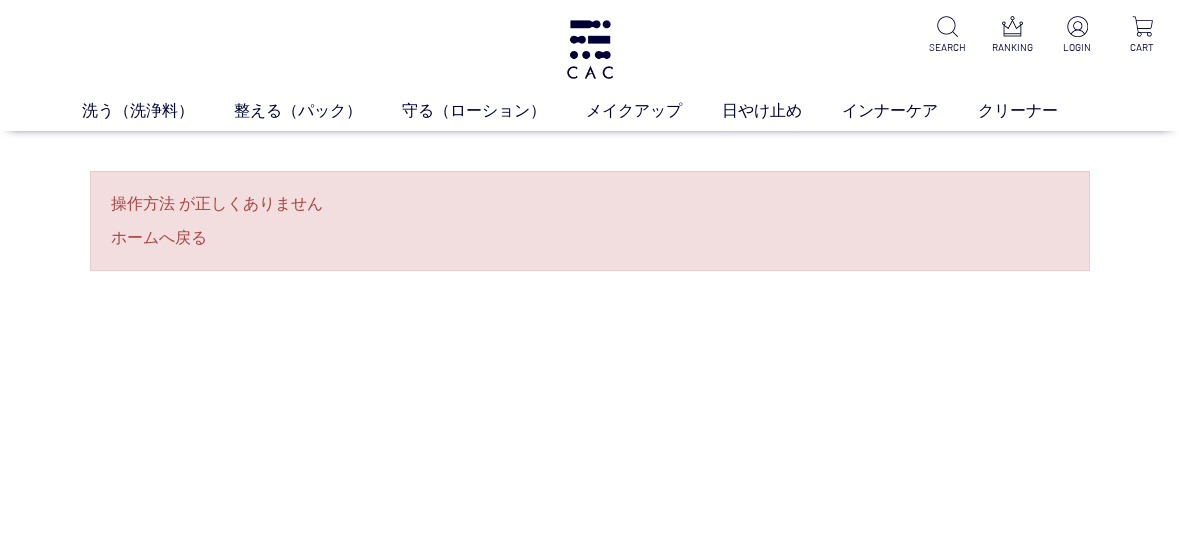 scroll, scrollTop: 0, scrollLeft: 0, axis: both 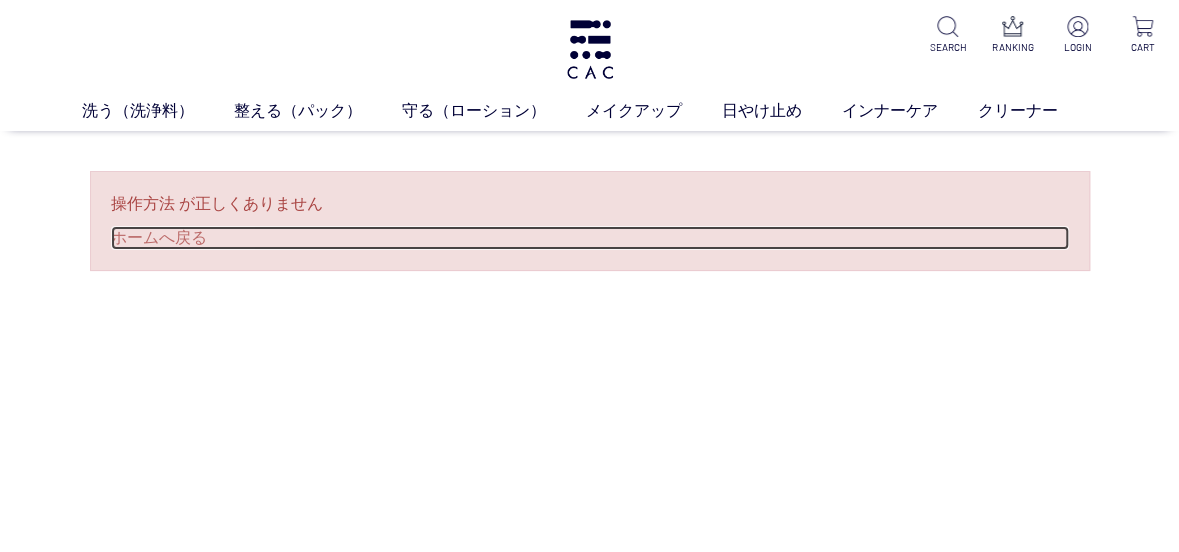 click on "ホームへ戻る" at bounding box center (590, 238) 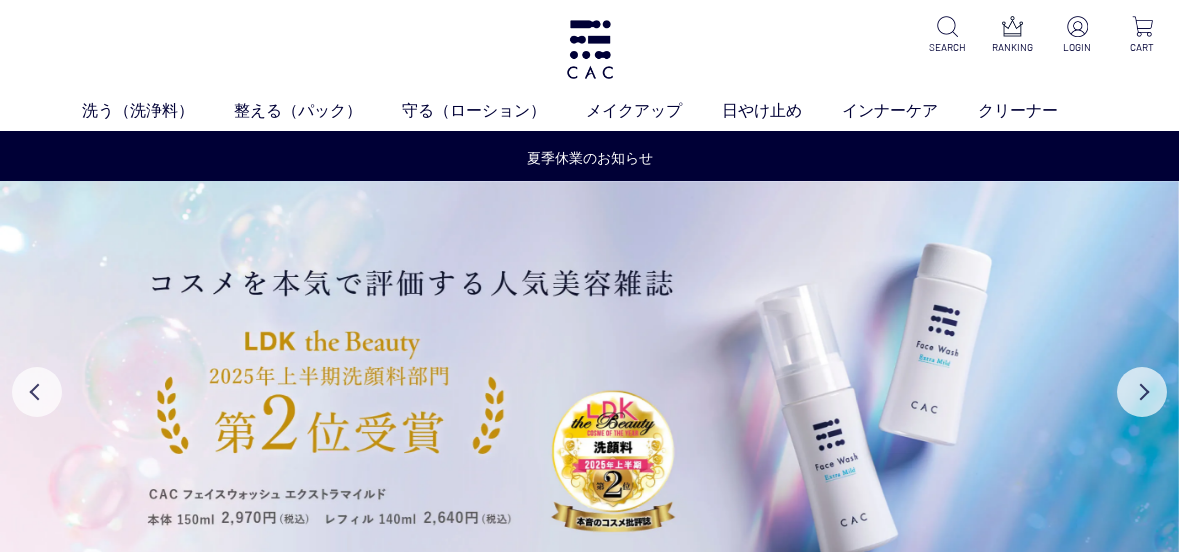 scroll, scrollTop: 0, scrollLeft: 0, axis: both 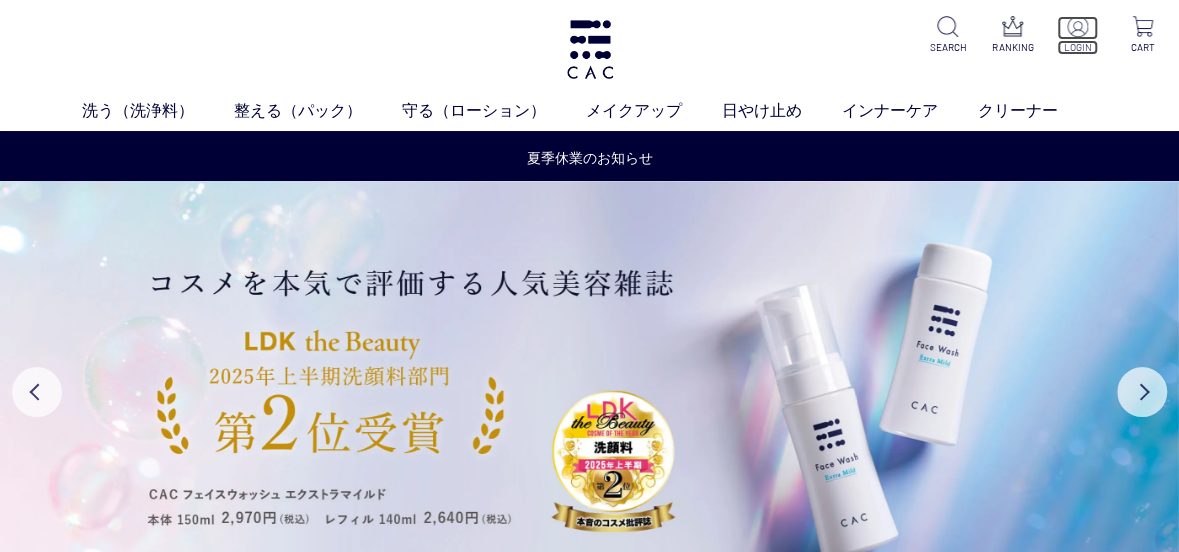click at bounding box center [1078, 28] 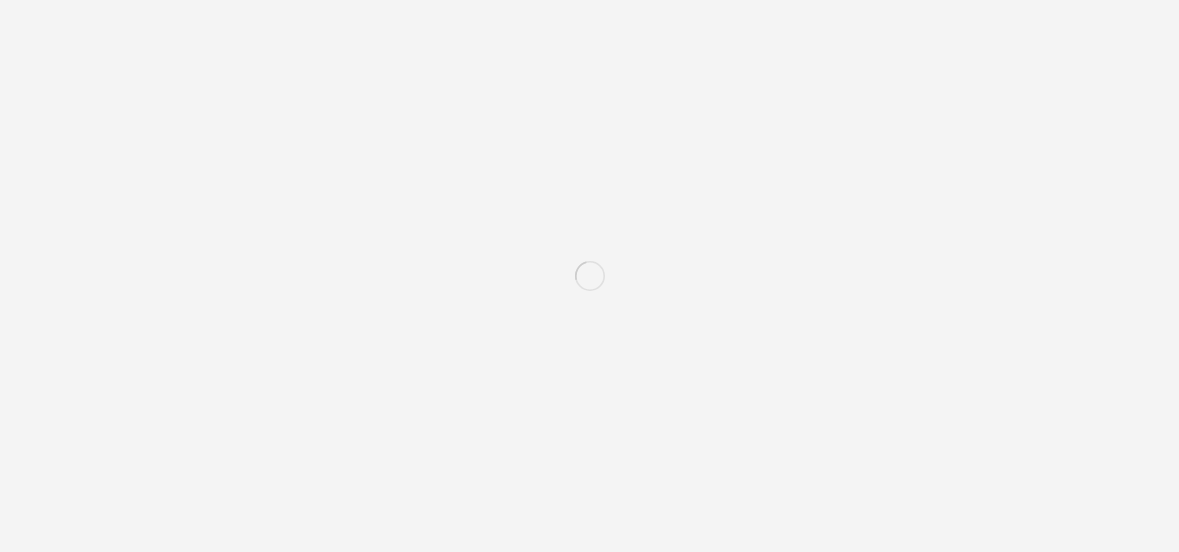 scroll, scrollTop: 0, scrollLeft: 0, axis: both 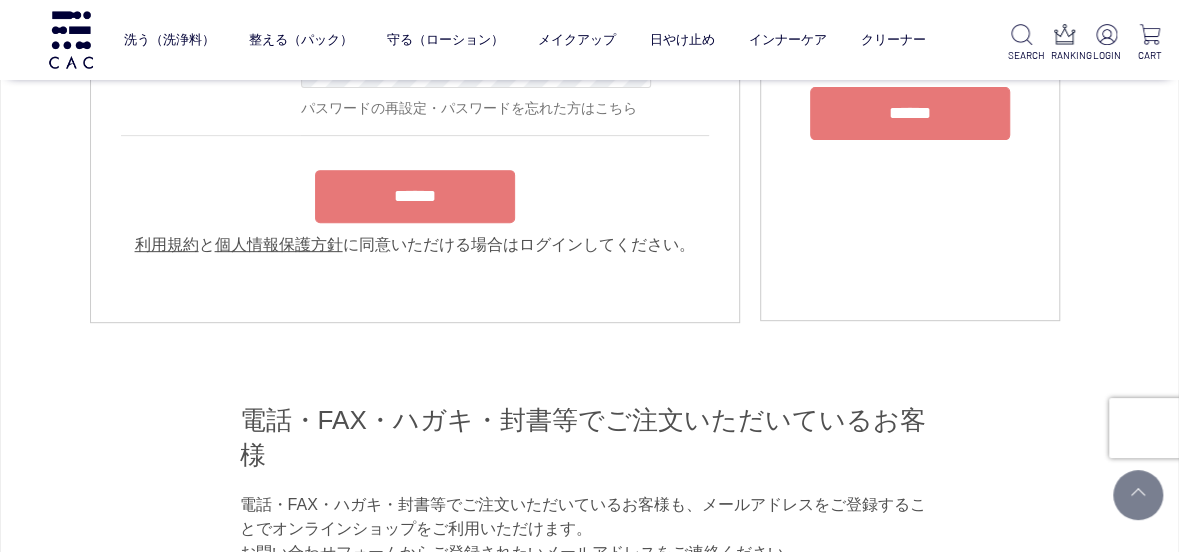 type on "**********" 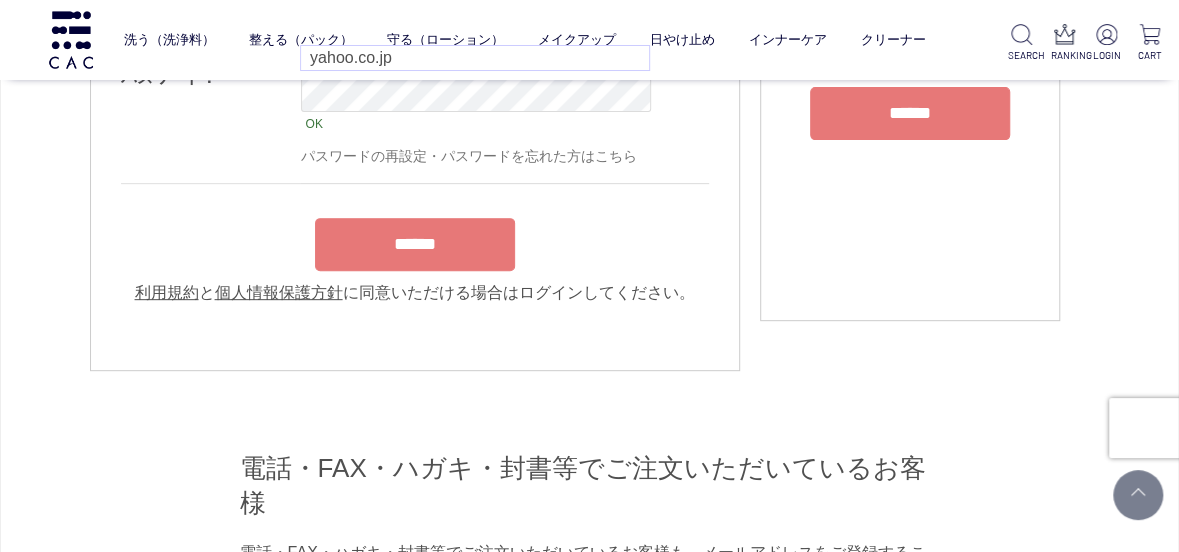 scroll, scrollTop: 263, scrollLeft: 0, axis: vertical 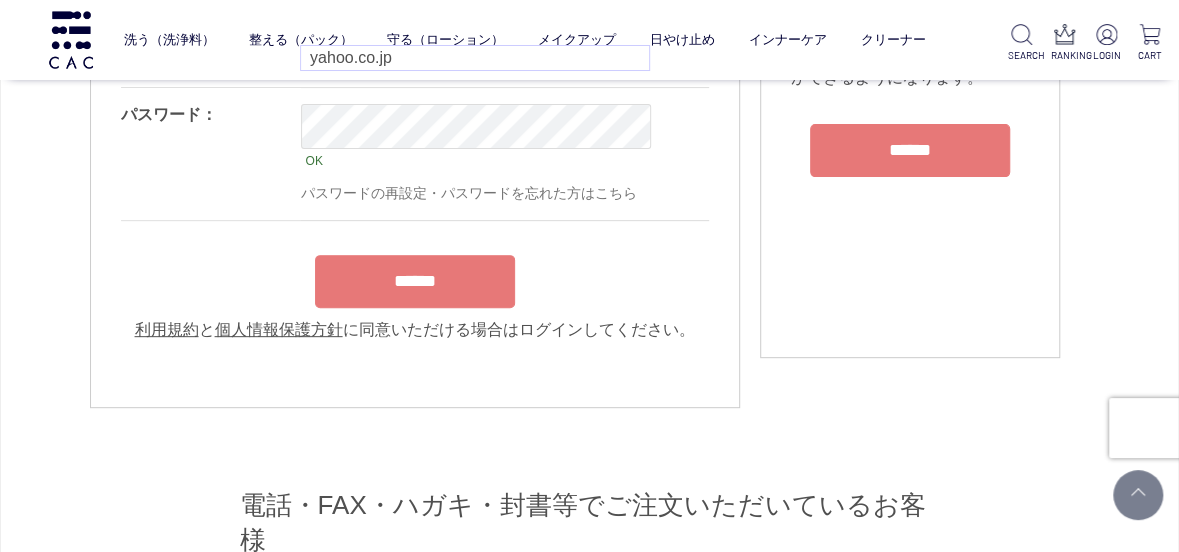click on "**********" at bounding box center [415, 163] 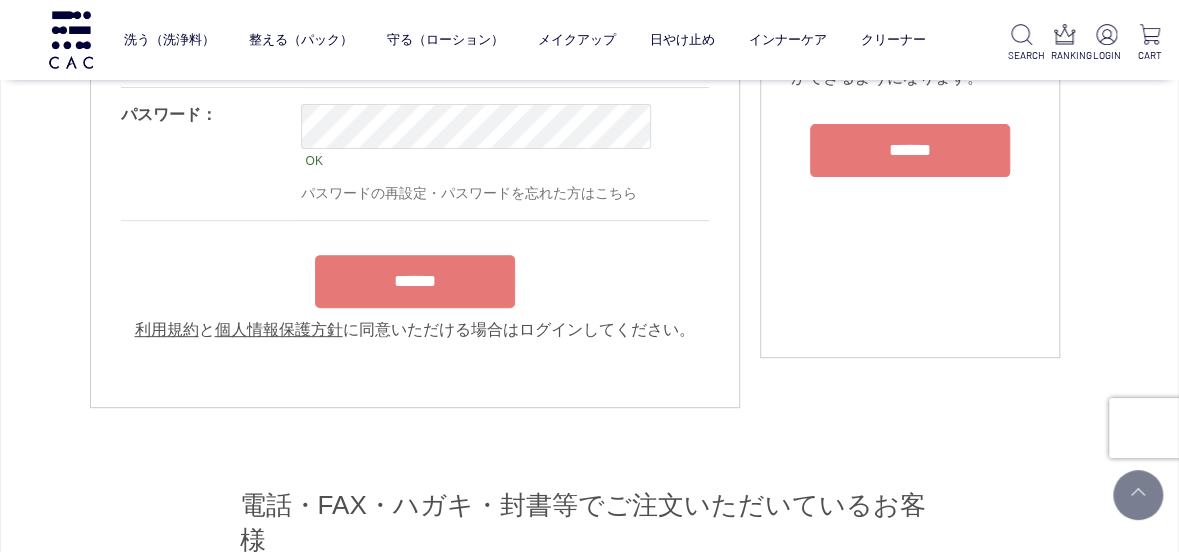click on "******" at bounding box center [415, 281] 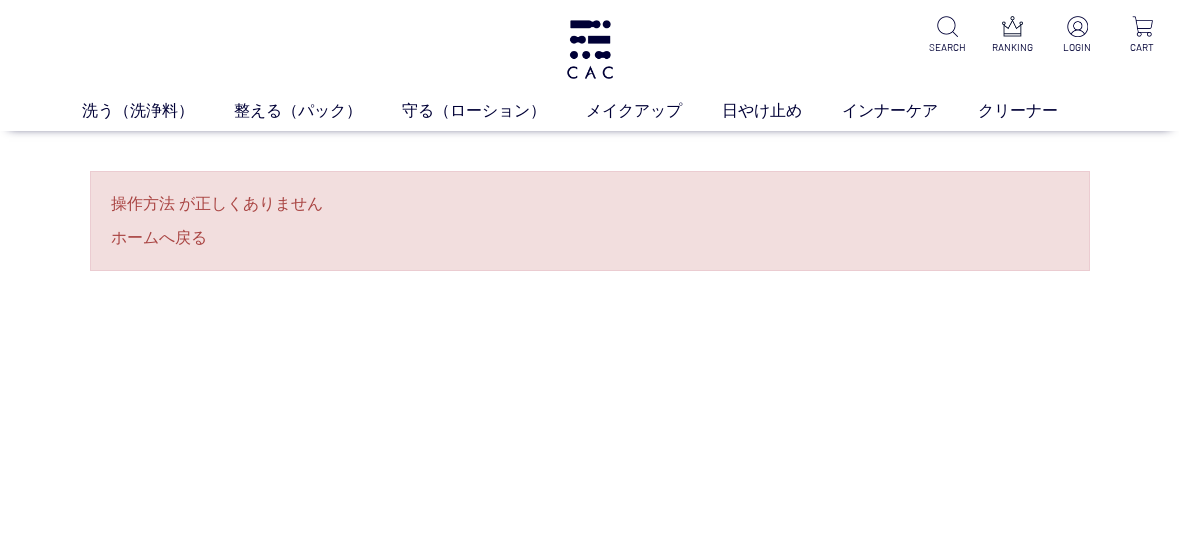 scroll, scrollTop: 0, scrollLeft: 0, axis: both 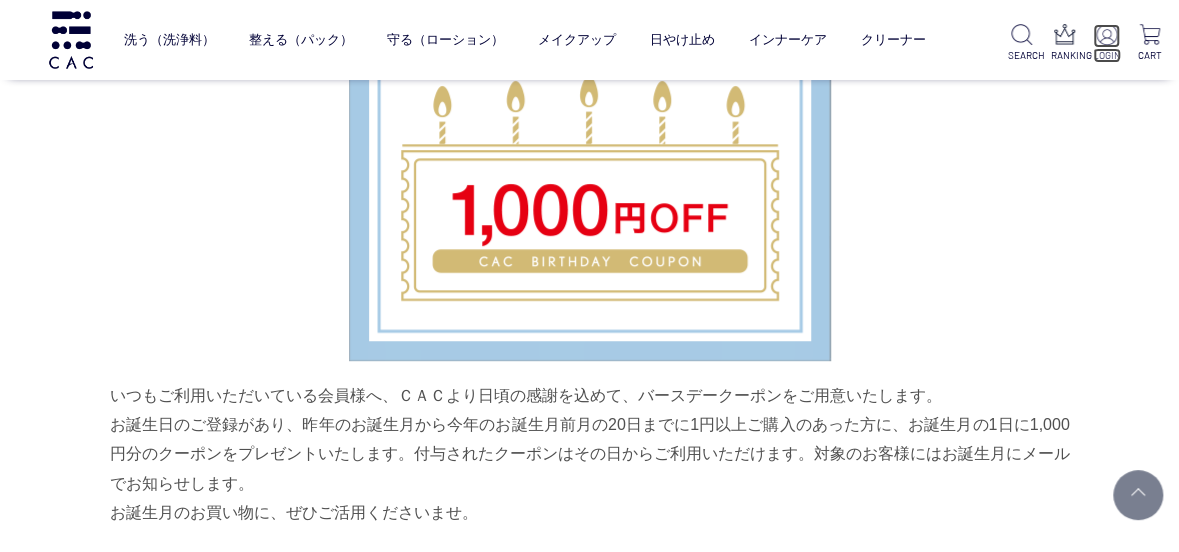 click at bounding box center [1106, 34] 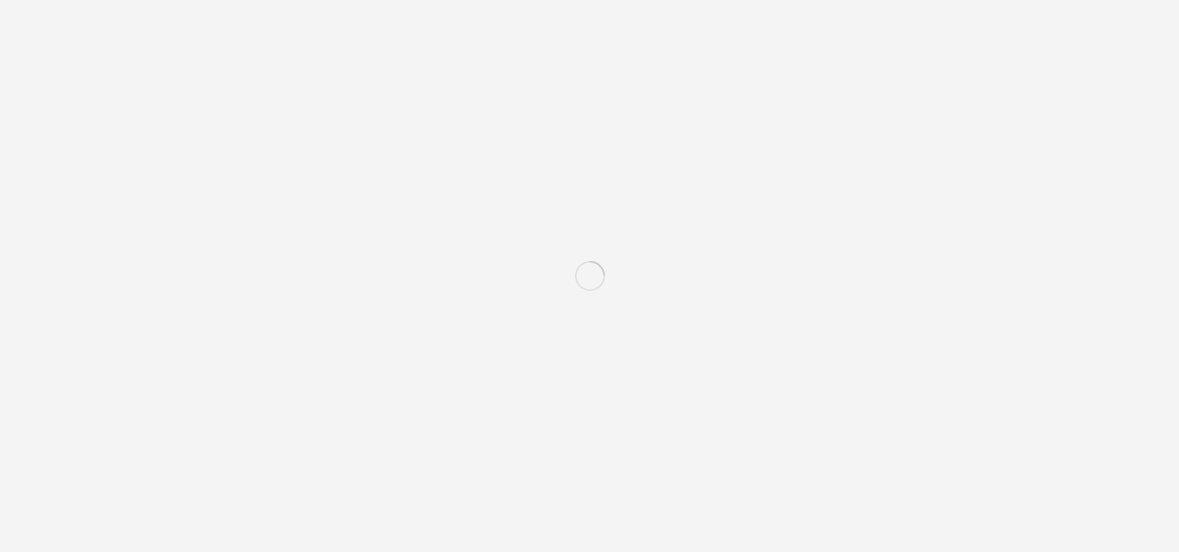 scroll, scrollTop: 0, scrollLeft: 0, axis: both 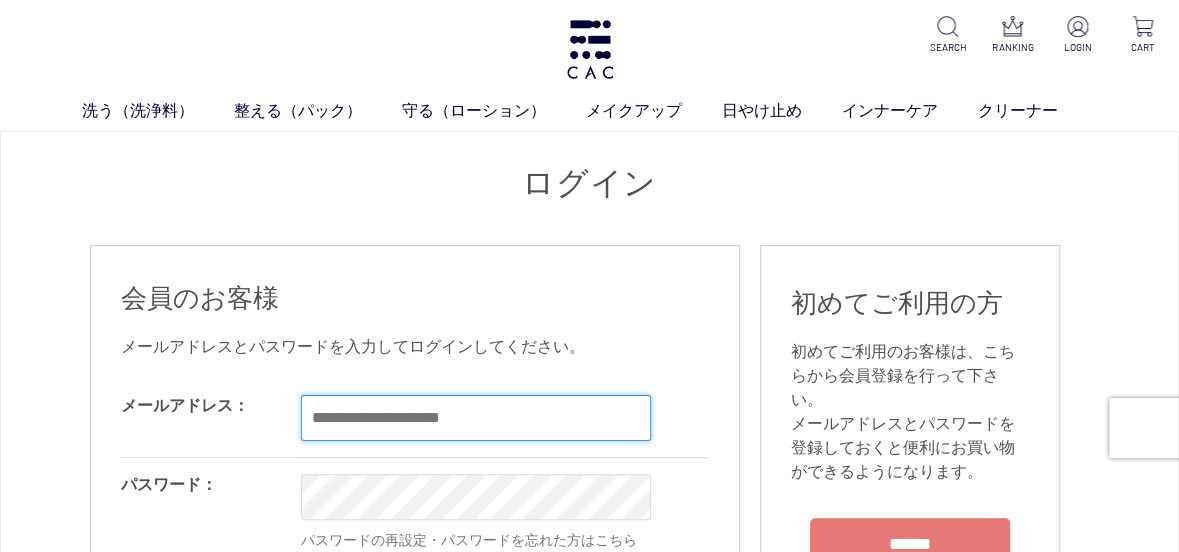 type on "**********" 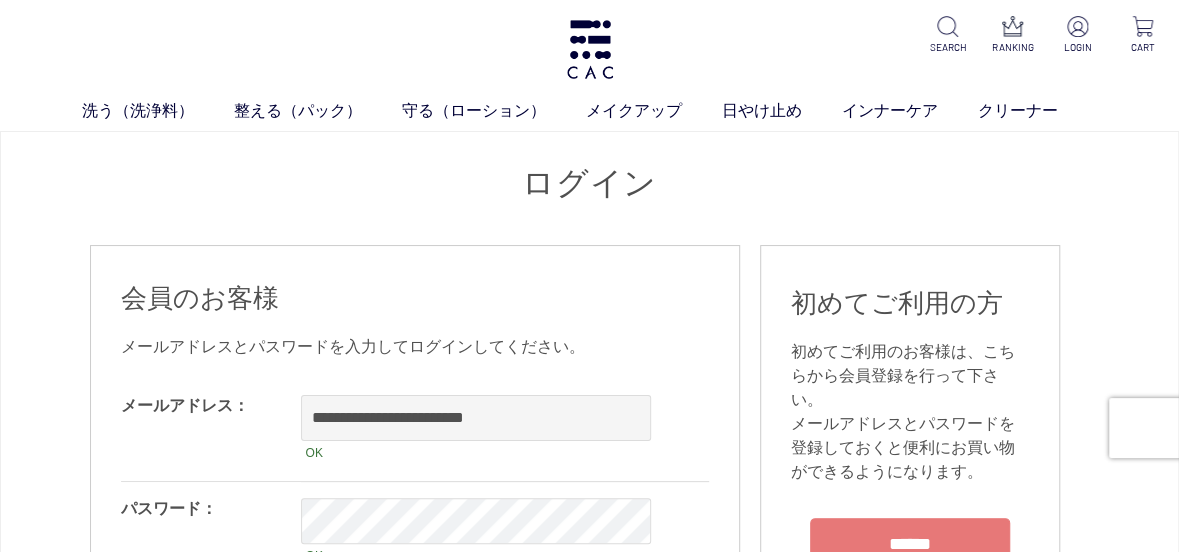 click on "**********" at bounding box center [561, 430] 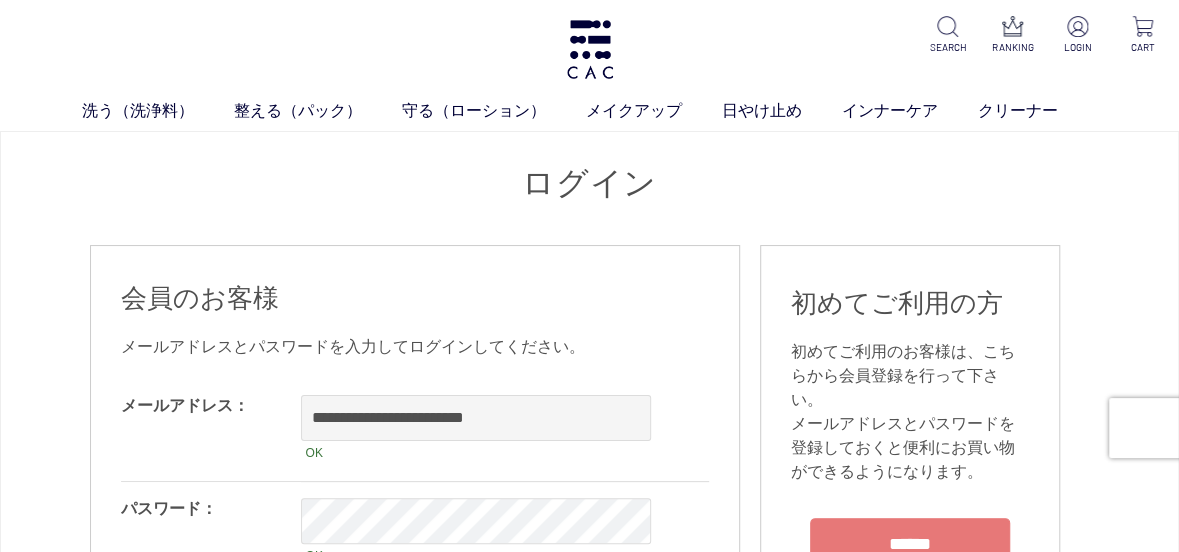 scroll, scrollTop: 300, scrollLeft: 0, axis: vertical 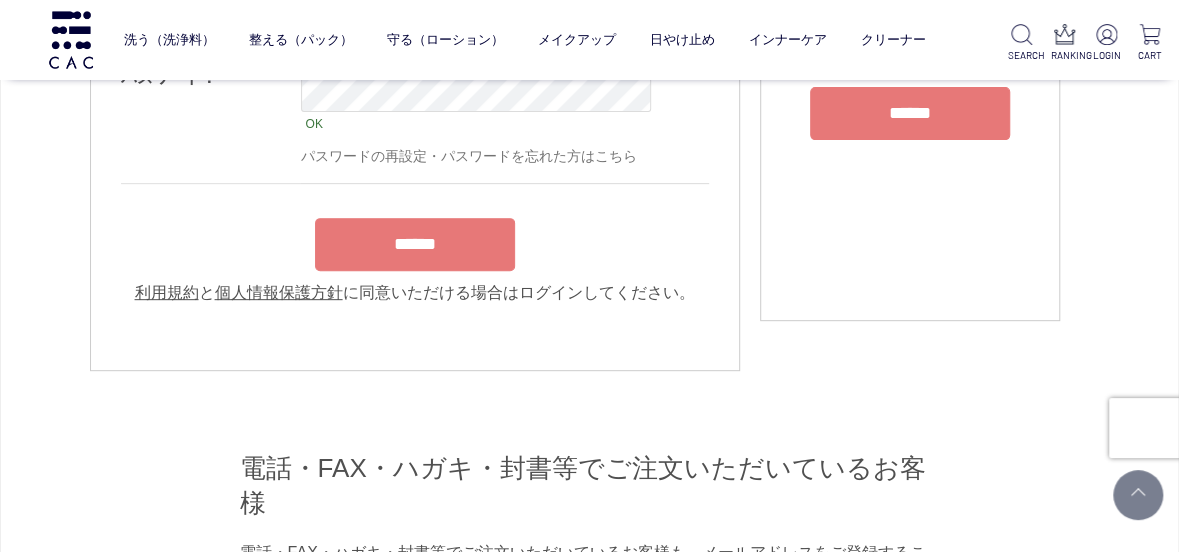 click on "******" at bounding box center (415, 244) 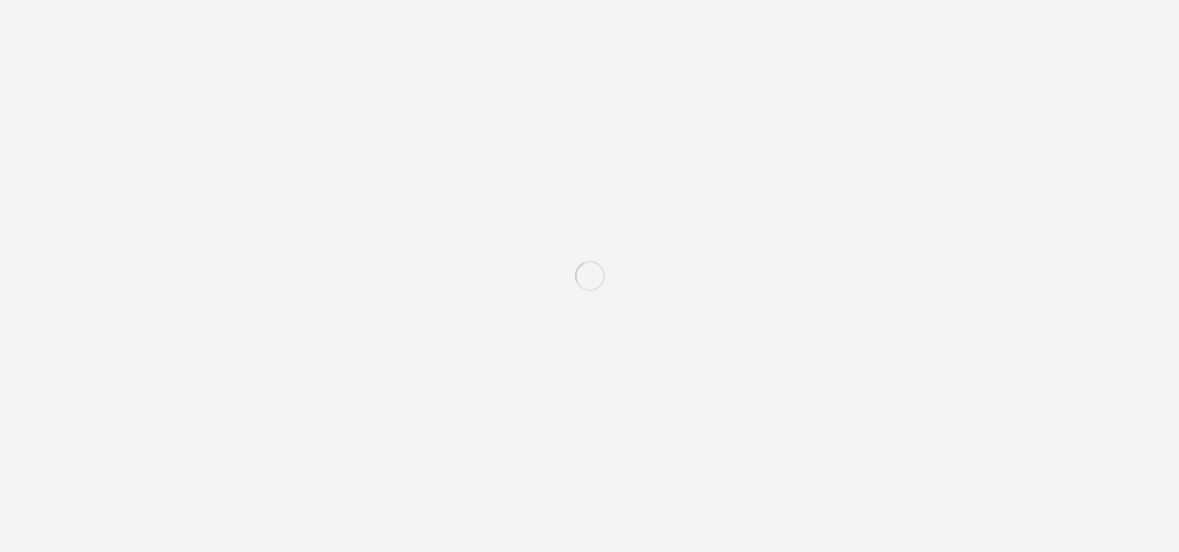 scroll, scrollTop: 0, scrollLeft: 0, axis: both 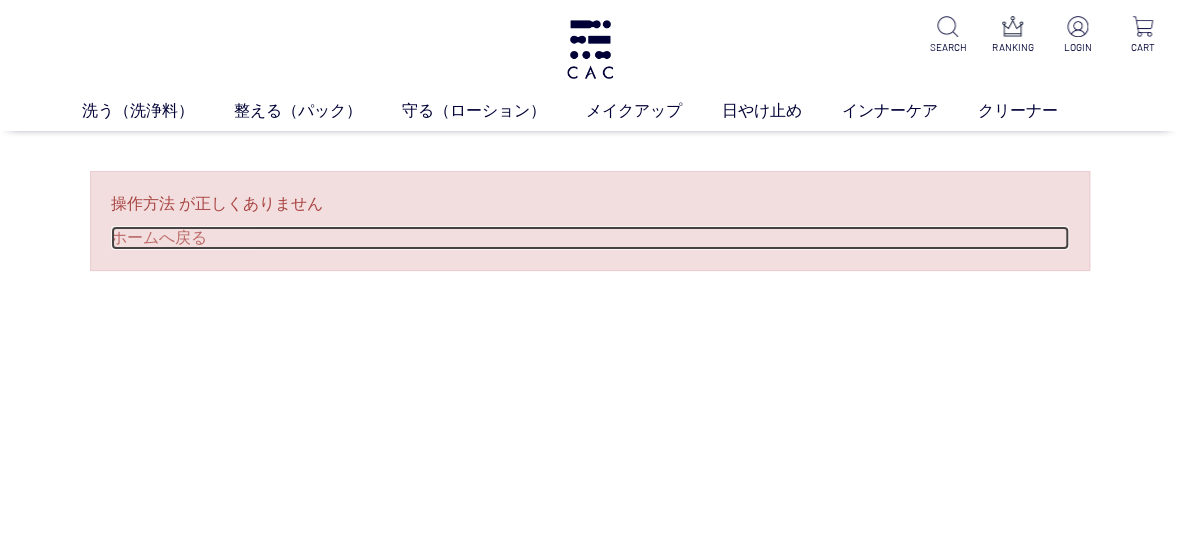 click on "ホームへ戻る" at bounding box center (590, 238) 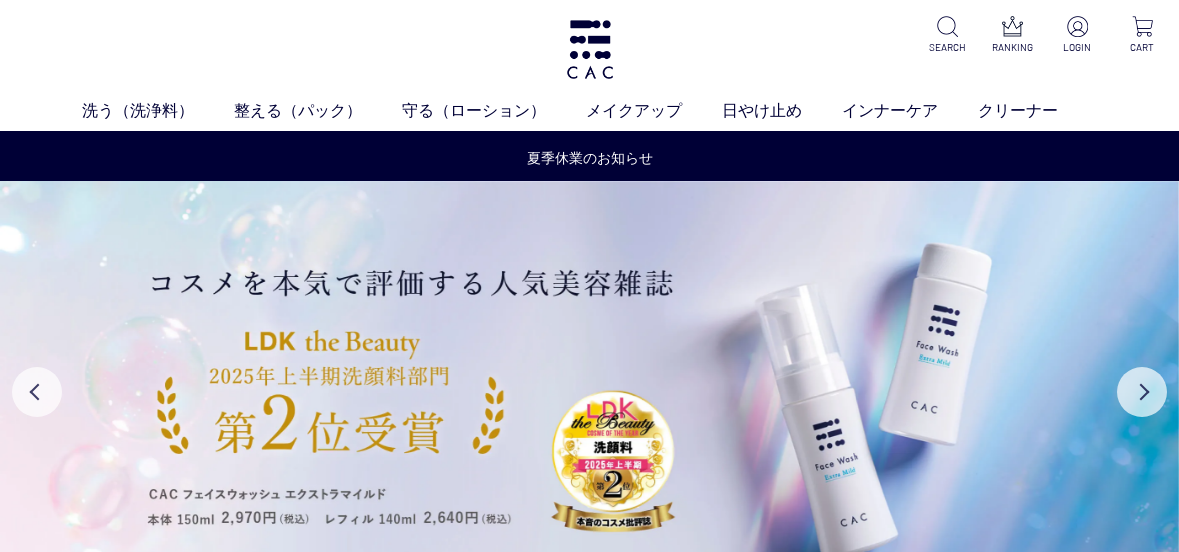 scroll, scrollTop: 0, scrollLeft: 0, axis: both 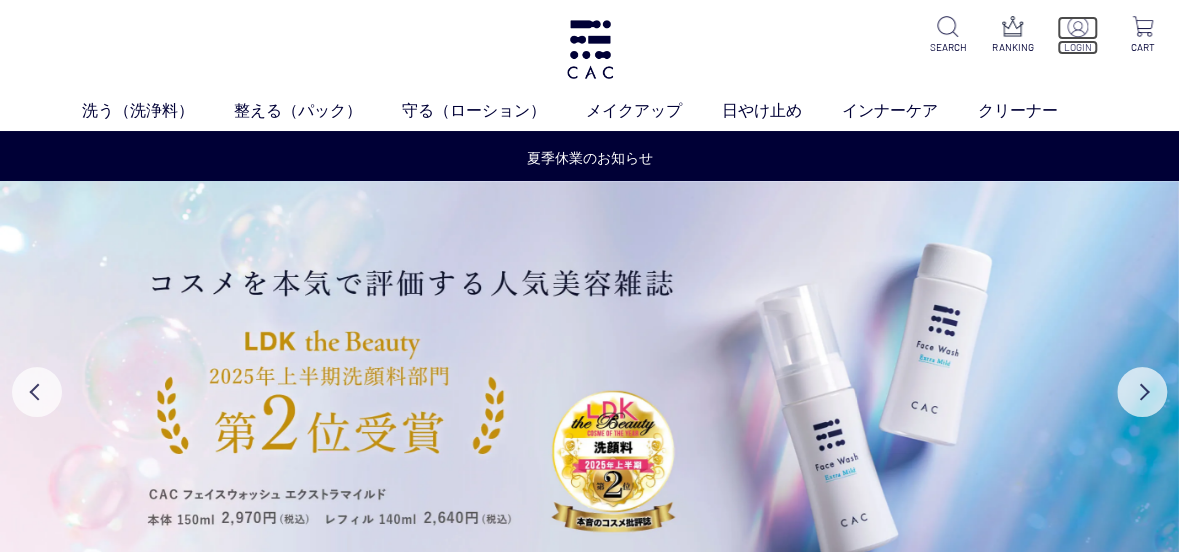 click at bounding box center (1077, 26) 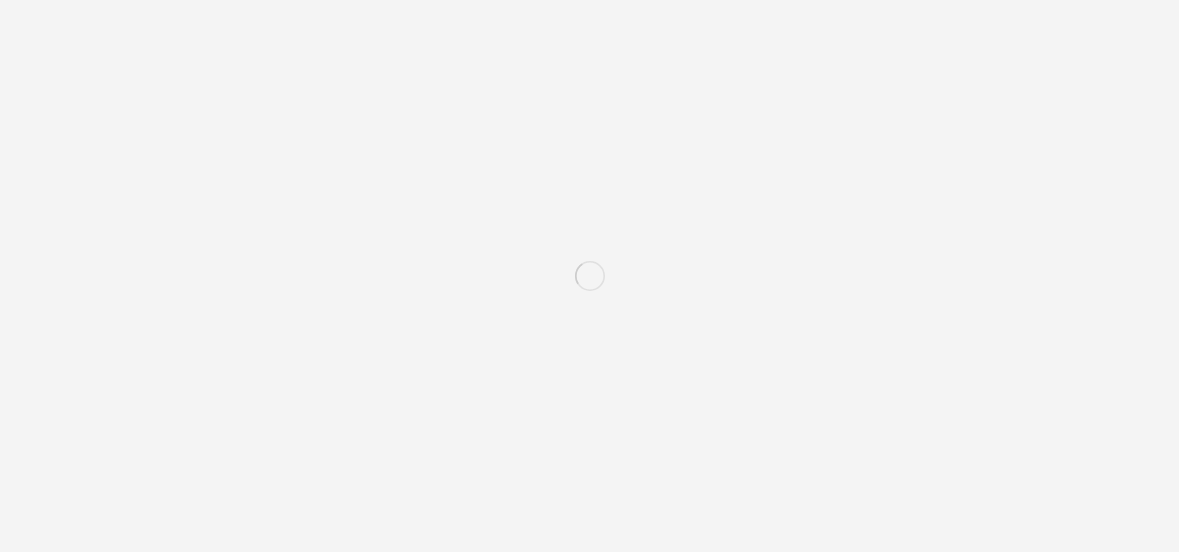 scroll, scrollTop: 0, scrollLeft: 0, axis: both 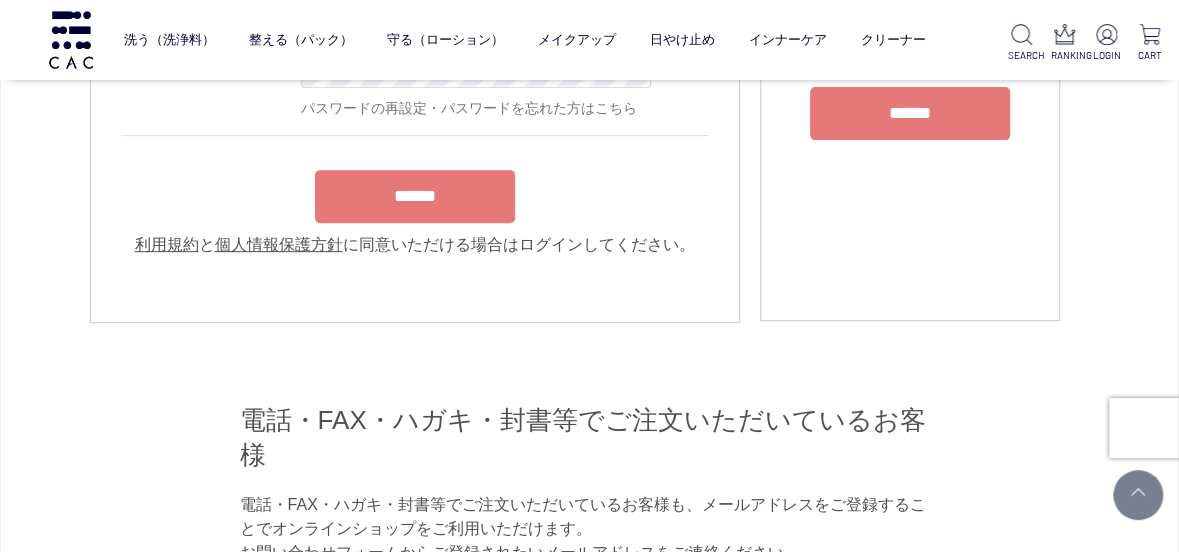 type on "**********" 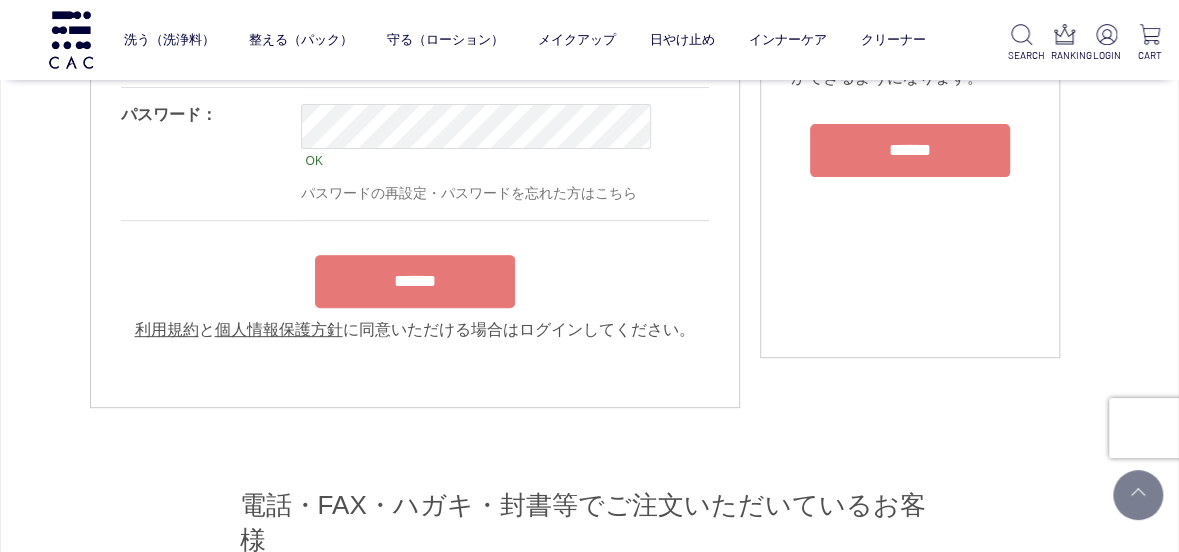 click on "OK
パスワードの再設定・パスワードを忘れた方はこちら" at bounding box center (561, 154) 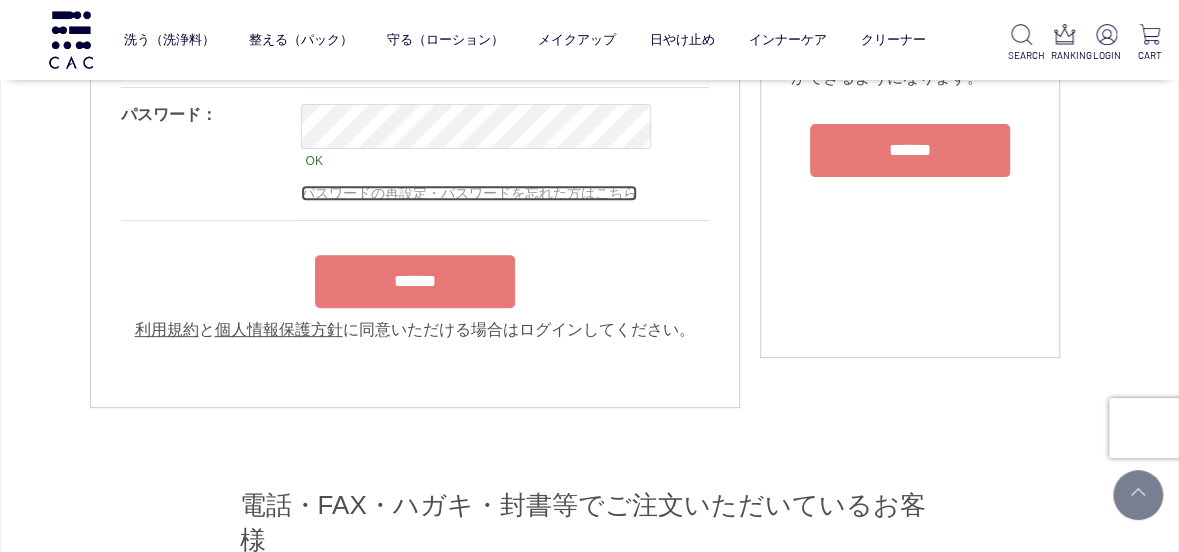 click on "パスワードの再設定・パスワードを忘れた方はこちら" at bounding box center (469, 193) 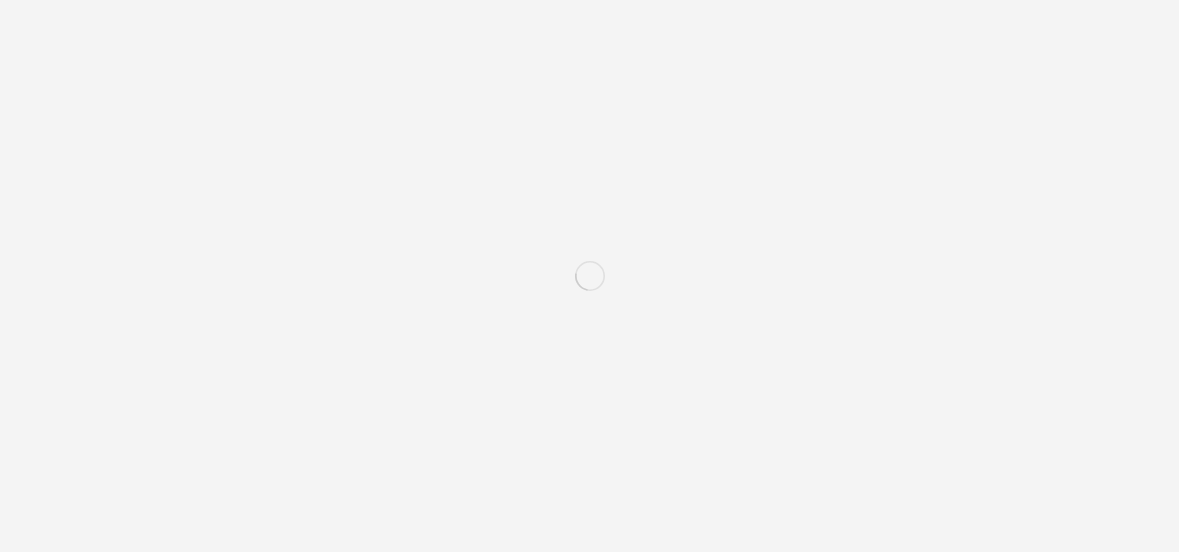 scroll, scrollTop: 0, scrollLeft: 0, axis: both 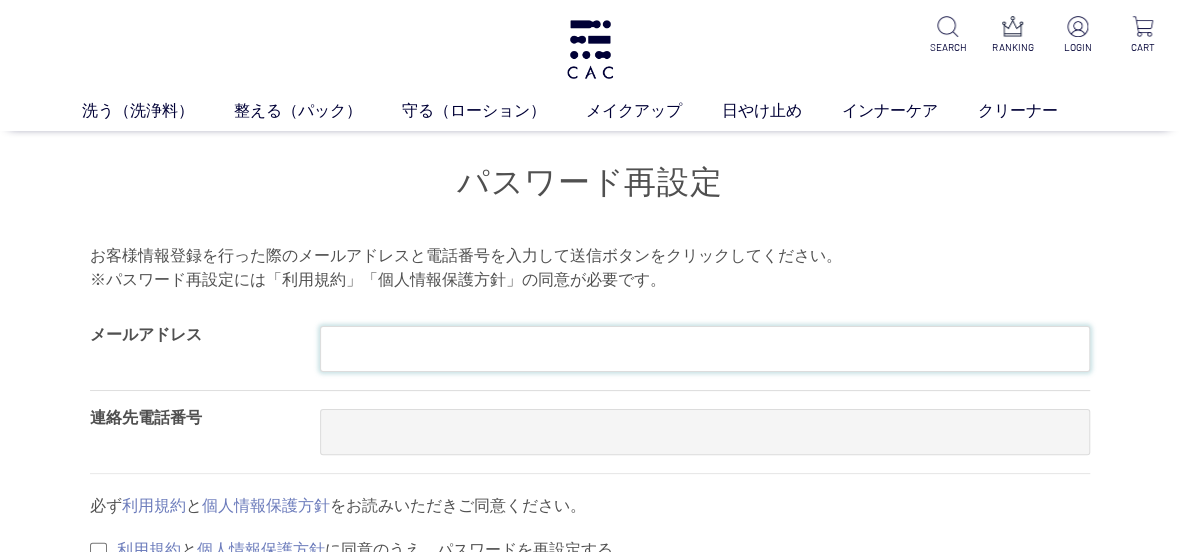 click at bounding box center [705, 349] 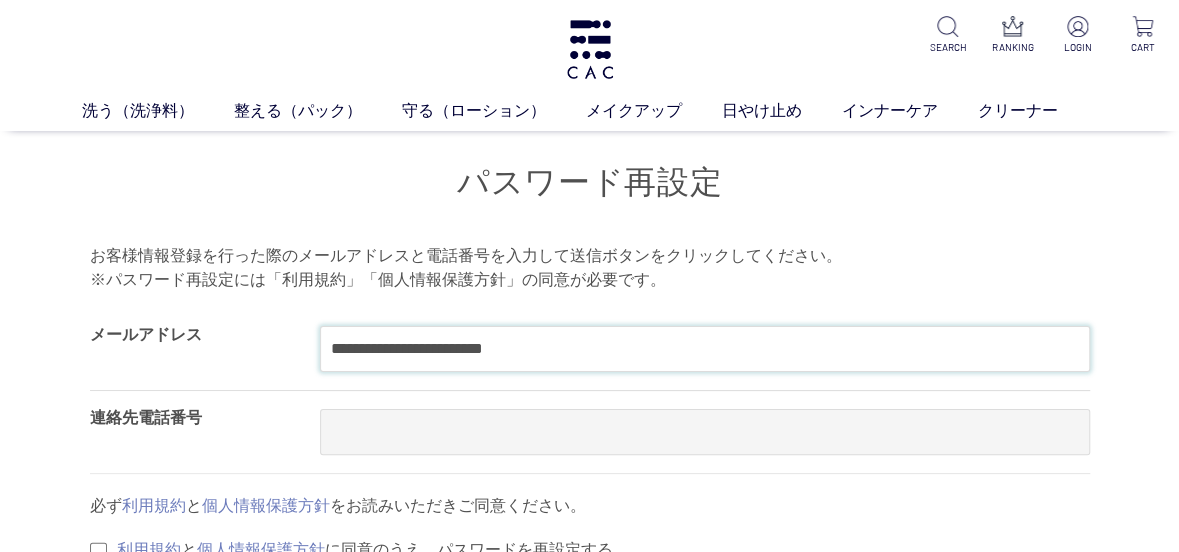 type on "**********" 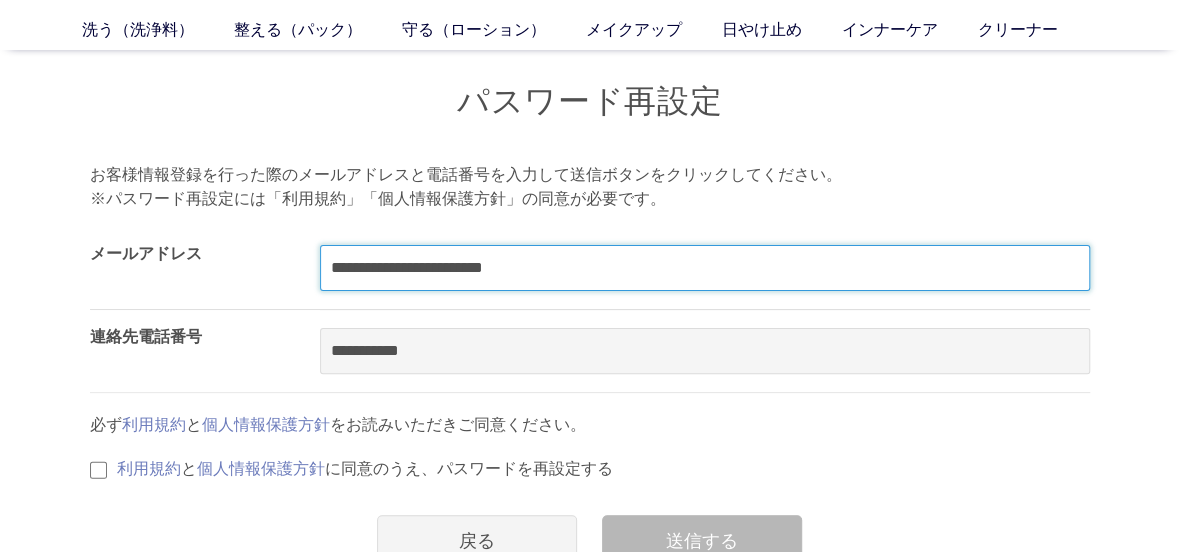 scroll, scrollTop: 100, scrollLeft: 0, axis: vertical 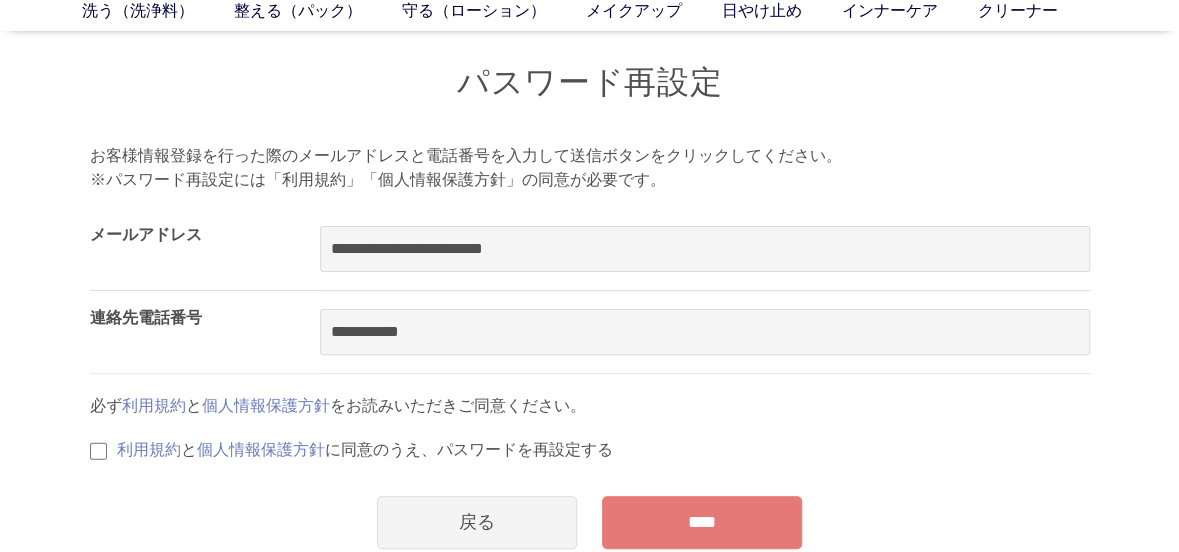click on "****" at bounding box center (702, 522) 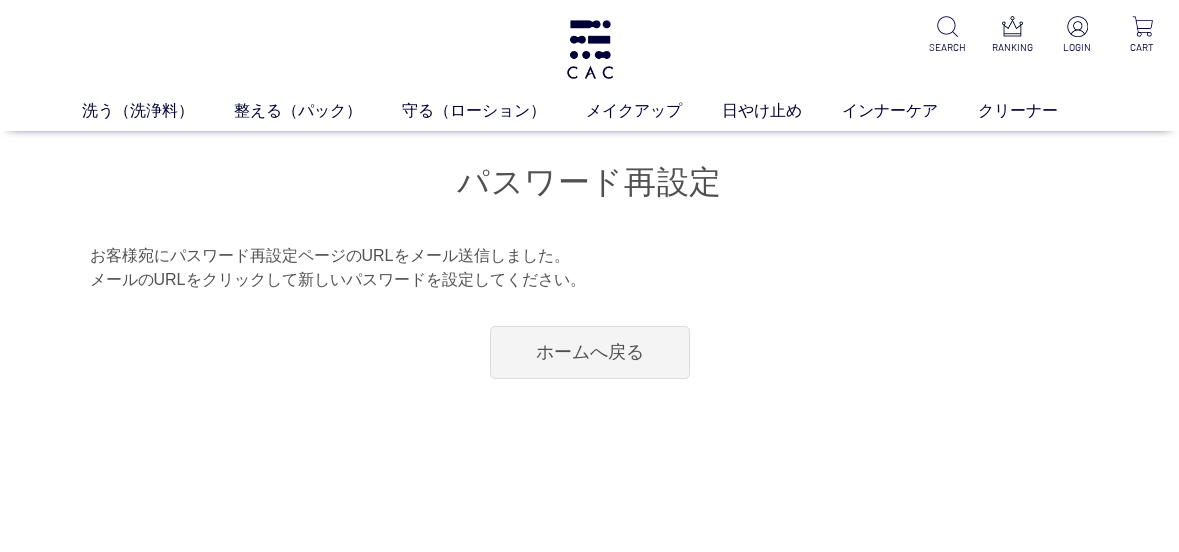 scroll, scrollTop: 0, scrollLeft: 0, axis: both 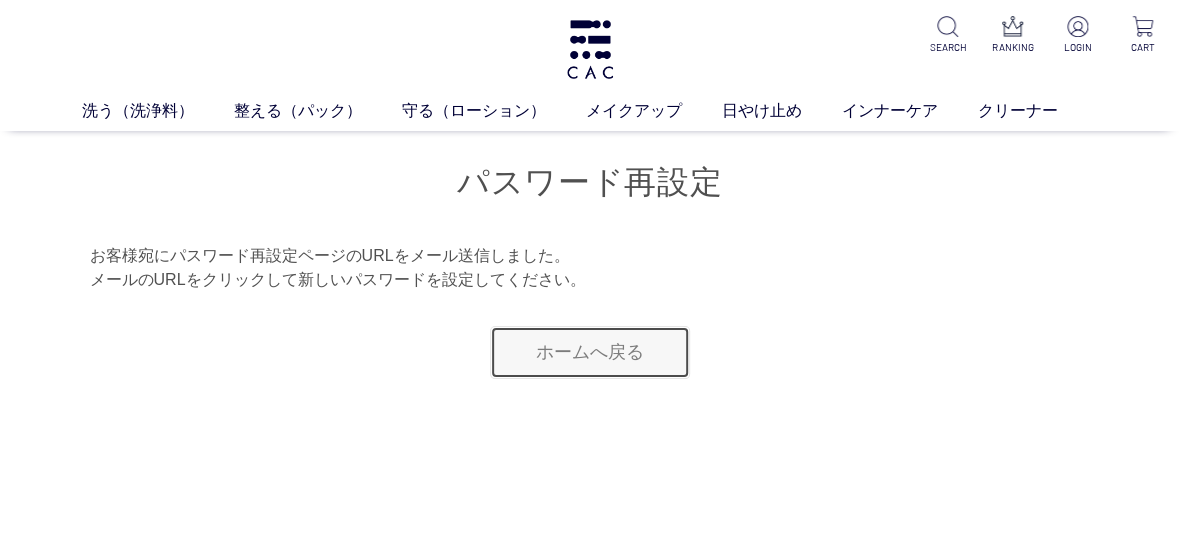 click on "ホームへ戻る" at bounding box center (590, 352) 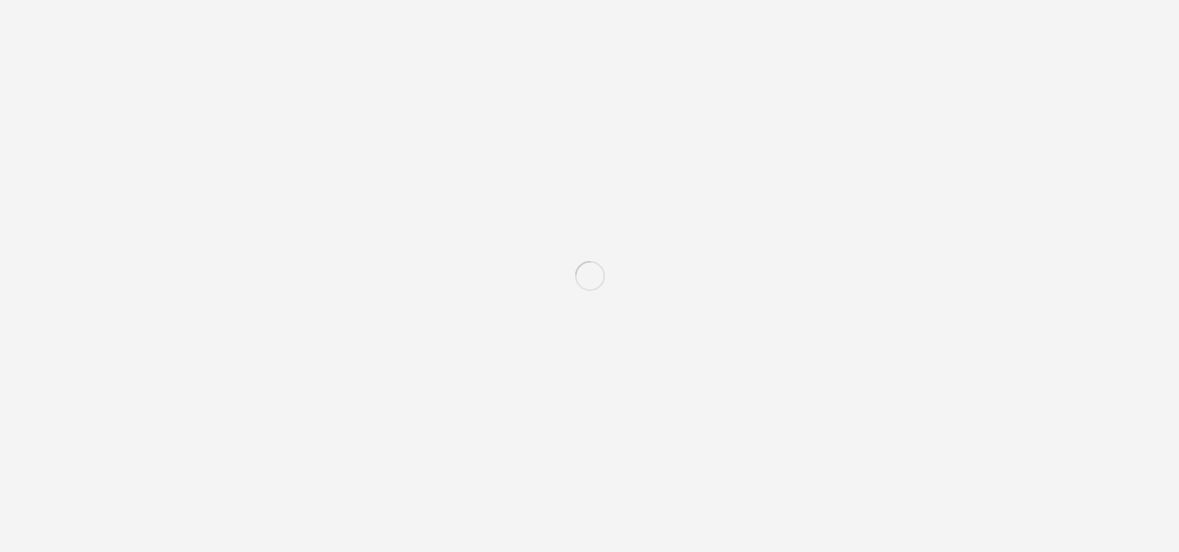 scroll, scrollTop: 0, scrollLeft: 0, axis: both 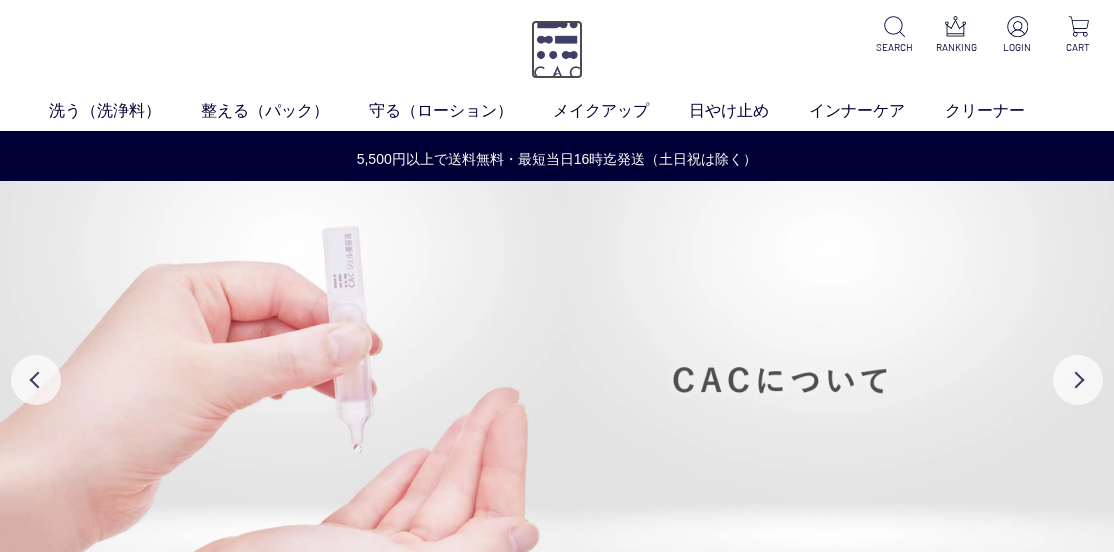 click at bounding box center (557, 49) 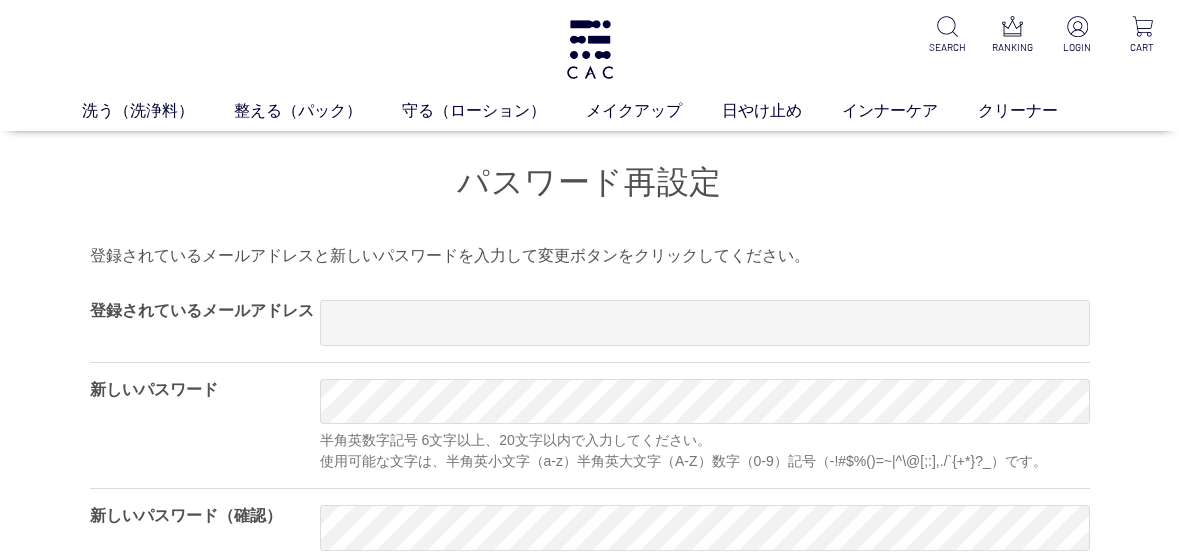 scroll, scrollTop: 0, scrollLeft: 0, axis: both 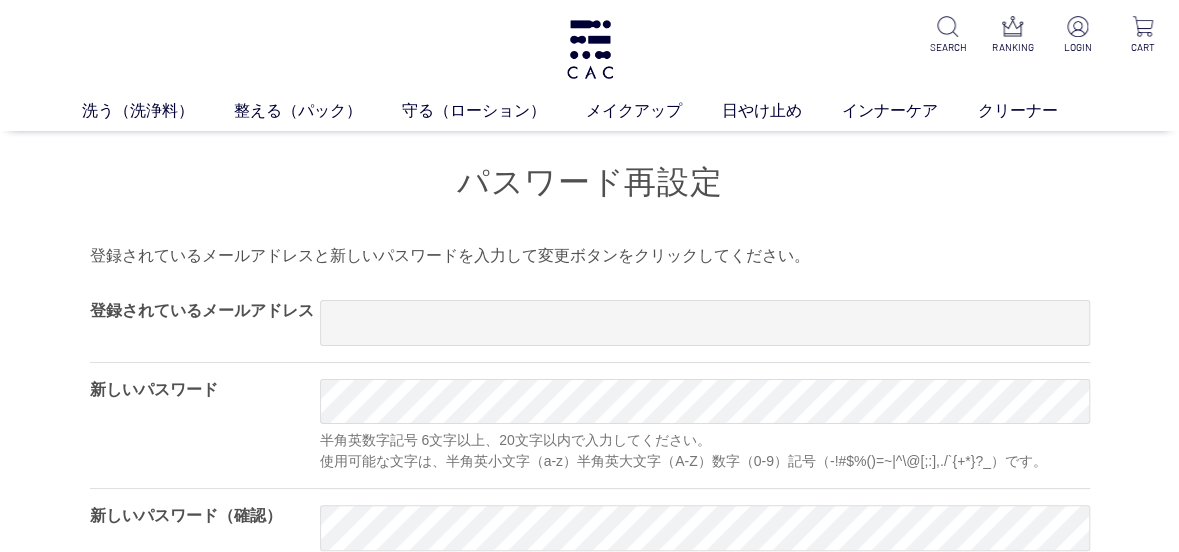 type on "**********" 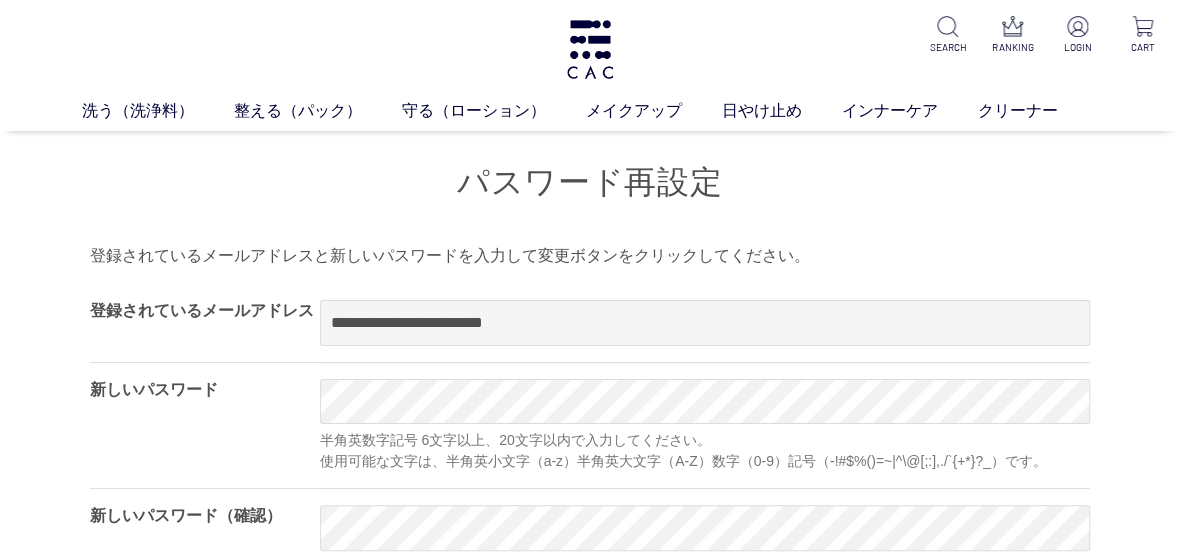 click on "半角英数字記号 6文字以上、20文字以内で入力してください。 使用可能な文字は、半角英小文字（a-z）半角英大文字（A-Z）数字（0-9）記号（-!#$%()=~|^\@[;:],./`{+*}?_）です。" at bounding box center (705, 451) 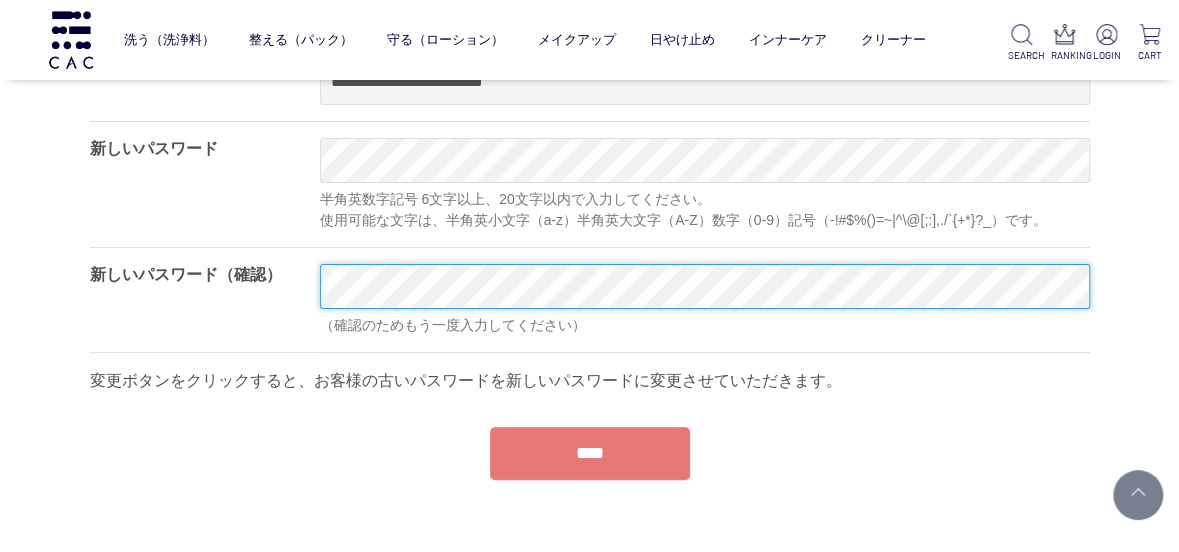 scroll, scrollTop: 200, scrollLeft: 0, axis: vertical 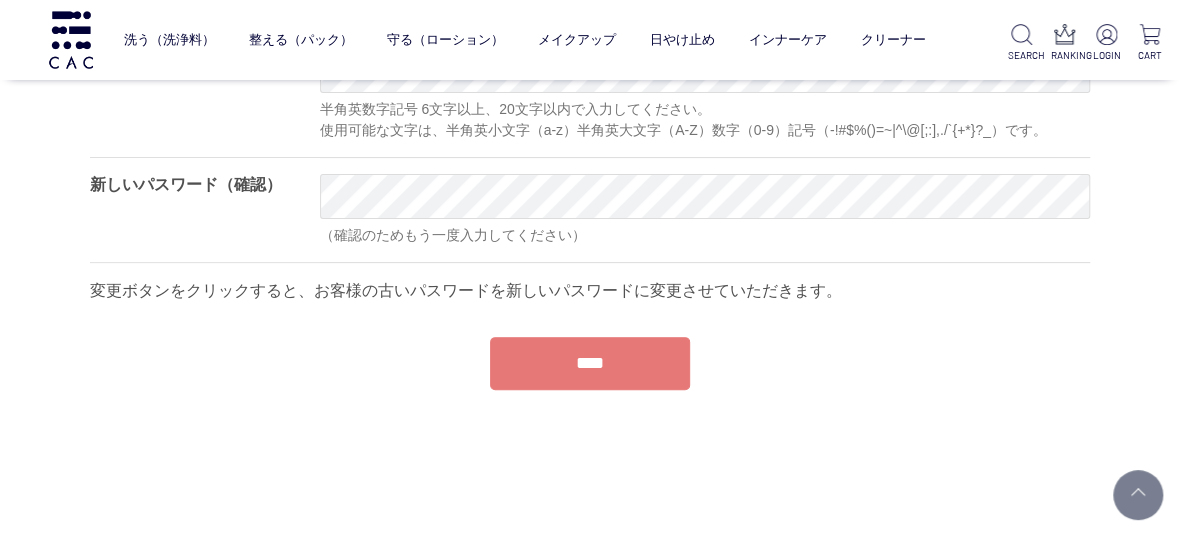 click on "****" at bounding box center (590, 363) 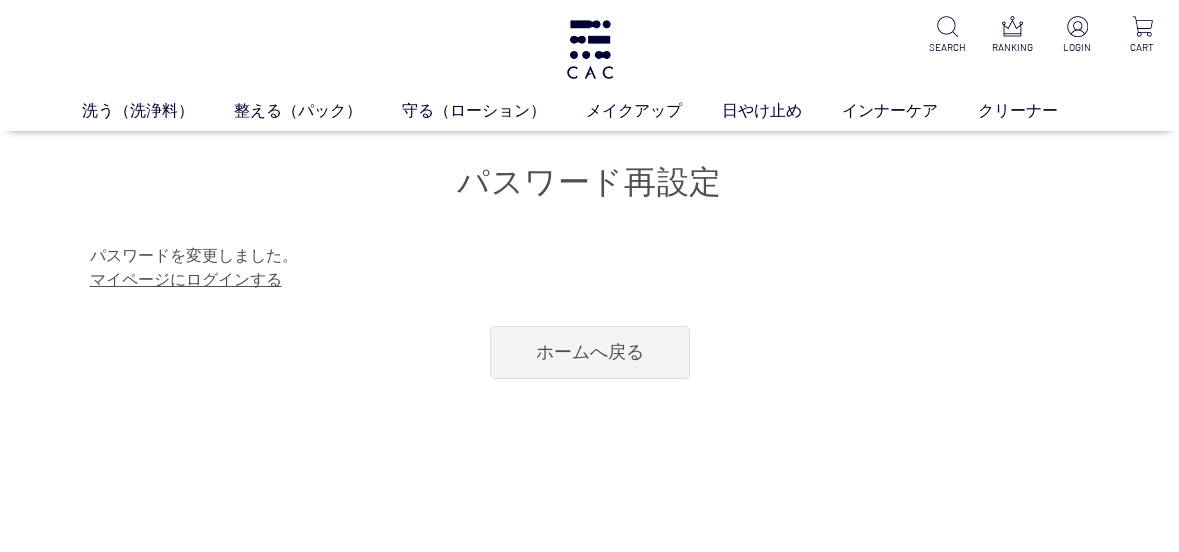 scroll, scrollTop: 0, scrollLeft: 0, axis: both 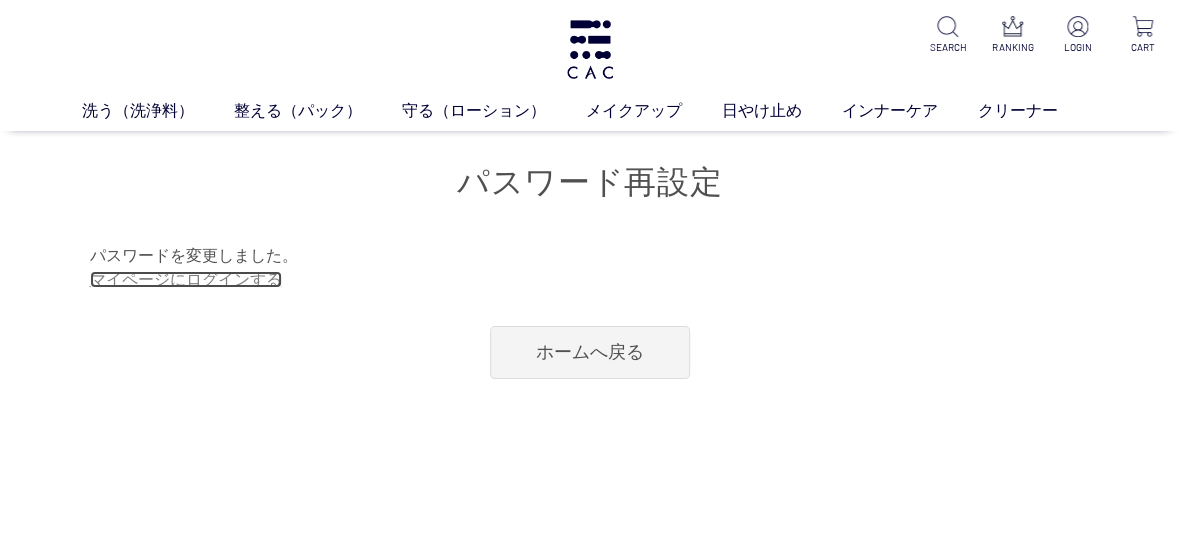 click on "マイページにログインする" at bounding box center (186, 279) 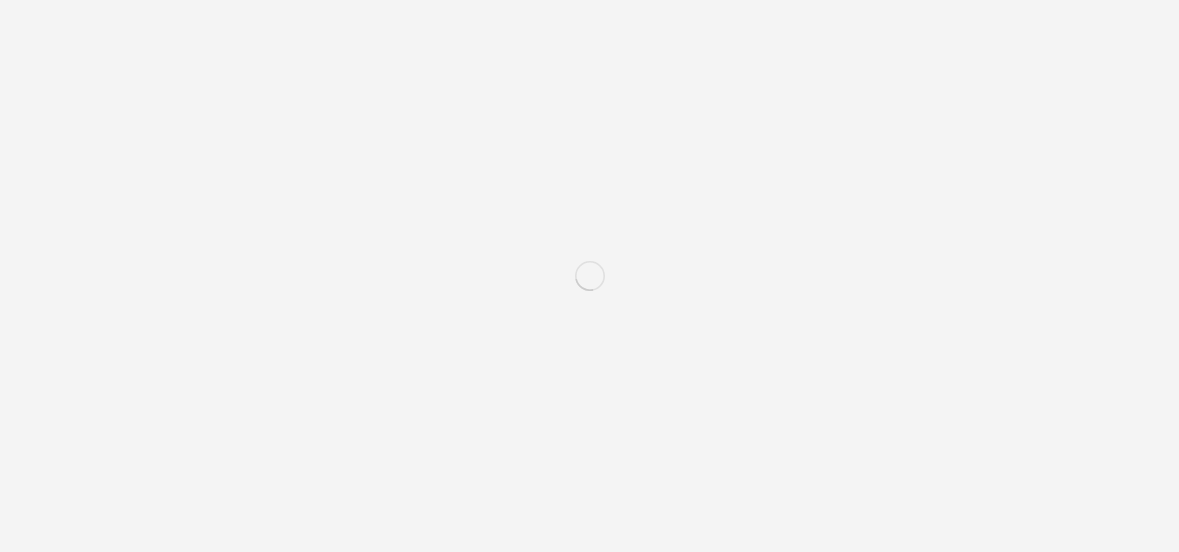 scroll, scrollTop: 0, scrollLeft: 0, axis: both 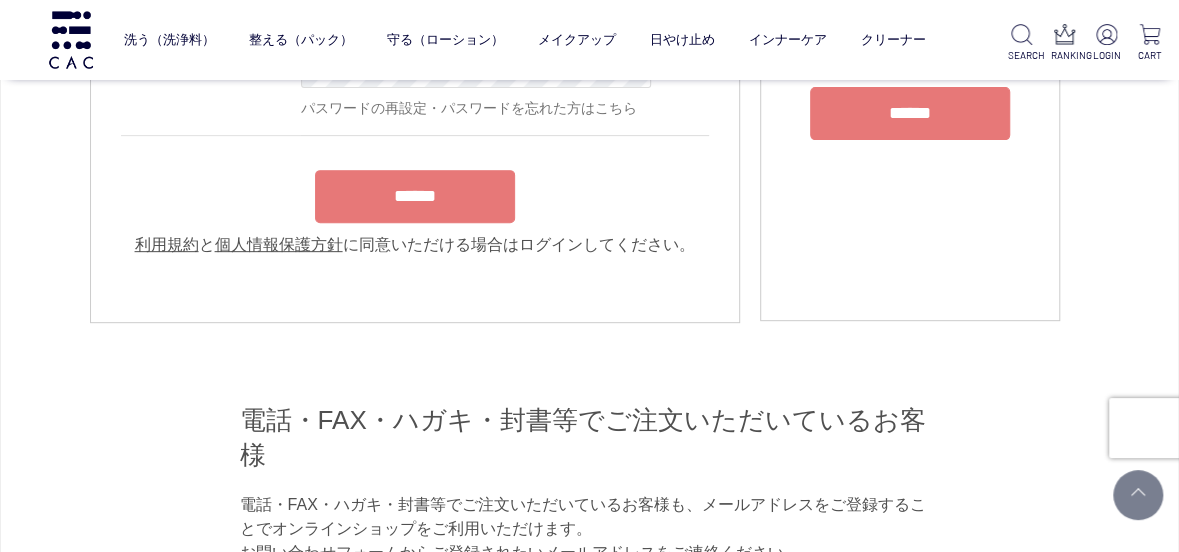 type on "**********" 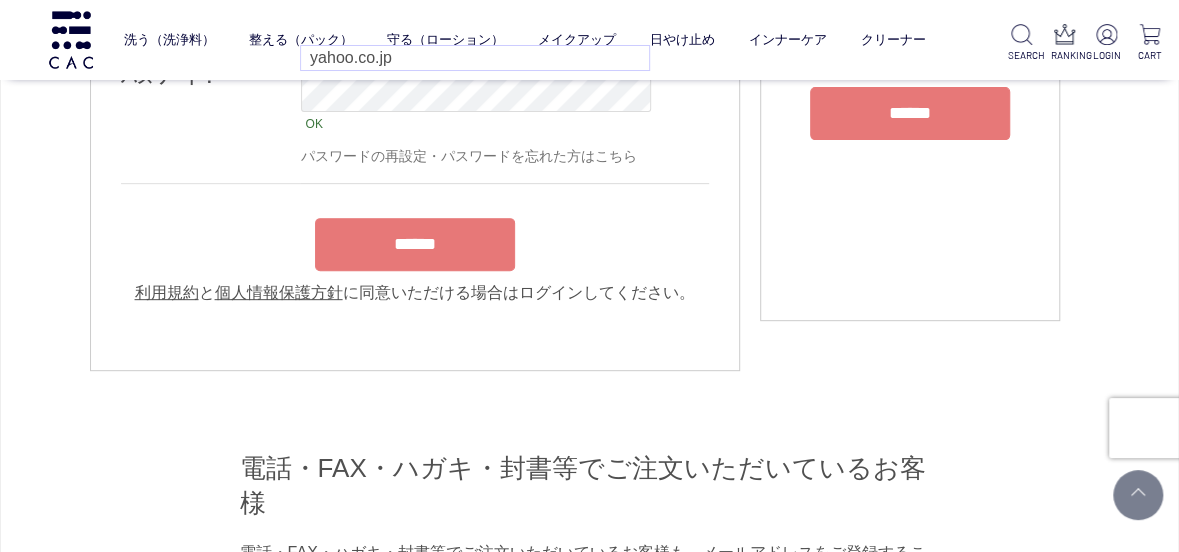 scroll, scrollTop: 263, scrollLeft: 0, axis: vertical 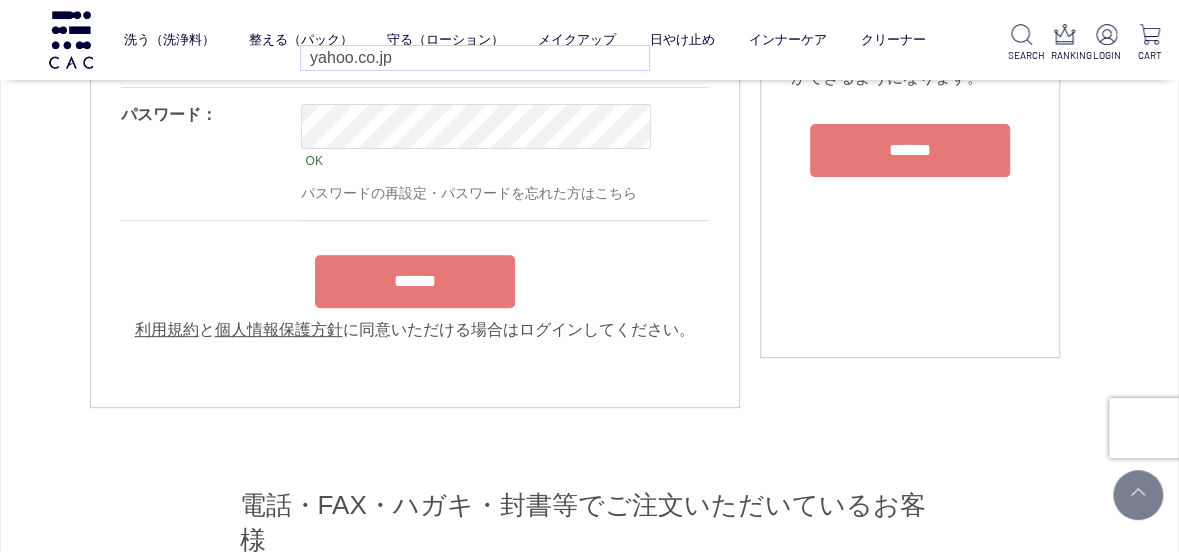 click on "**********" at bounding box center [415, 163] 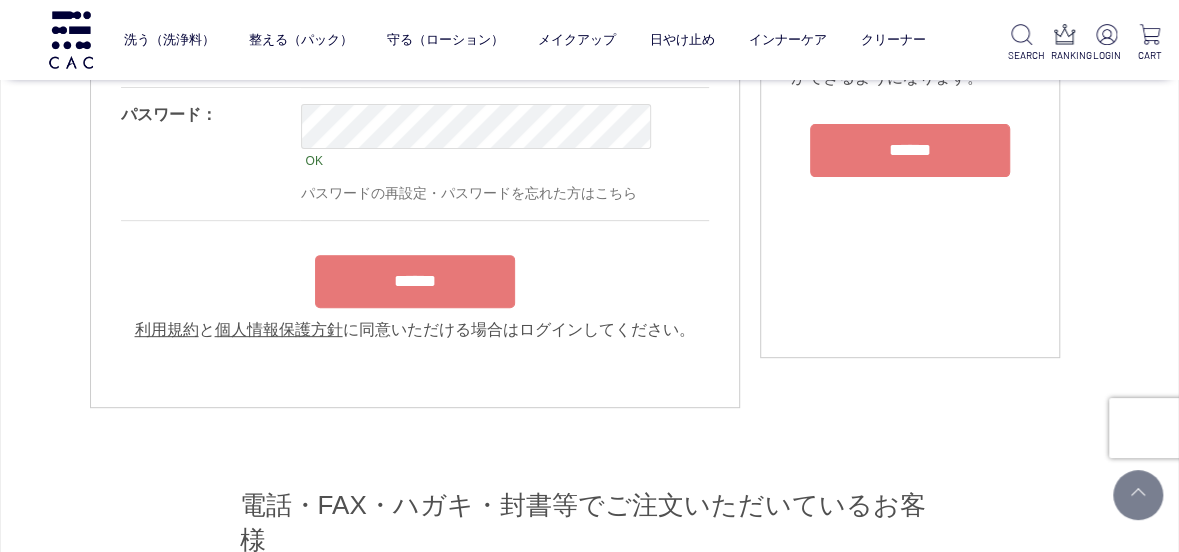 click on "******" at bounding box center [415, 281] 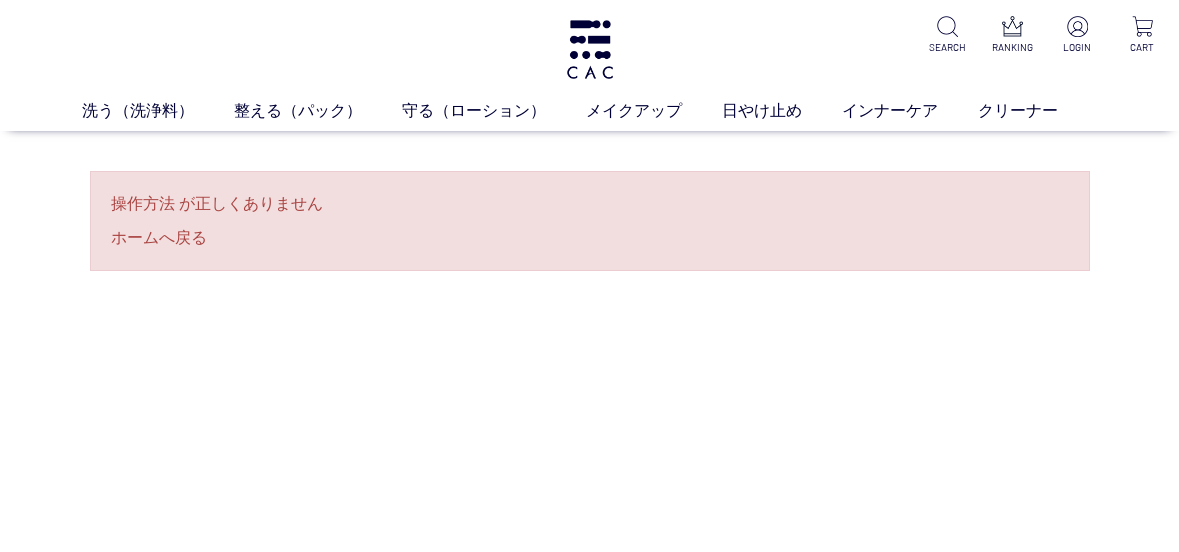 scroll, scrollTop: 0, scrollLeft: 0, axis: both 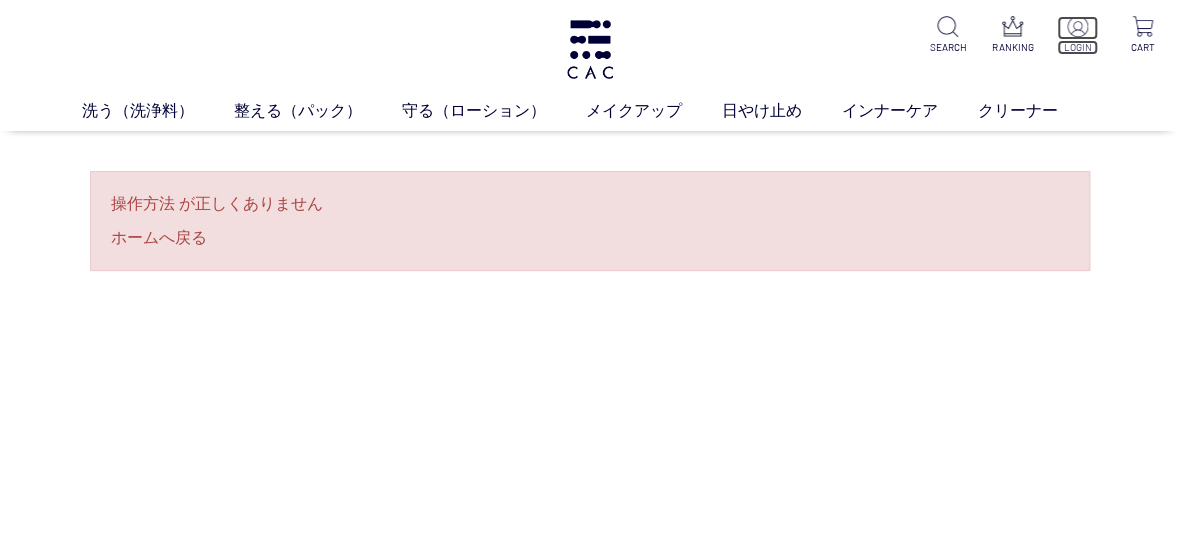 click on "LOGIN" at bounding box center [1078, 47] 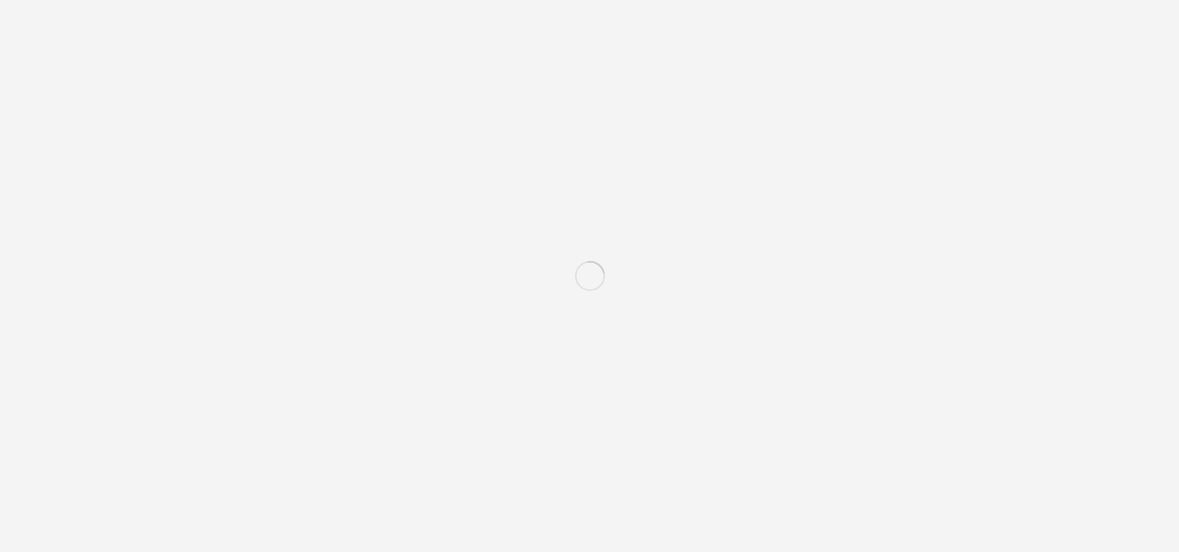 scroll, scrollTop: 0, scrollLeft: 0, axis: both 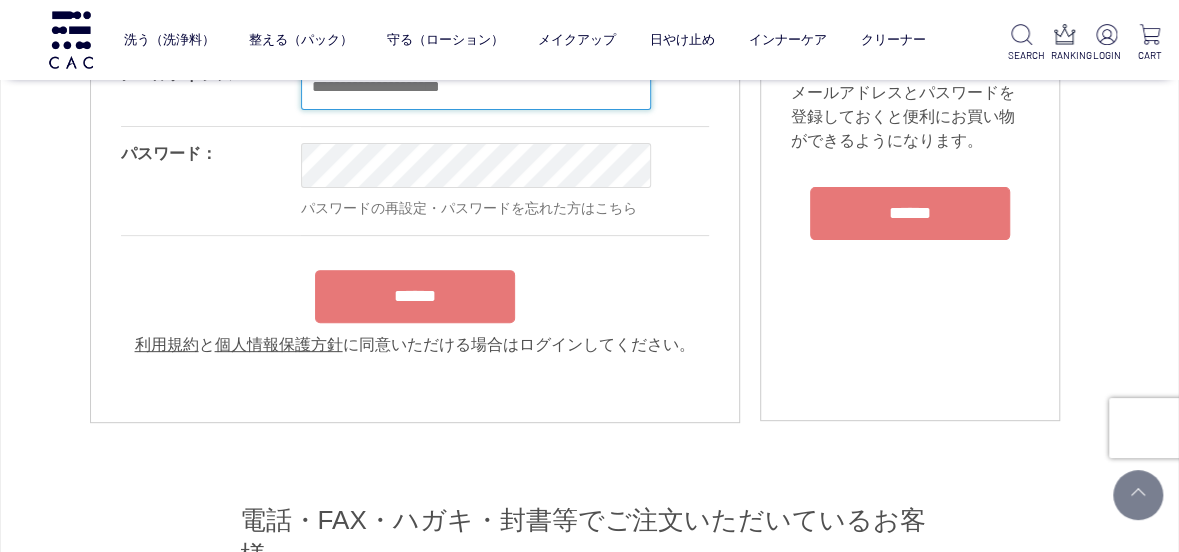 type on "**********" 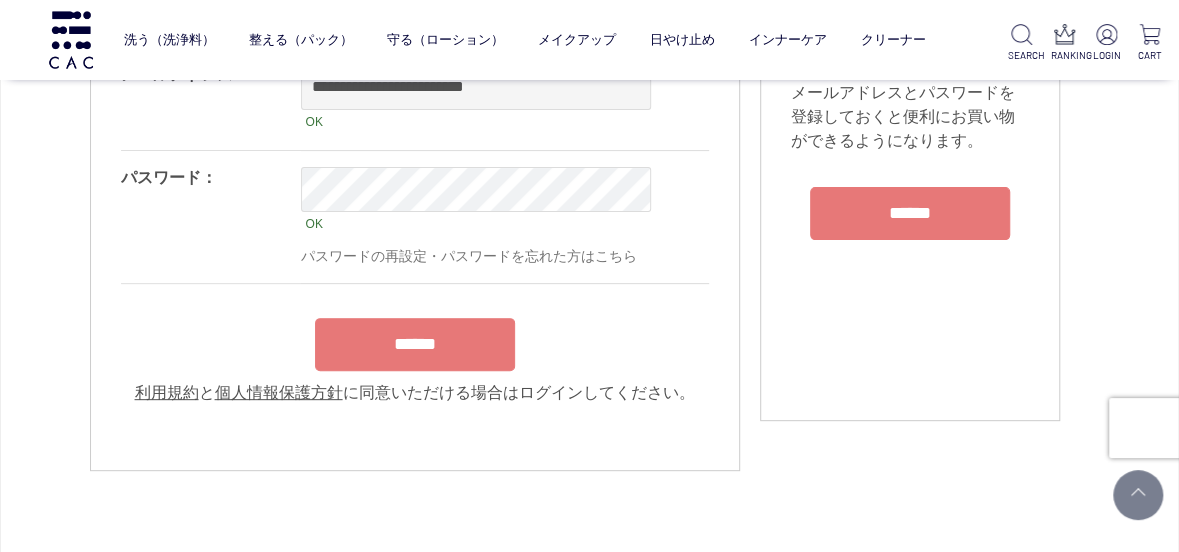 click on "******" at bounding box center (415, 344) 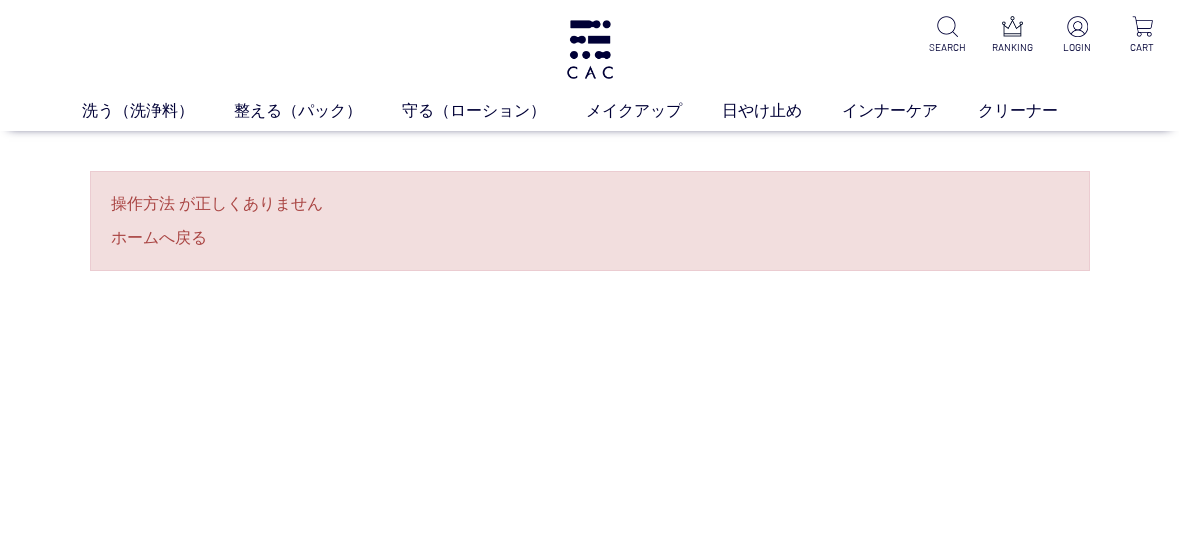 scroll, scrollTop: 0, scrollLeft: 0, axis: both 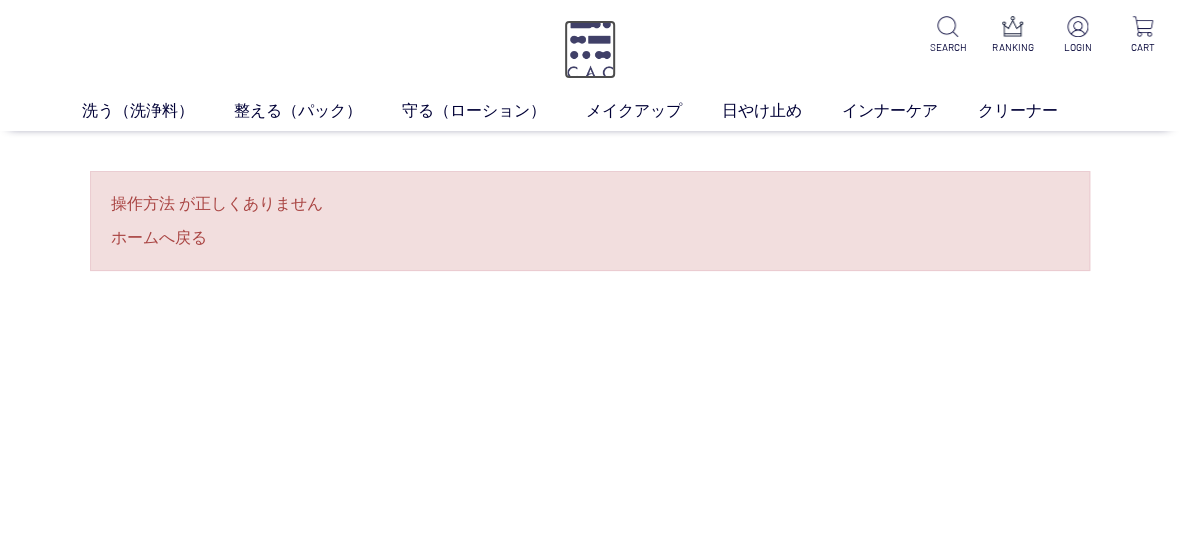 click at bounding box center (590, 49) 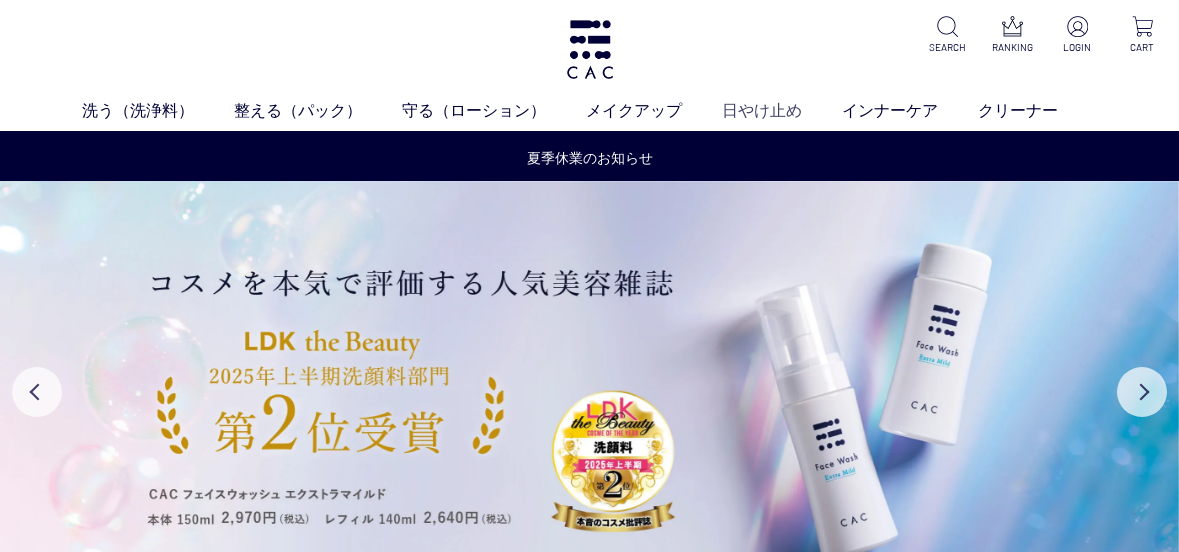 scroll, scrollTop: 0, scrollLeft: 0, axis: both 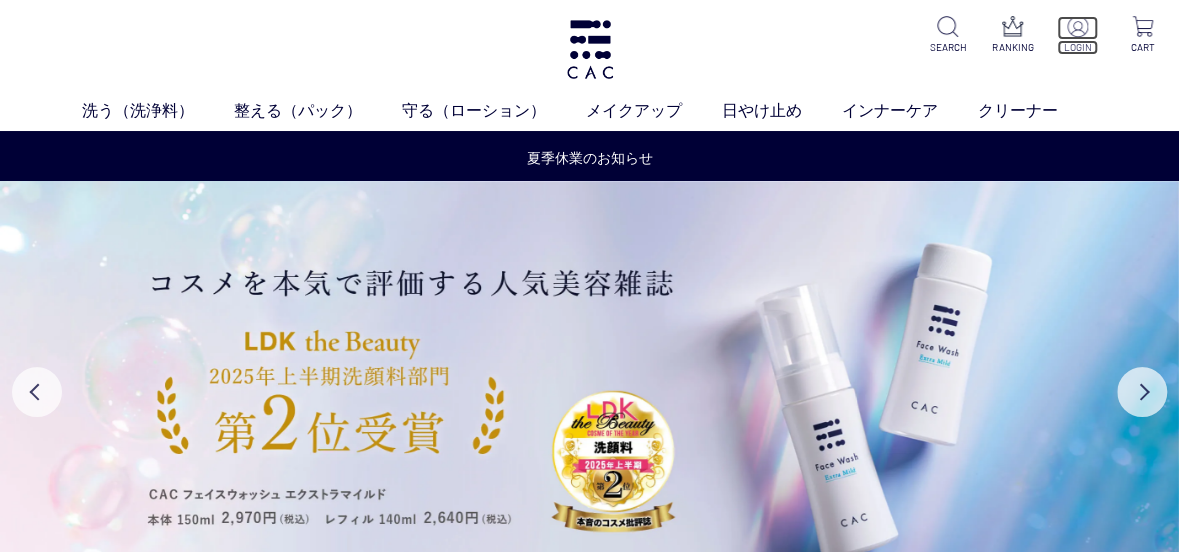 click on "LOGIN" at bounding box center [1078, 47] 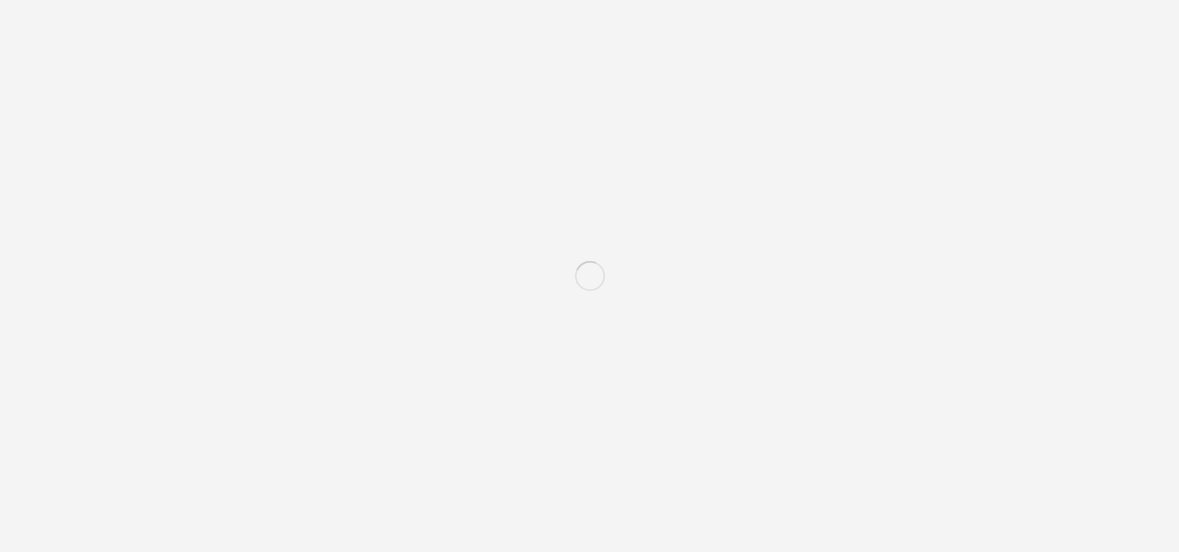 scroll, scrollTop: 0, scrollLeft: 0, axis: both 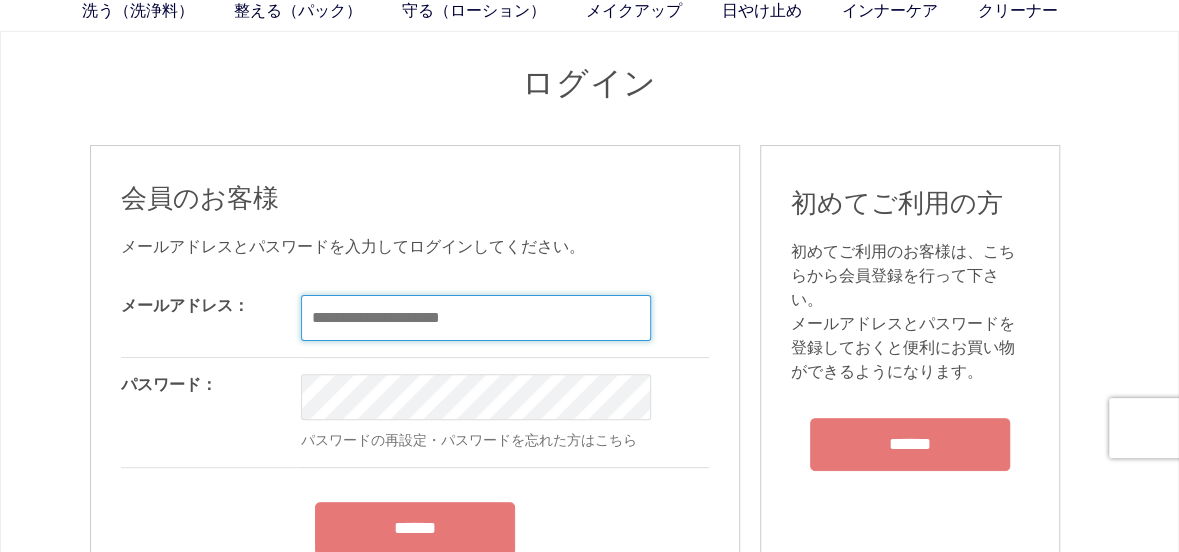 type on "**********" 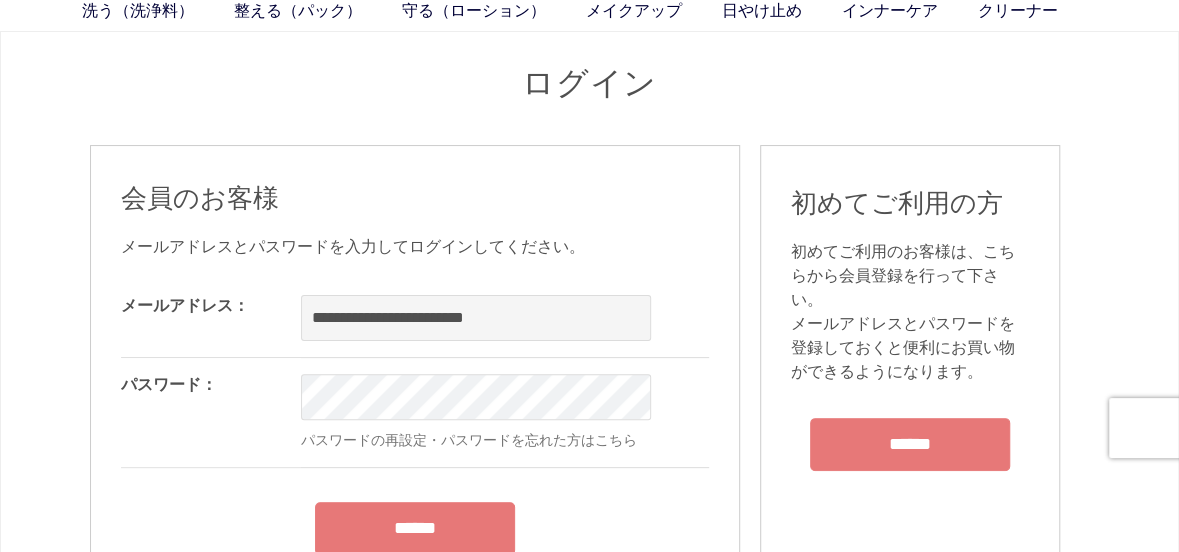 click on "**********" at bounding box center (415, 433) 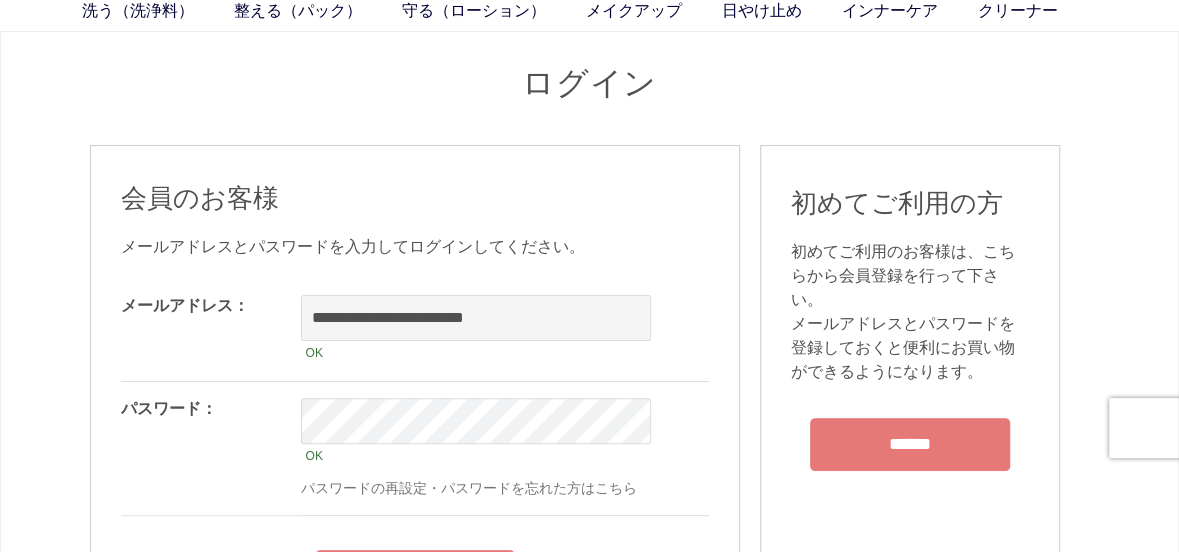 scroll, scrollTop: 200, scrollLeft: 0, axis: vertical 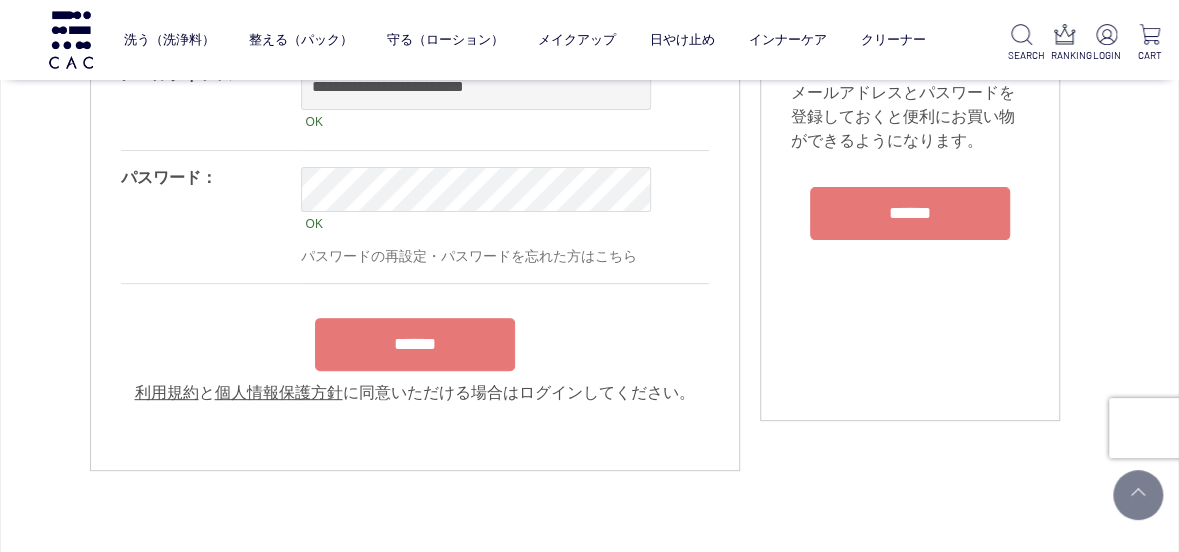 click on "******" at bounding box center (415, 344) 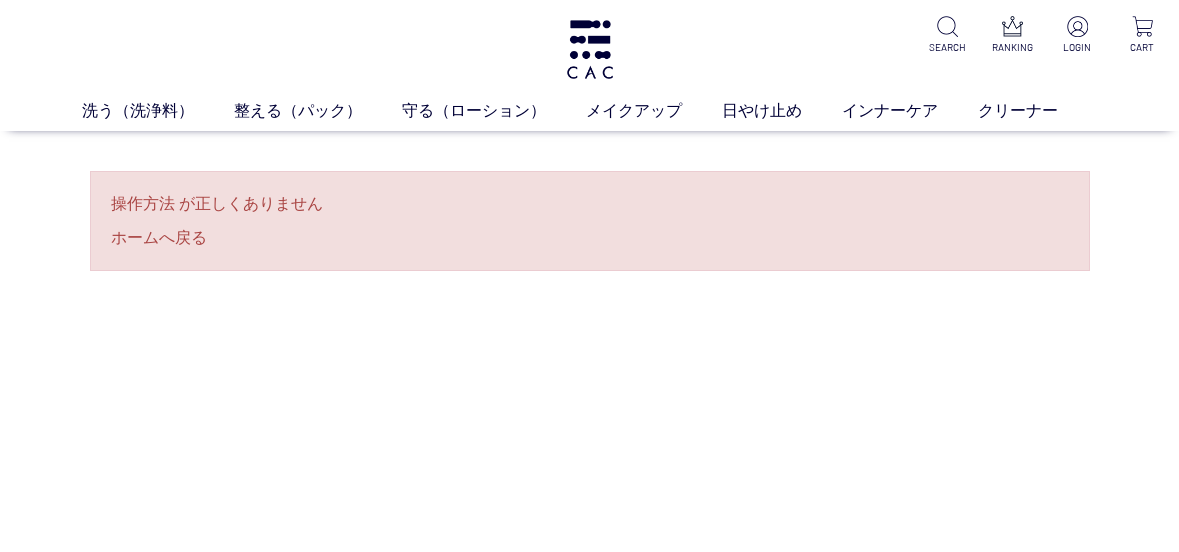 scroll, scrollTop: 0, scrollLeft: 0, axis: both 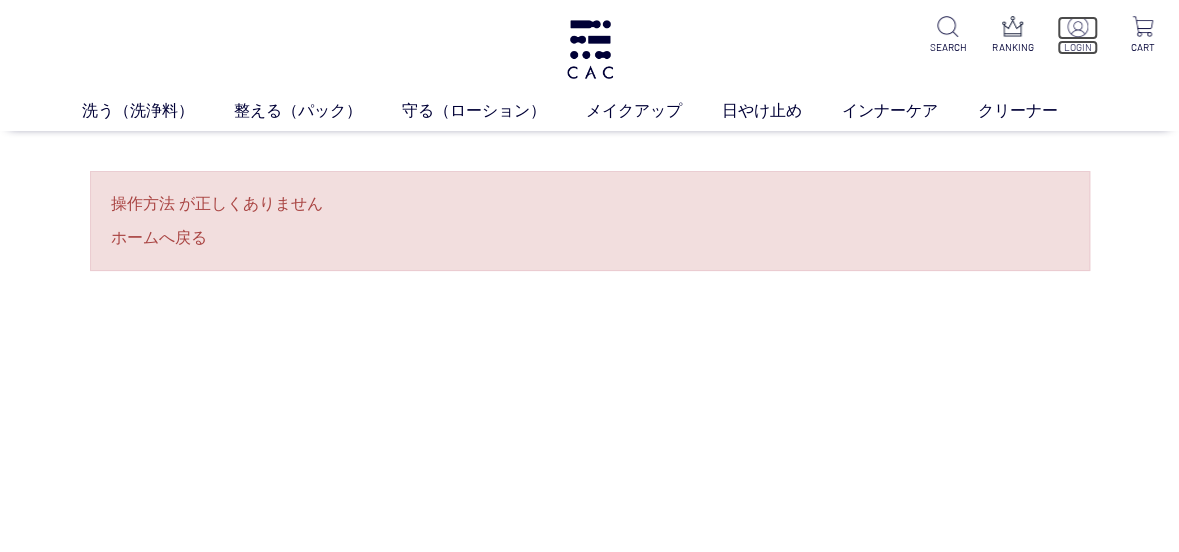 click on "LOGIN" at bounding box center (1078, 47) 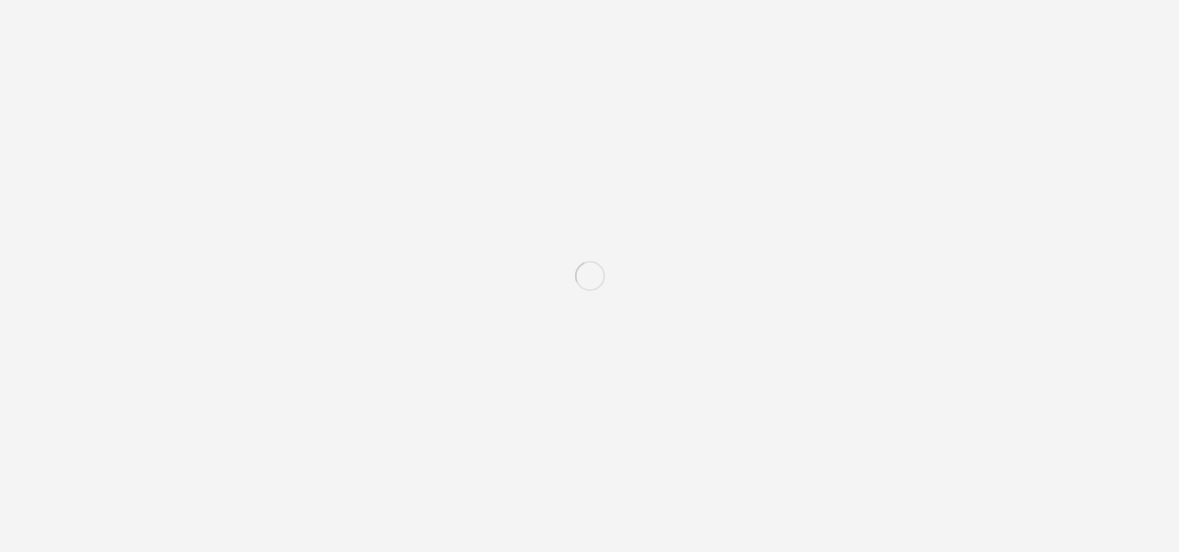 scroll, scrollTop: 0, scrollLeft: 0, axis: both 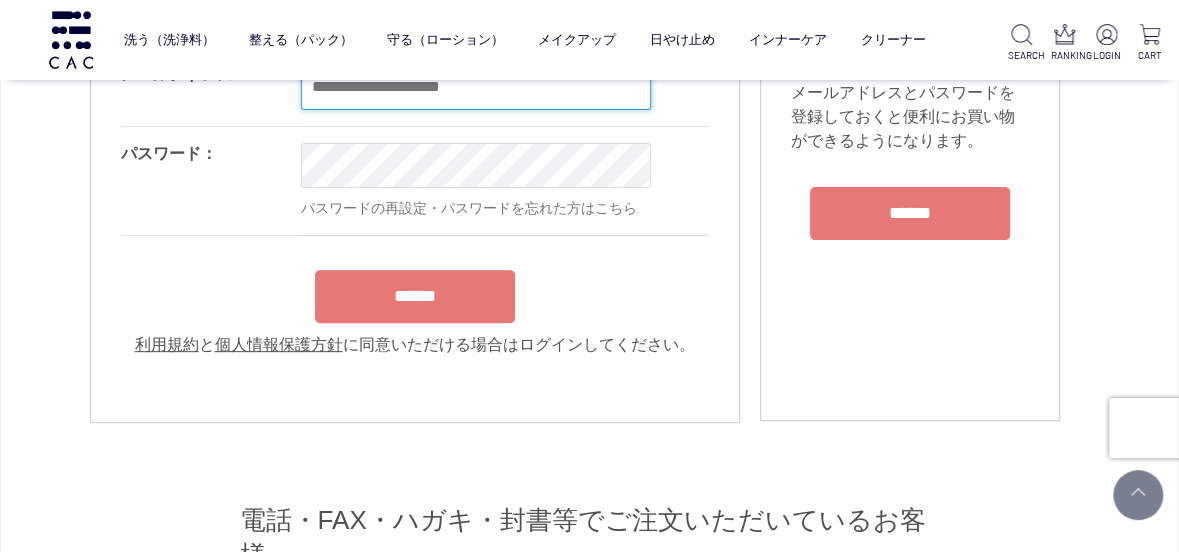 type on "**********" 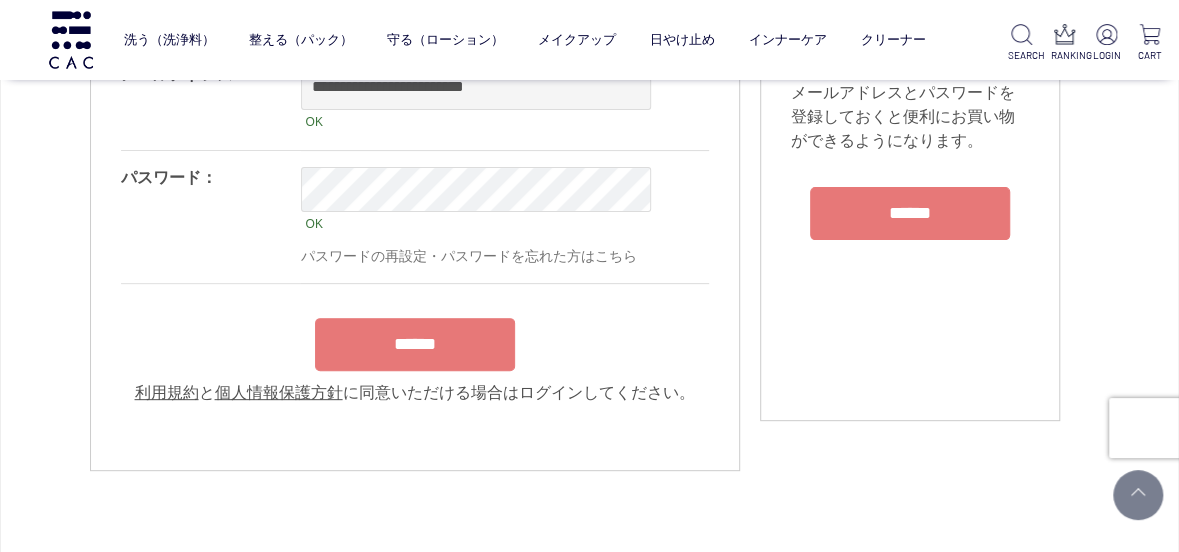 click on "******" at bounding box center [415, 344] 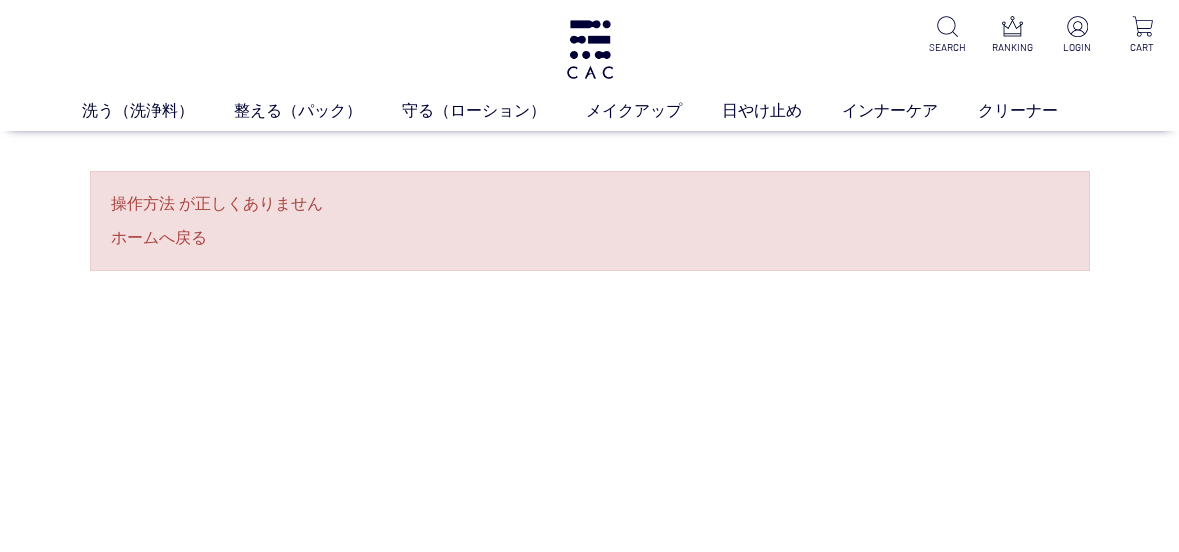 scroll, scrollTop: 0, scrollLeft: 0, axis: both 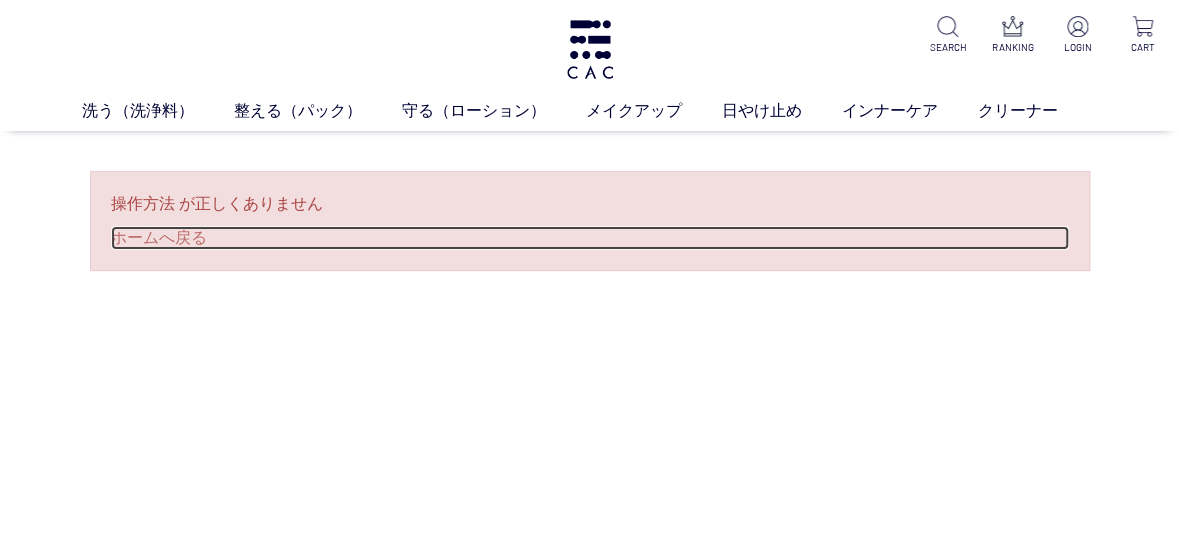 click on "ホームへ戻る" at bounding box center [590, 238] 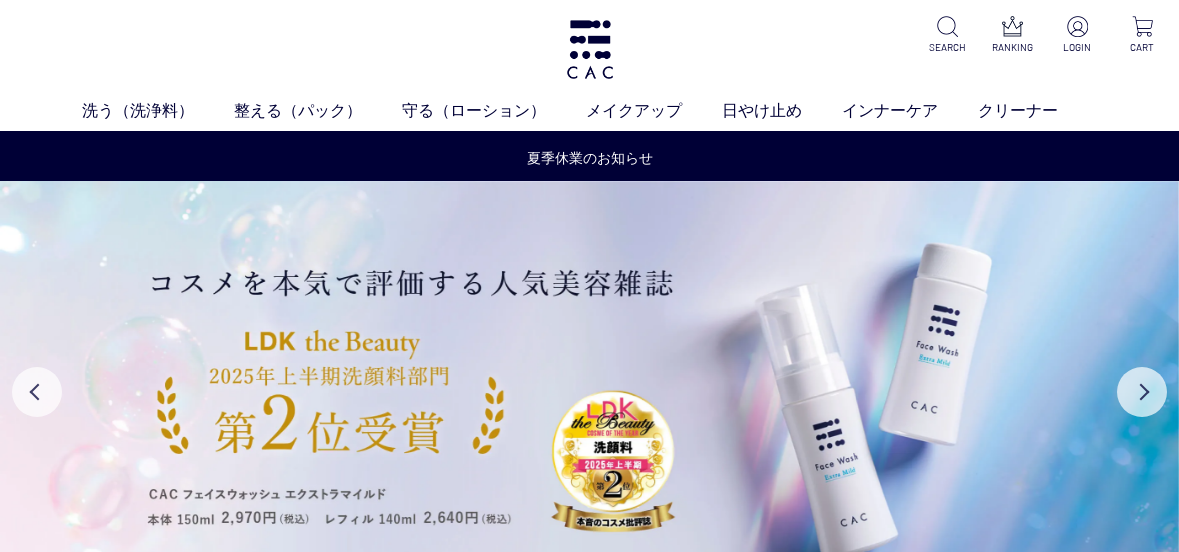 scroll, scrollTop: 0, scrollLeft: 0, axis: both 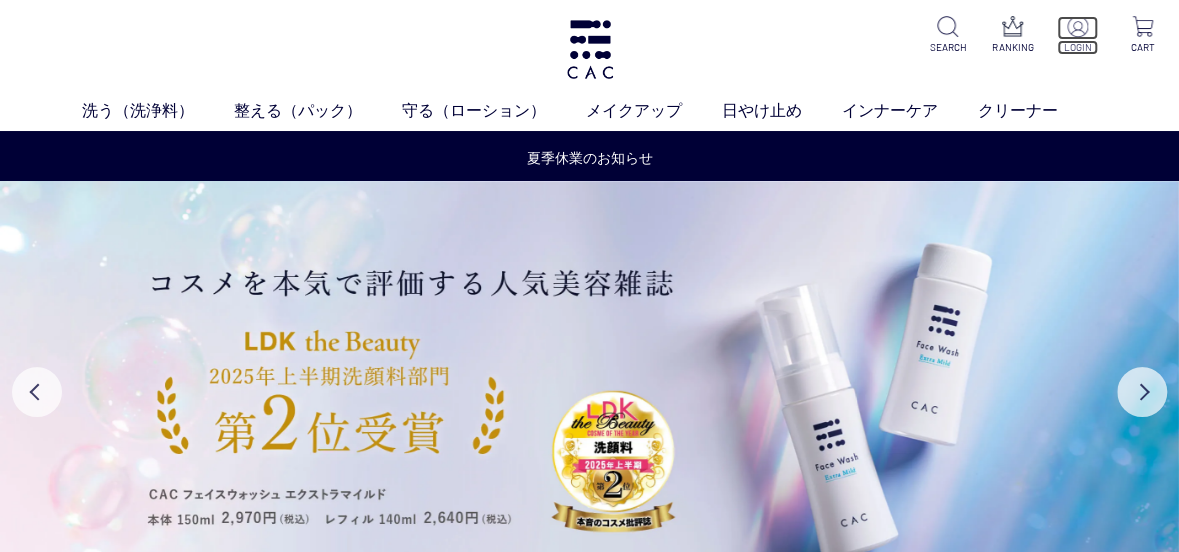 click on "LOGIN" at bounding box center [1078, 47] 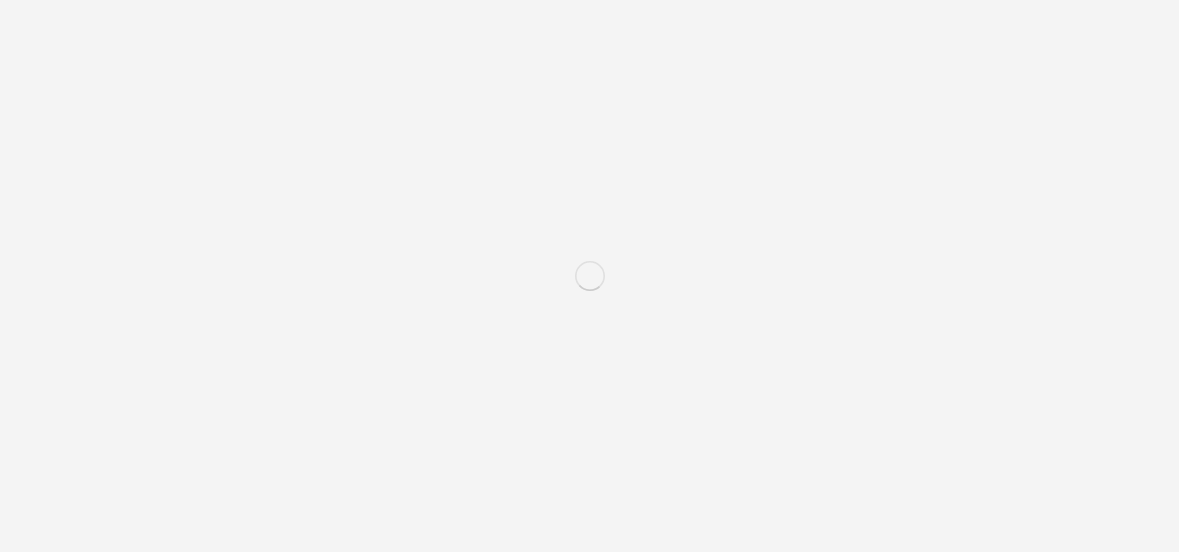 scroll, scrollTop: 0, scrollLeft: 0, axis: both 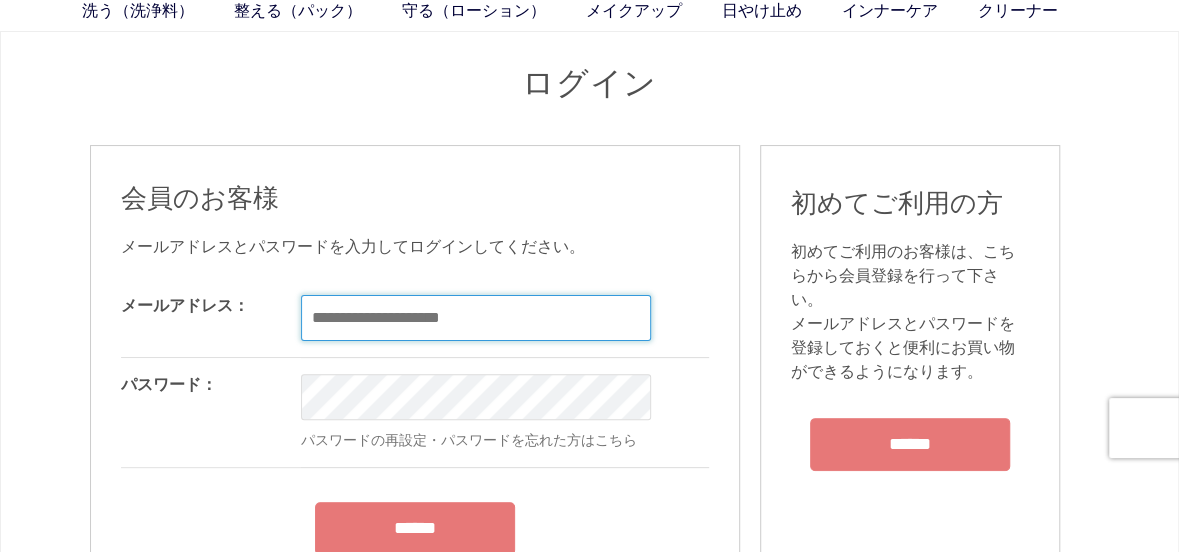 type on "**********" 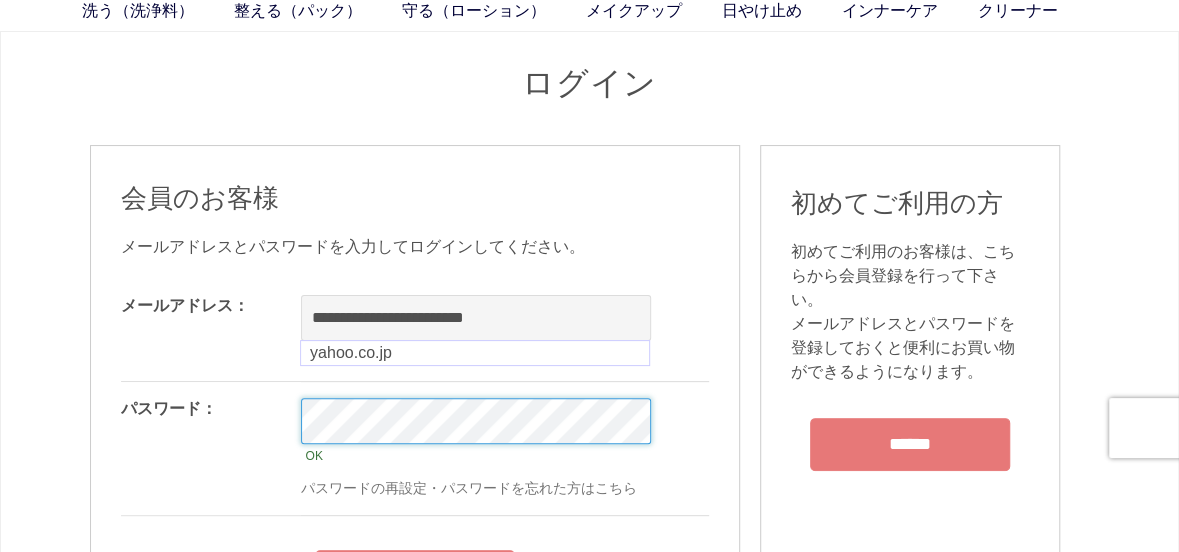 click on "**********" at bounding box center (471, 397) 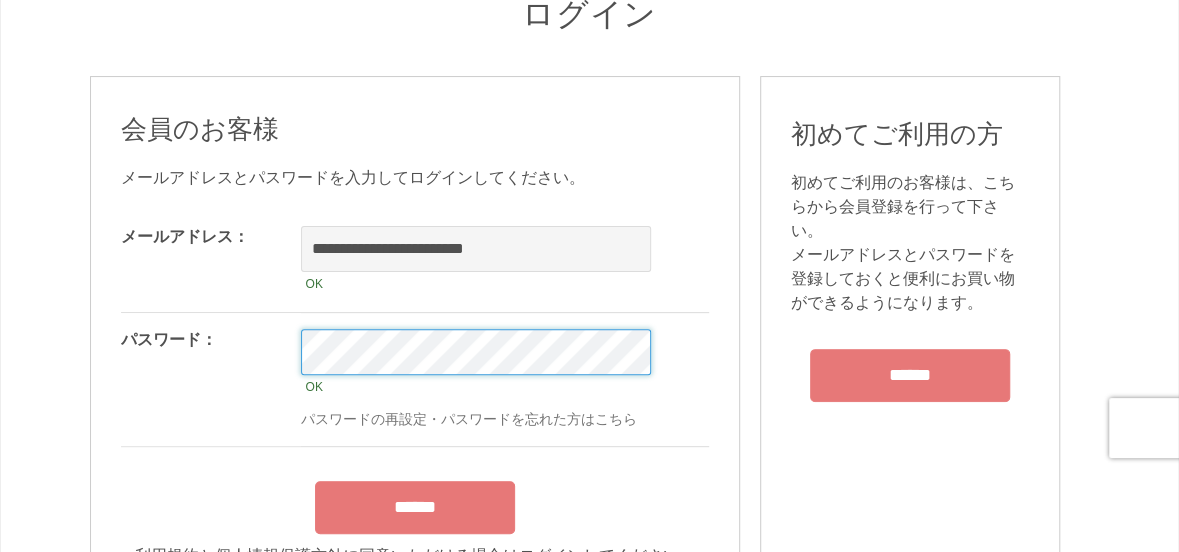 scroll, scrollTop: 200, scrollLeft: 0, axis: vertical 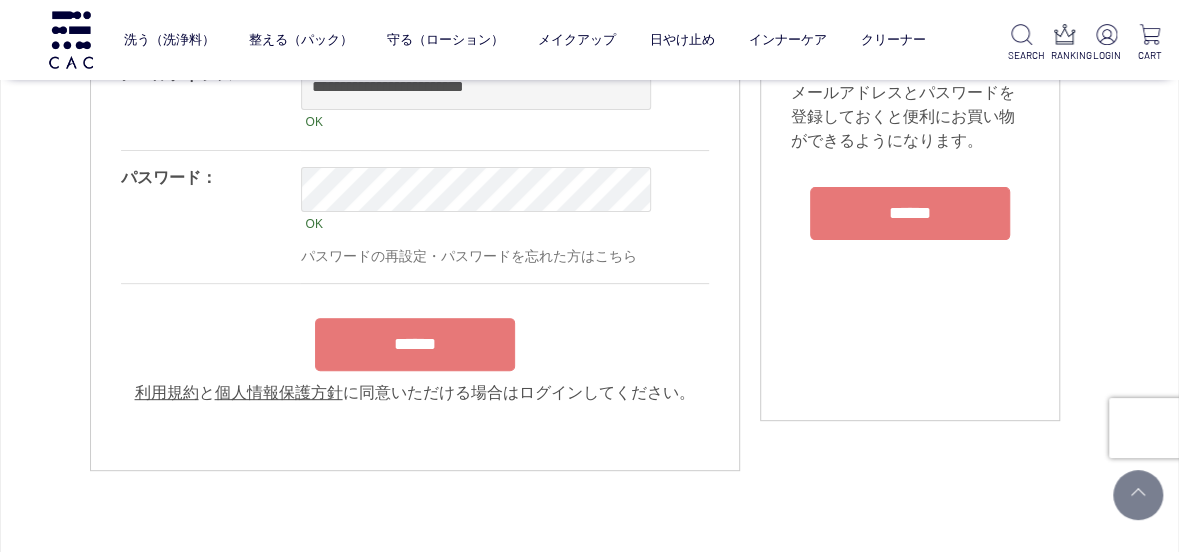 click on "******" at bounding box center (415, 344) 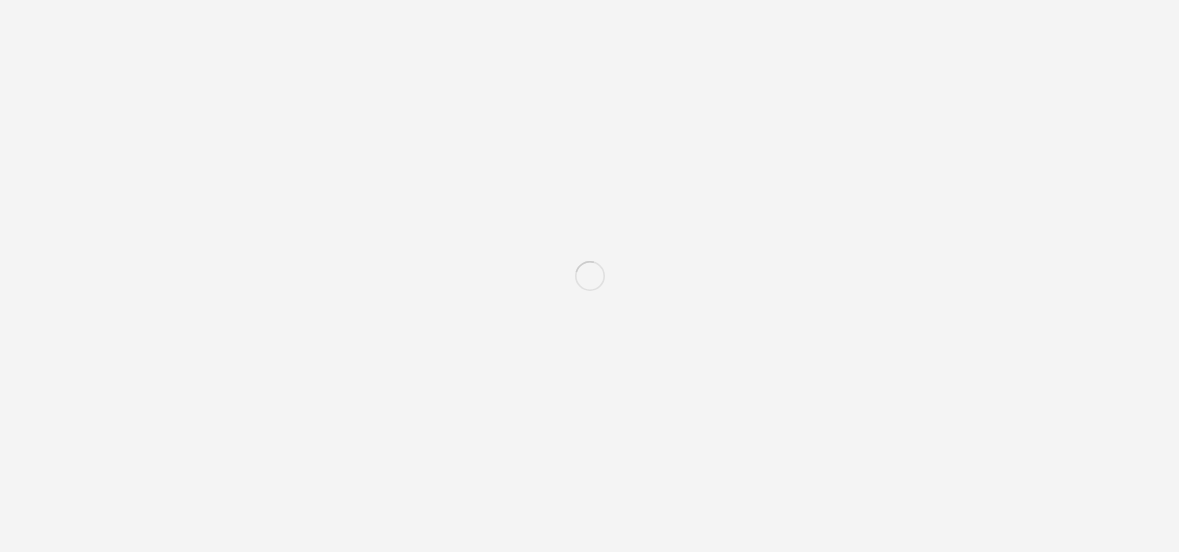 scroll, scrollTop: 0, scrollLeft: 0, axis: both 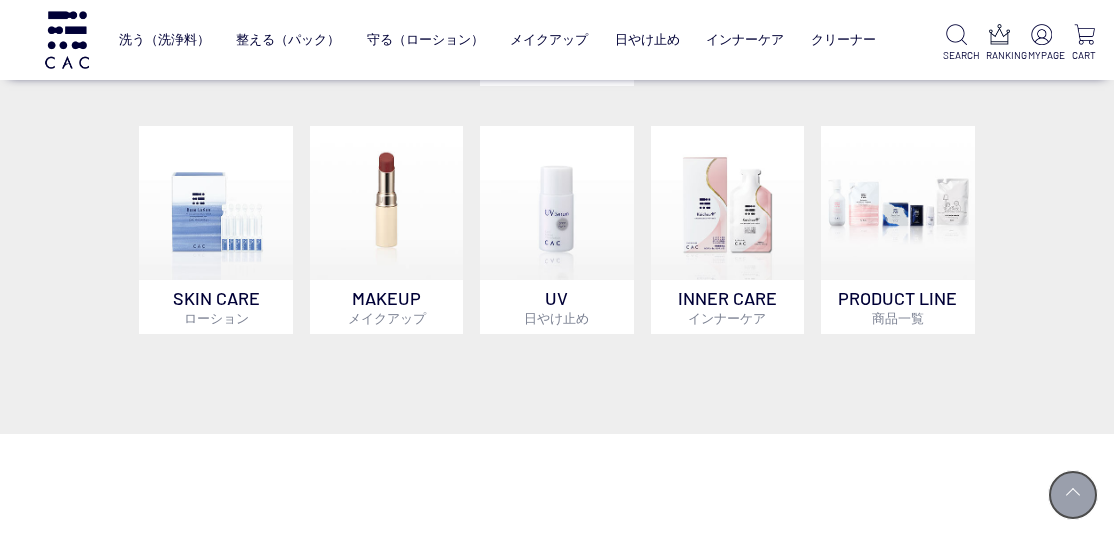 click at bounding box center (1073, 495) 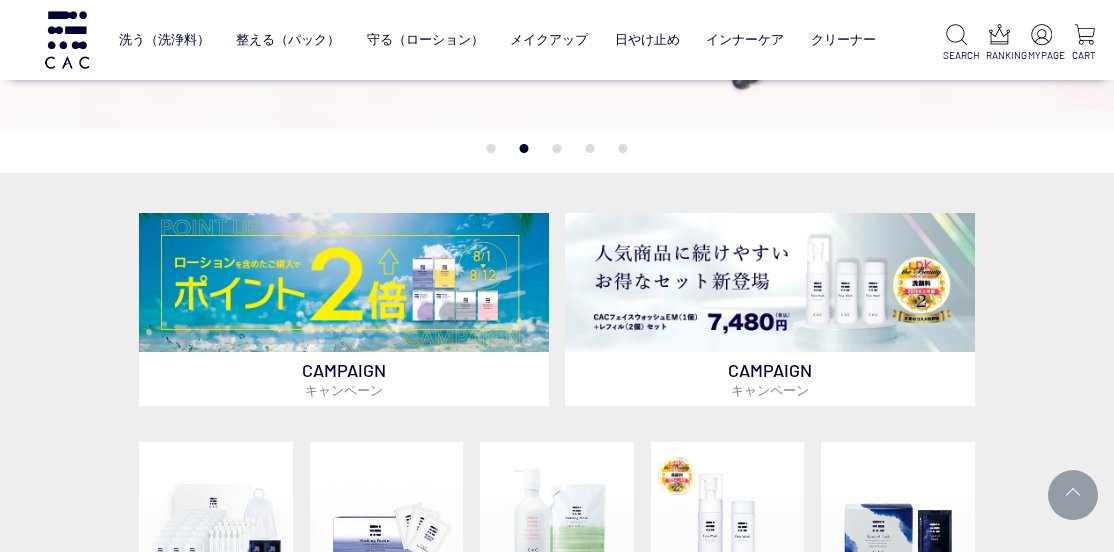scroll, scrollTop: 0, scrollLeft: 0, axis: both 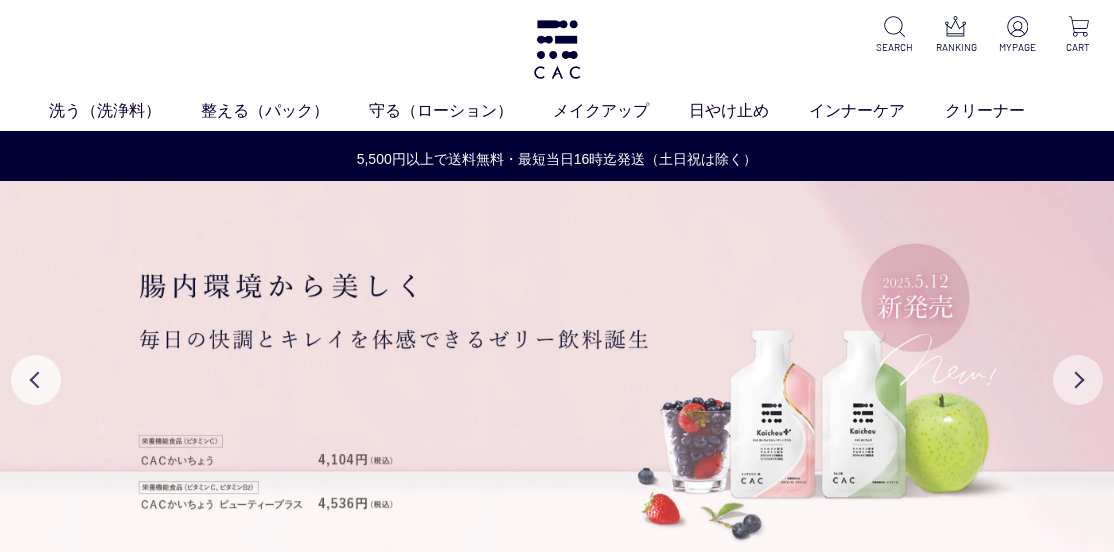 click on "Next" at bounding box center (1078, 380) 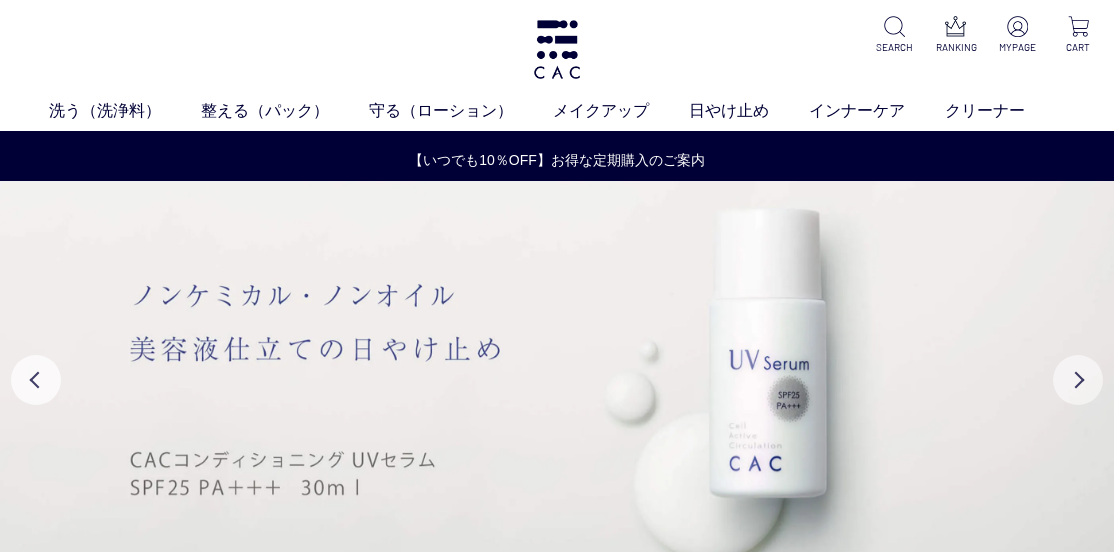 click on "Next" at bounding box center (1078, 380) 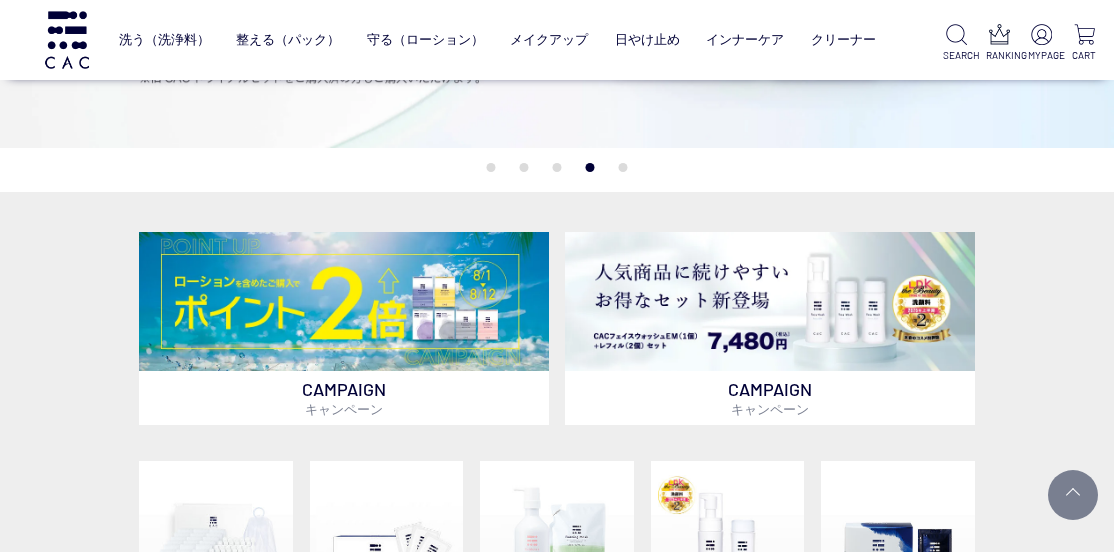 scroll, scrollTop: 400, scrollLeft: 0, axis: vertical 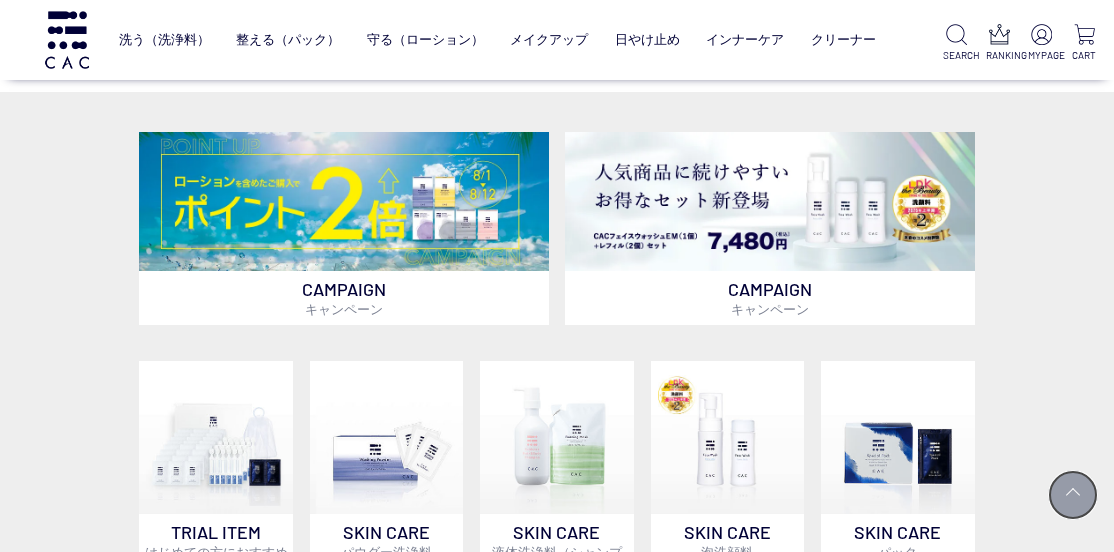 click at bounding box center [1073, 495] 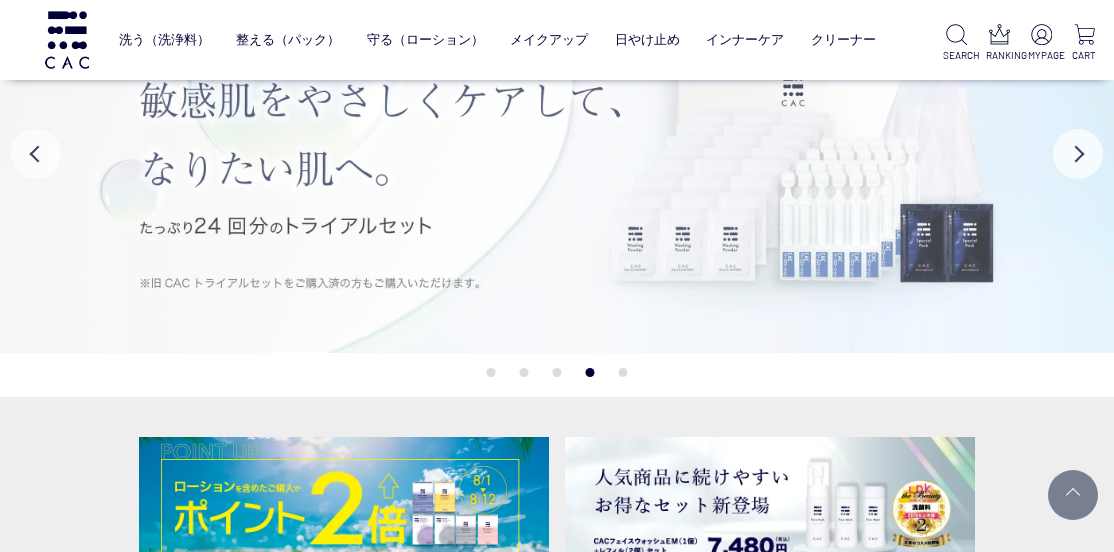 scroll, scrollTop: 0, scrollLeft: 0, axis: both 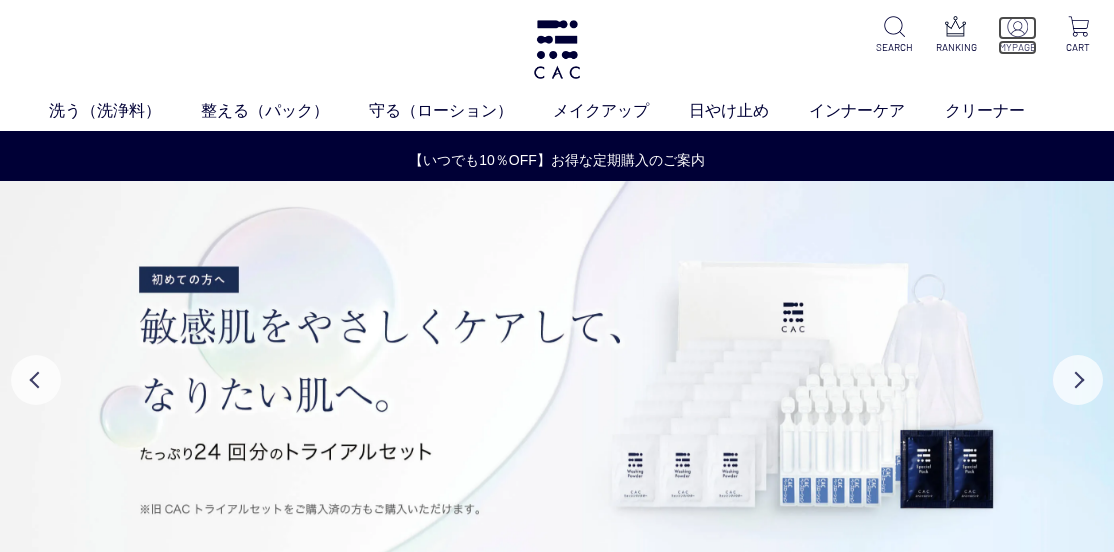click at bounding box center [1017, 26] 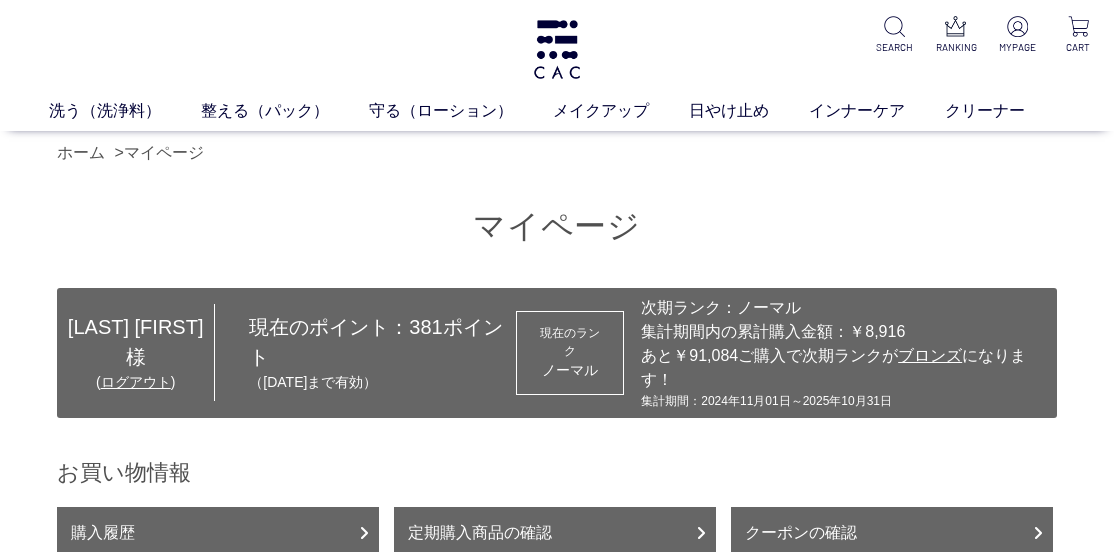 scroll, scrollTop: 0, scrollLeft: 0, axis: both 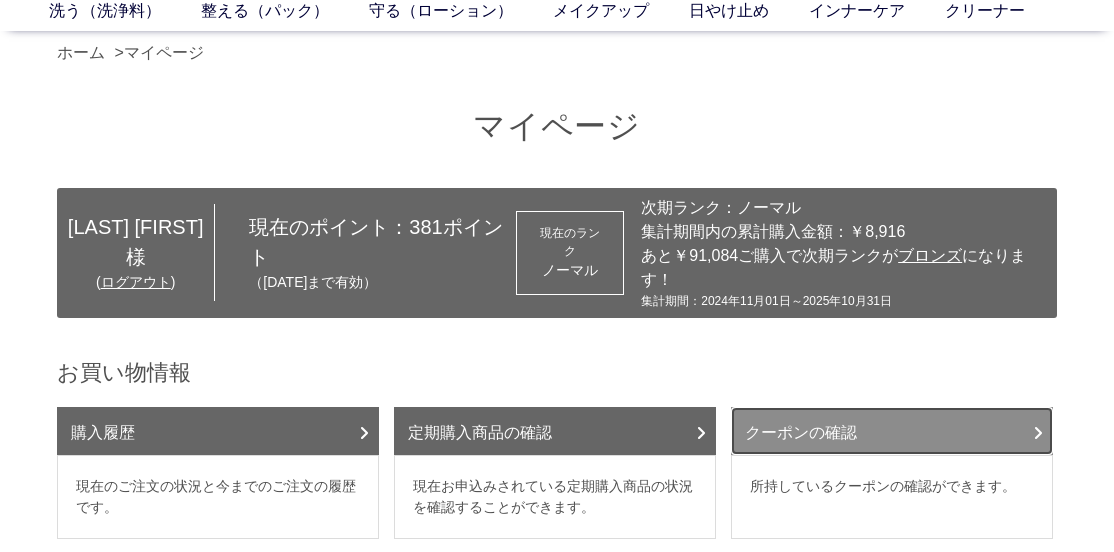 click on "クーポンの確認" at bounding box center [892, 431] 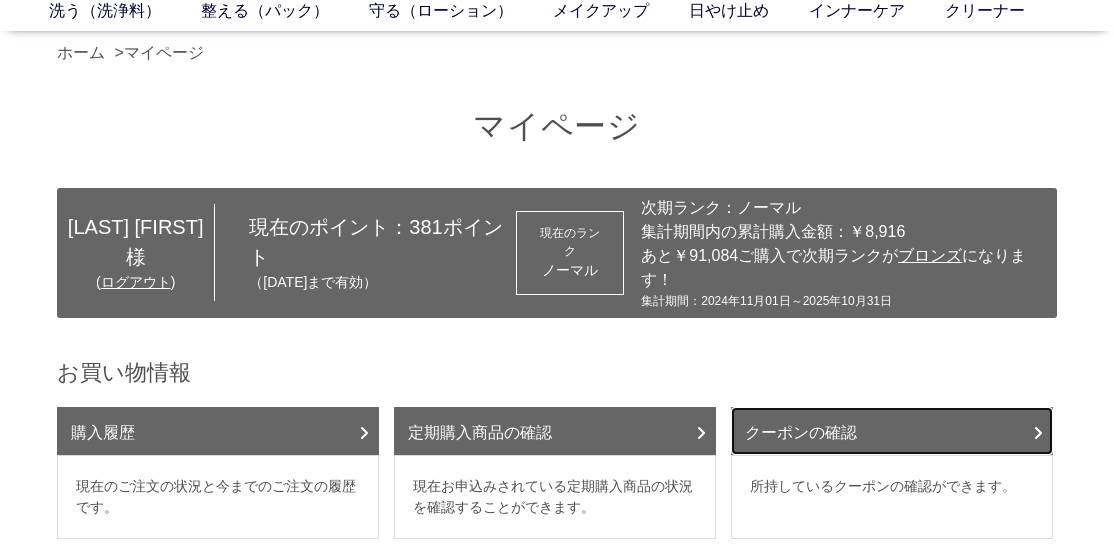 scroll, scrollTop: 168, scrollLeft: 0, axis: vertical 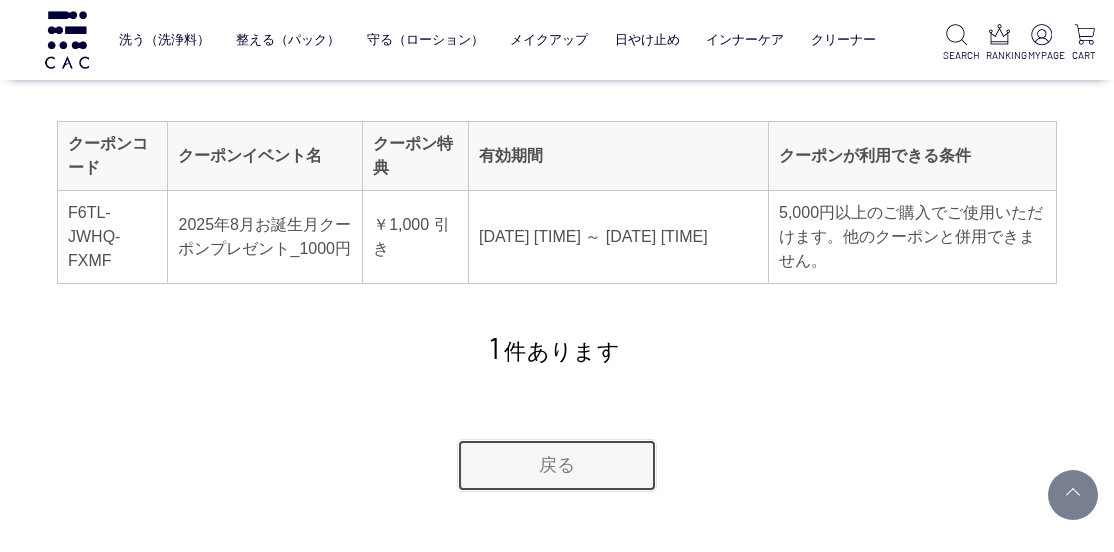 click on "戻る" at bounding box center [557, 465] 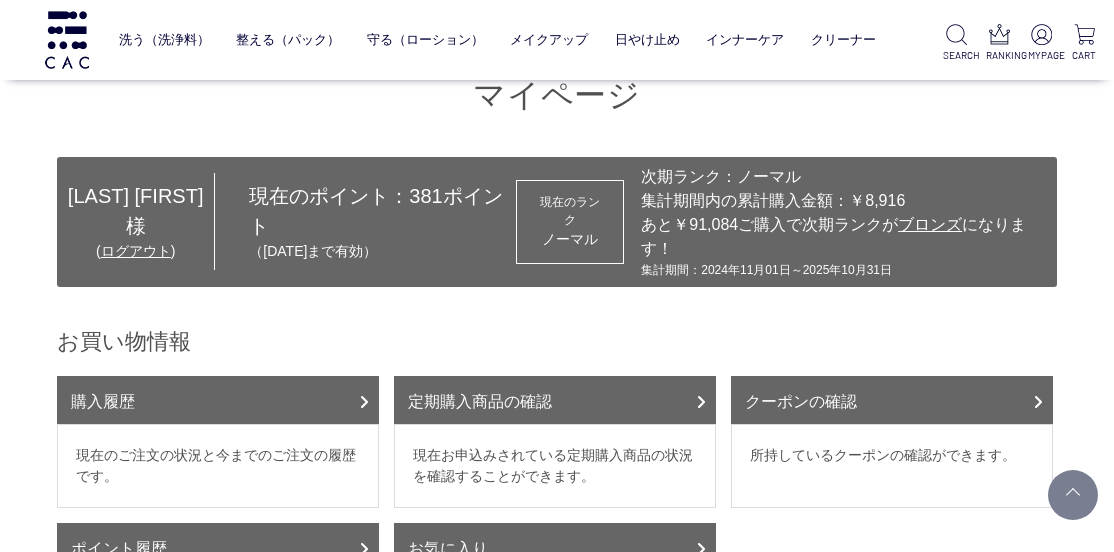 scroll, scrollTop: 198, scrollLeft: 0, axis: vertical 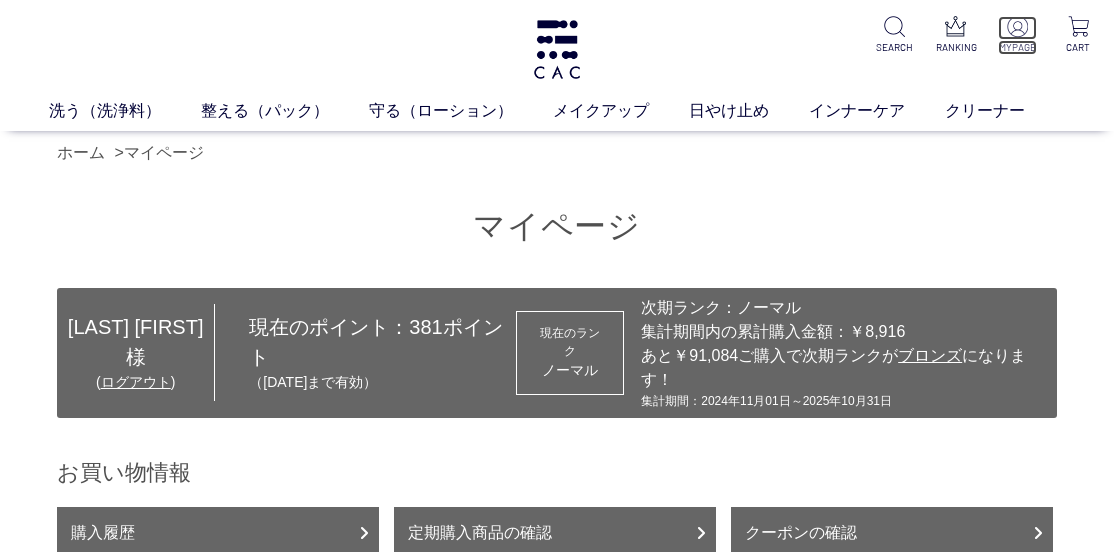 click on "MYPAGE" at bounding box center (1017, 47) 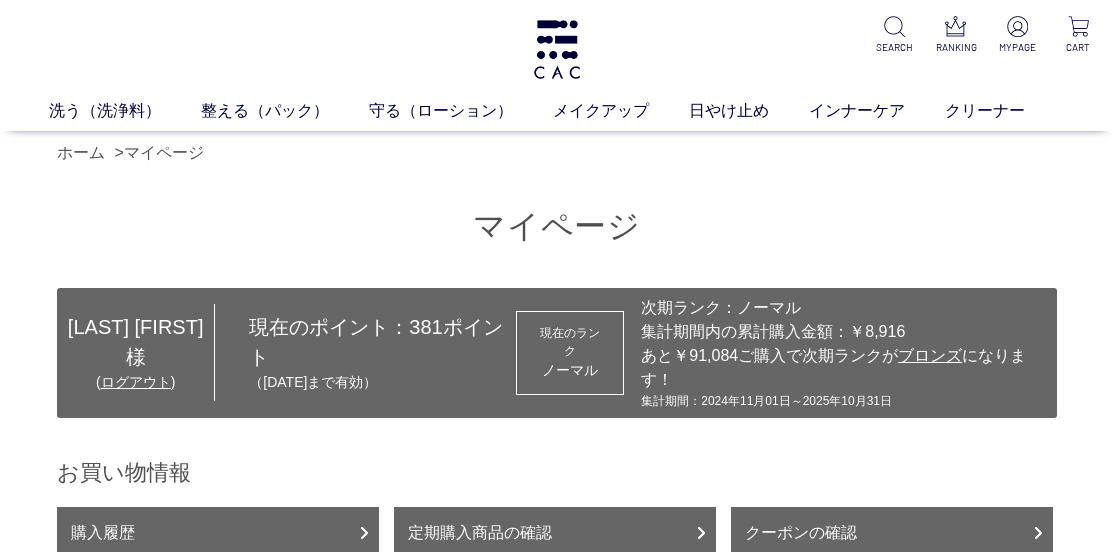 scroll, scrollTop: 0, scrollLeft: 0, axis: both 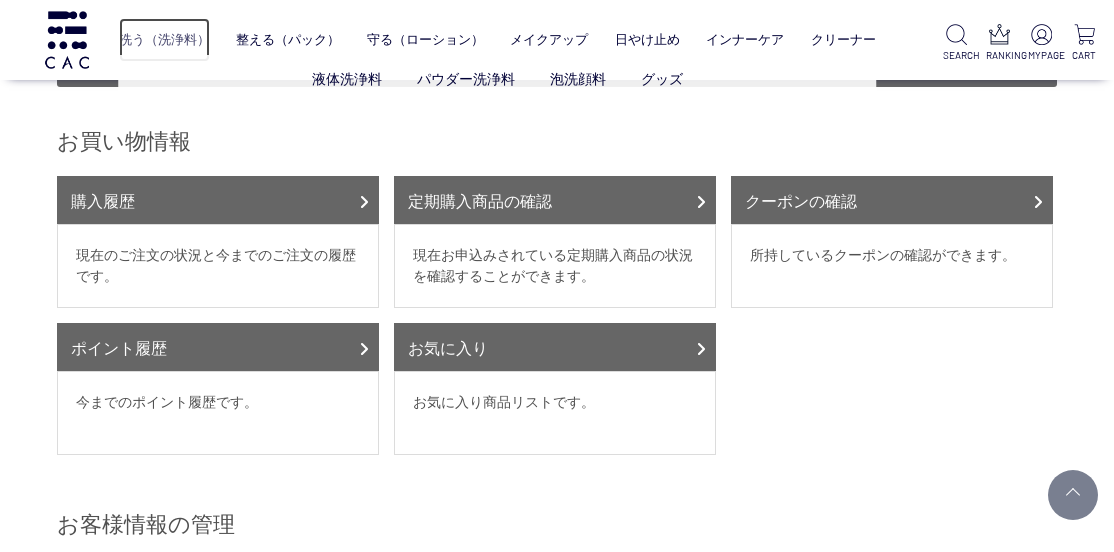 click on "洗う（洗浄料）" at bounding box center (164, 40) 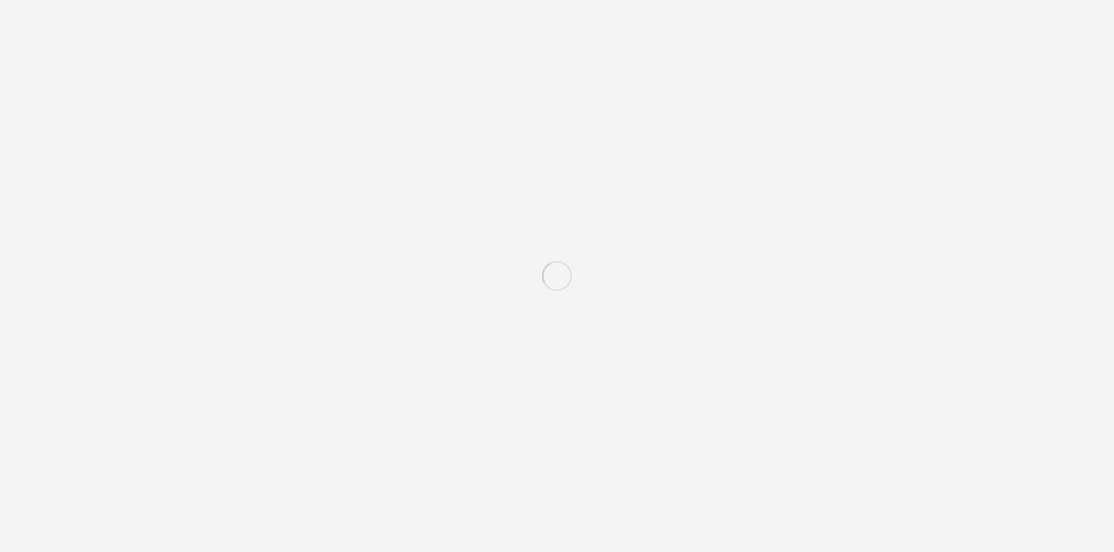 scroll, scrollTop: 0, scrollLeft: 0, axis: both 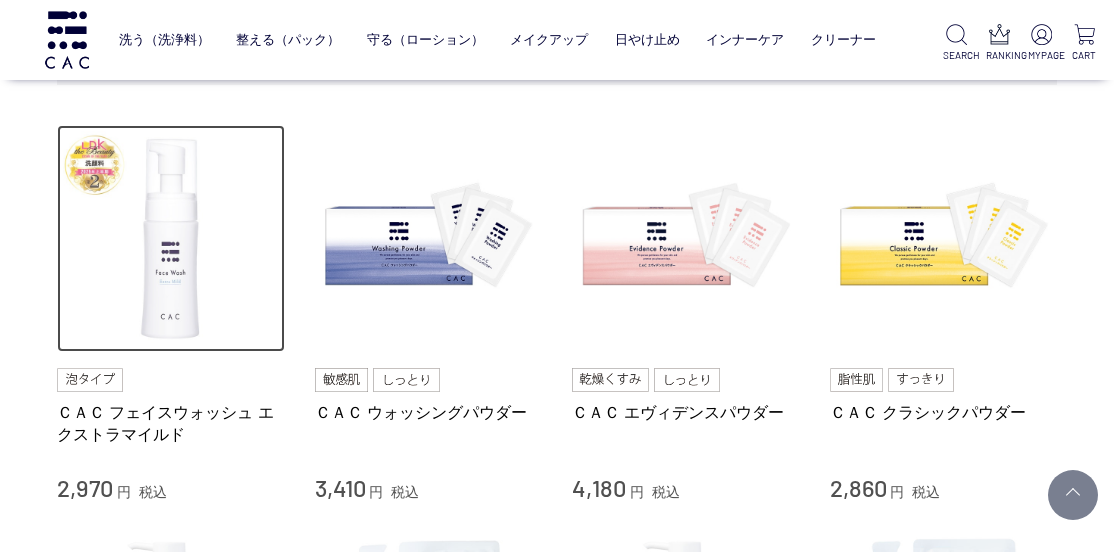 click at bounding box center (171, 239) 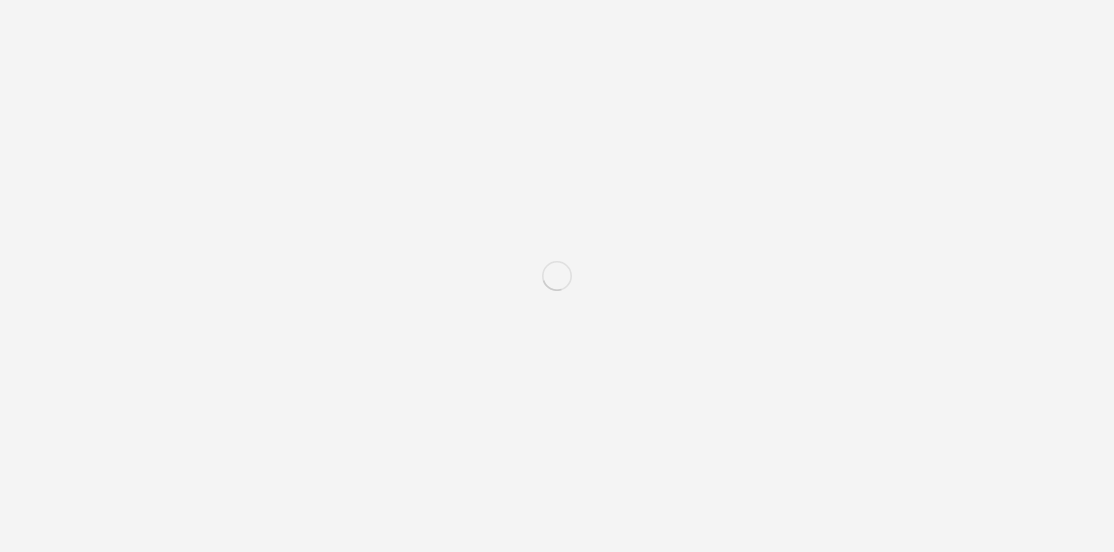 scroll, scrollTop: 0, scrollLeft: 0, axis: both 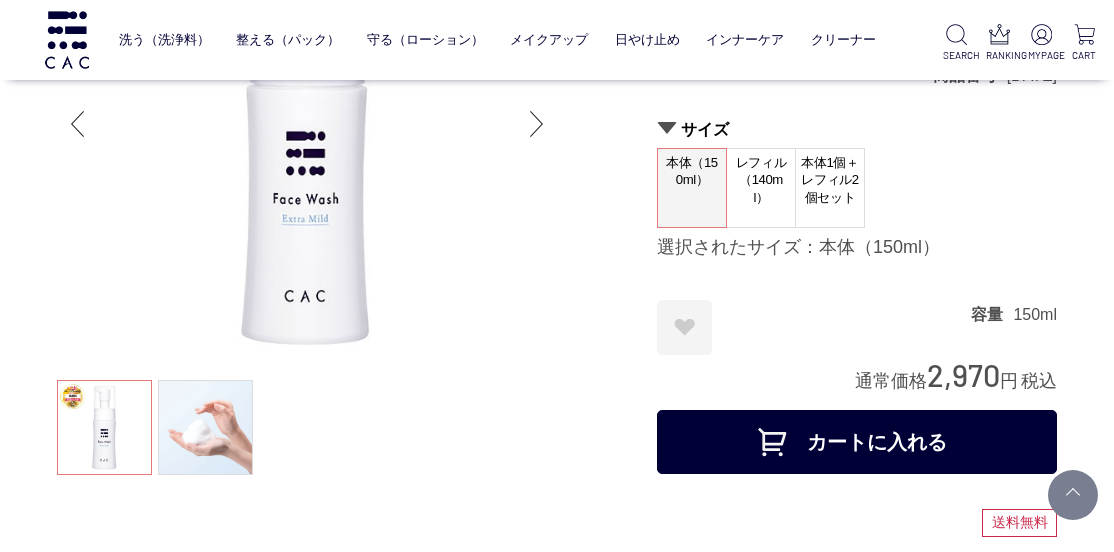click on "レフィル（140ml）" at bounding box center [761, 180] 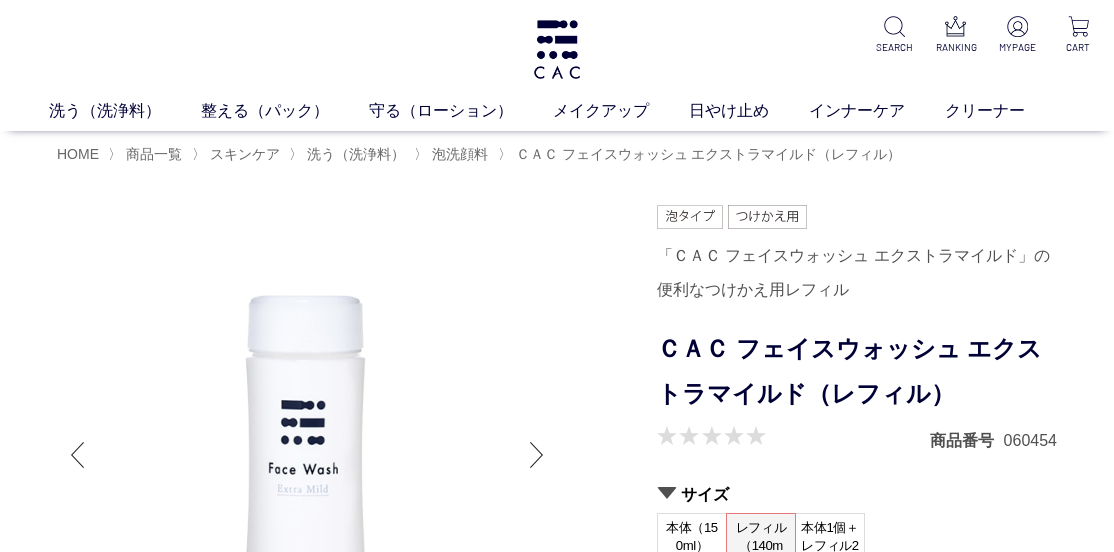scroll, scrollTop: 0, scrollLeft: 0, axis: both 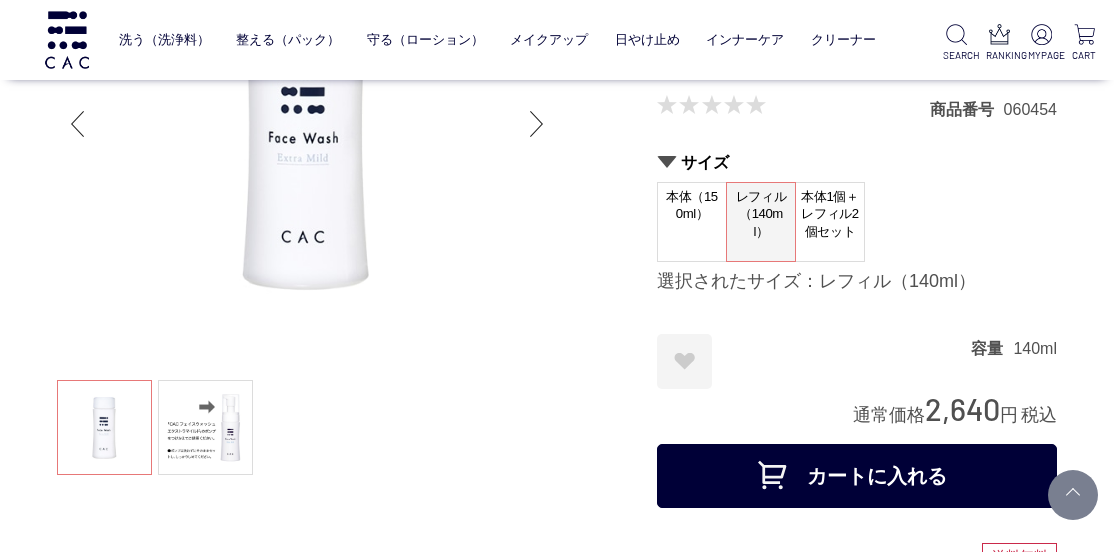 click on "本体1個＋レフィル2個セット" at bounding box center [830, 214] 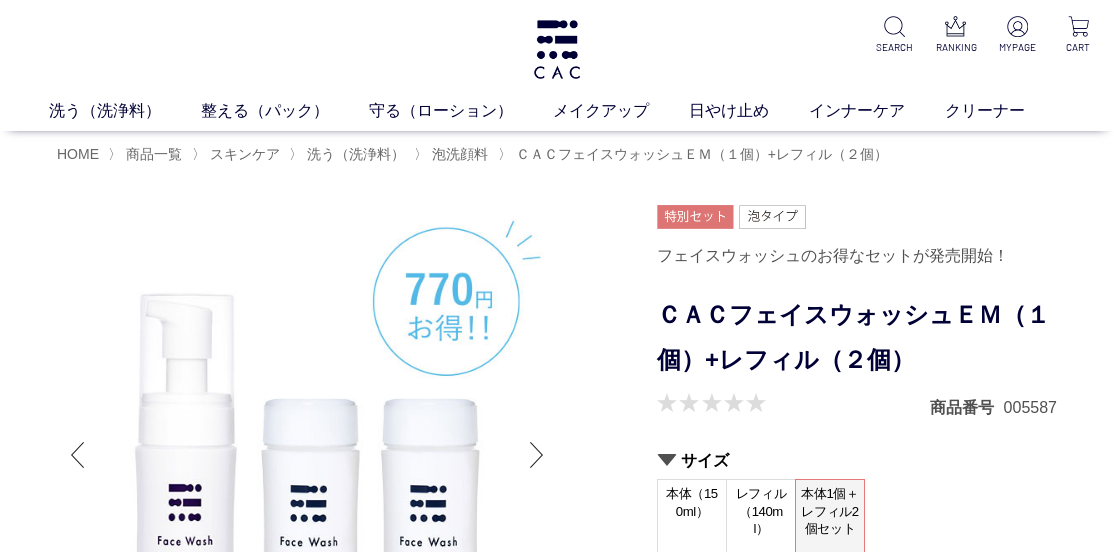 scroll, scrollTop: 0, scrollLeft: 0, axis: both 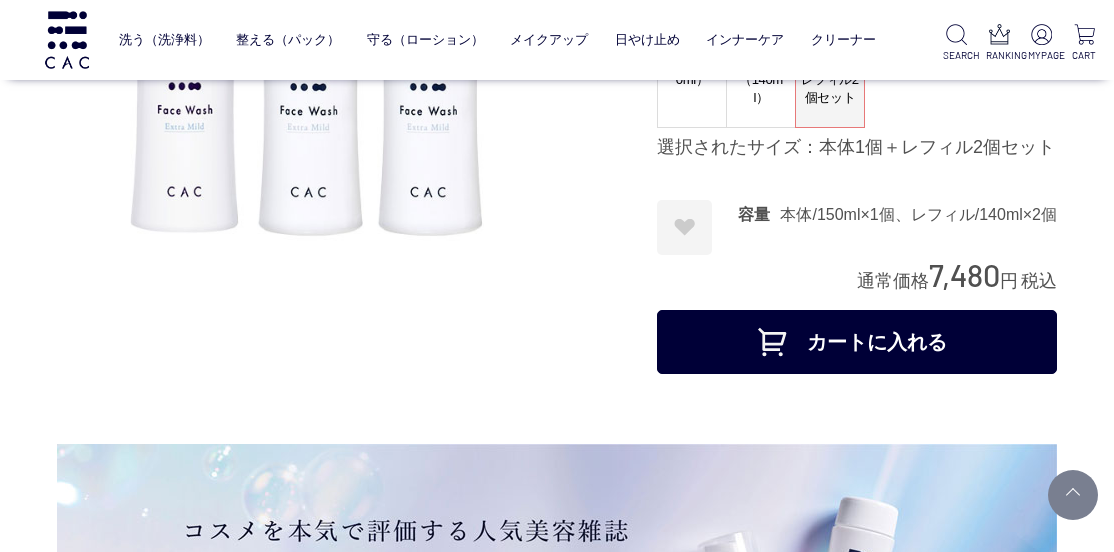 click on "レフィル（140ml）" at bounding box center [761, 88] 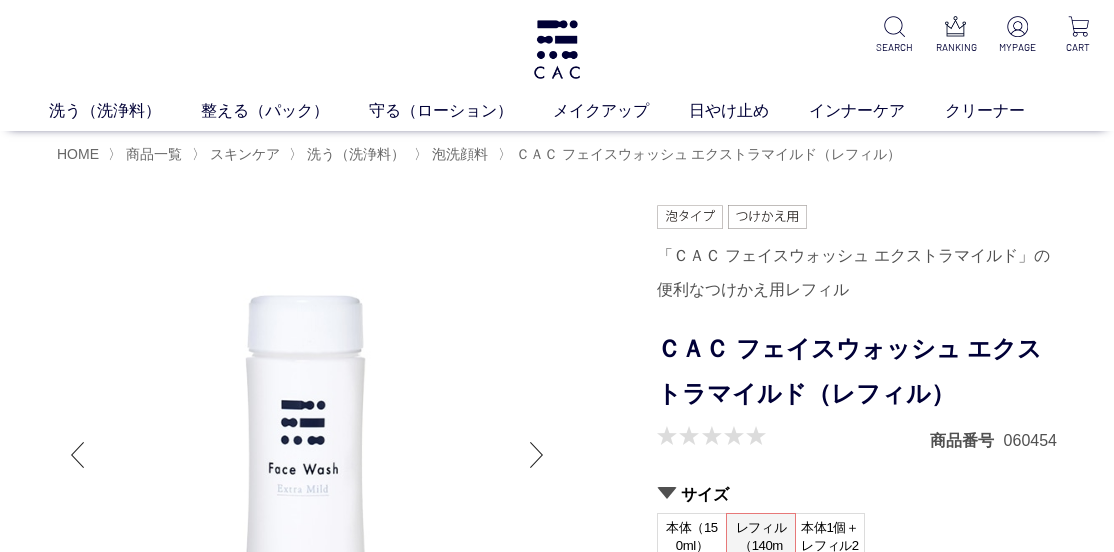 scroll, scrollTop: 0, scrollLeft: 0, axis: both 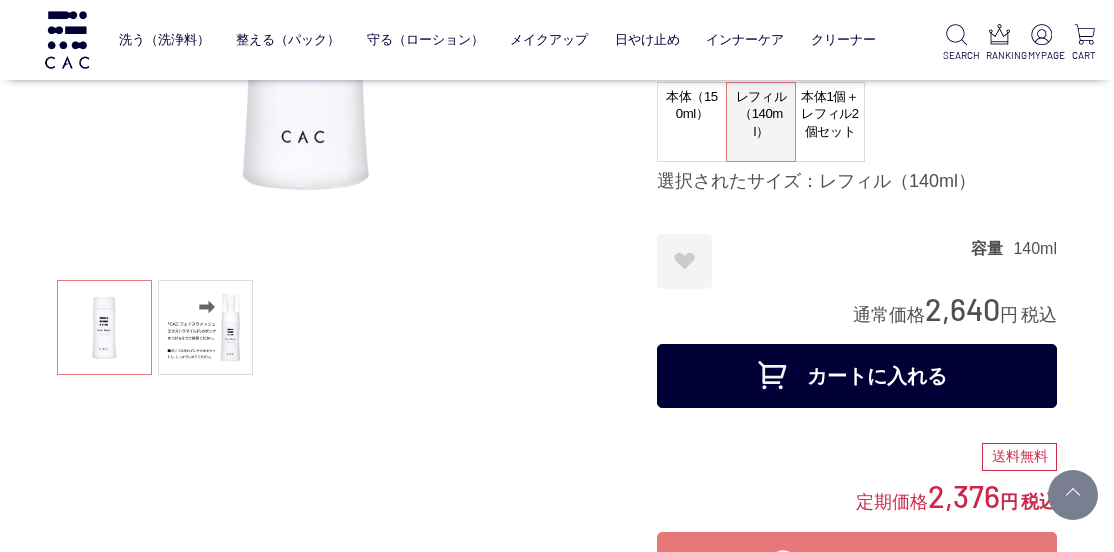 click on "カートに入れる" at bounding box center [857, 376] 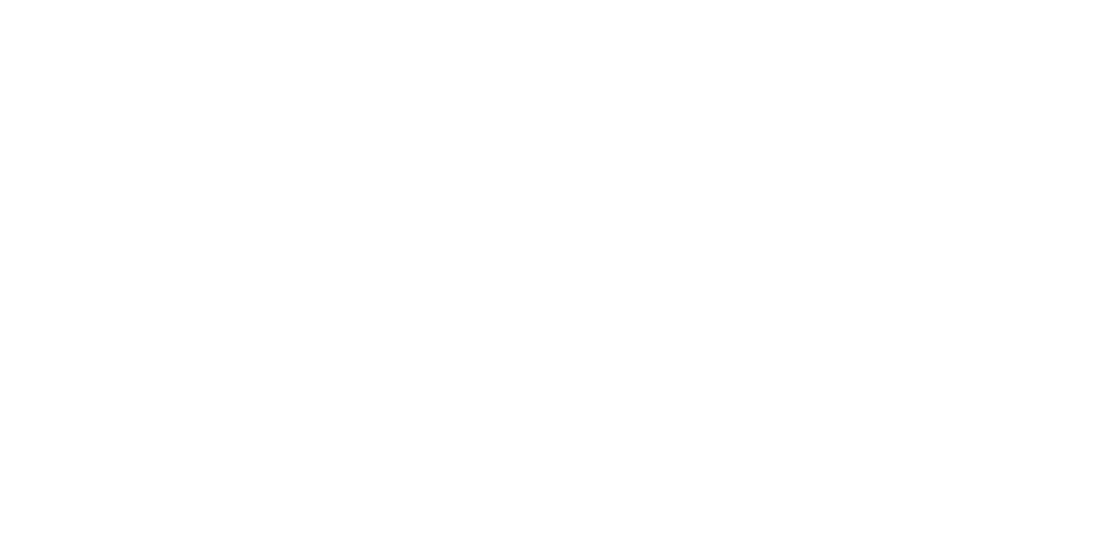 scroll, scrollTop: 0, scrollLeft: 0, axis: both 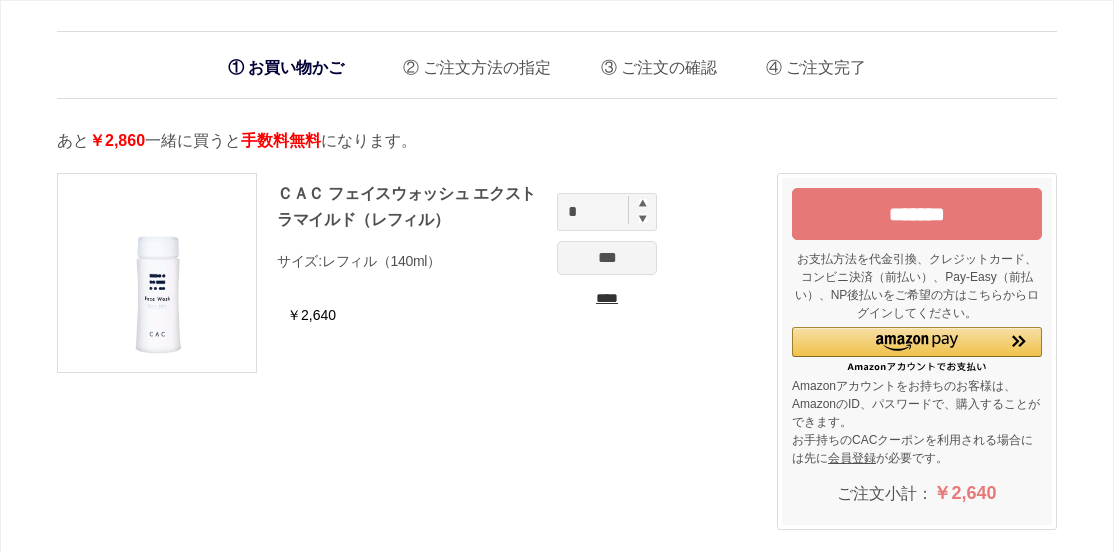 click at bounding box center (643, 203) 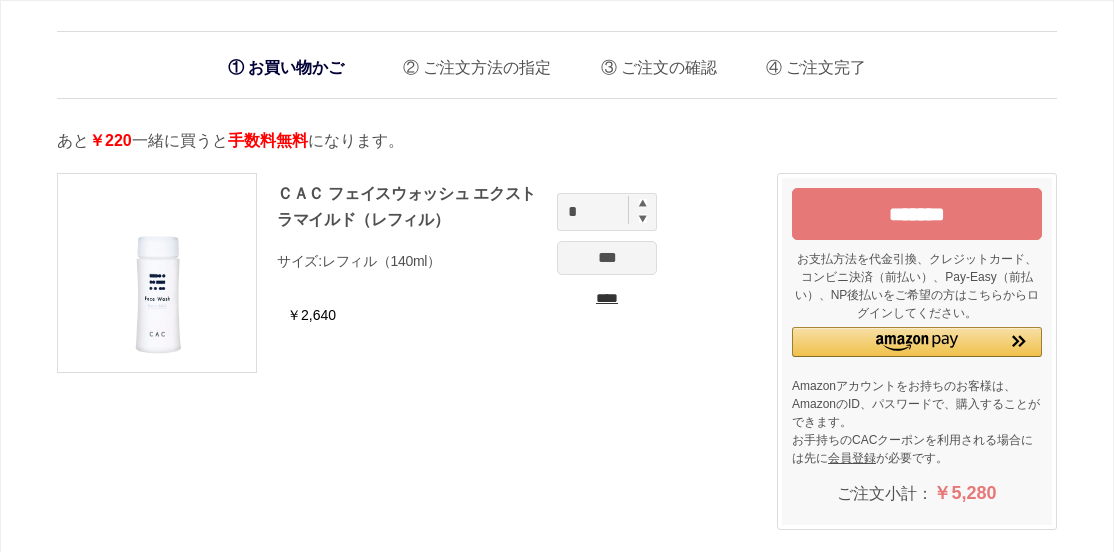scroll, scrollTop: 0, scrollLeft: 0, axis: both 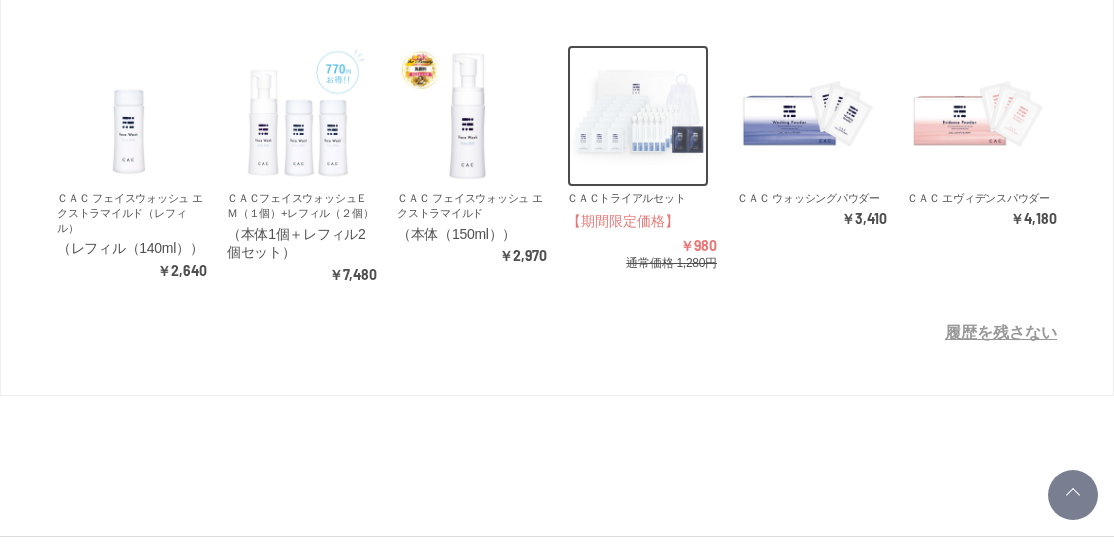 click at bounding box center [638, 116] 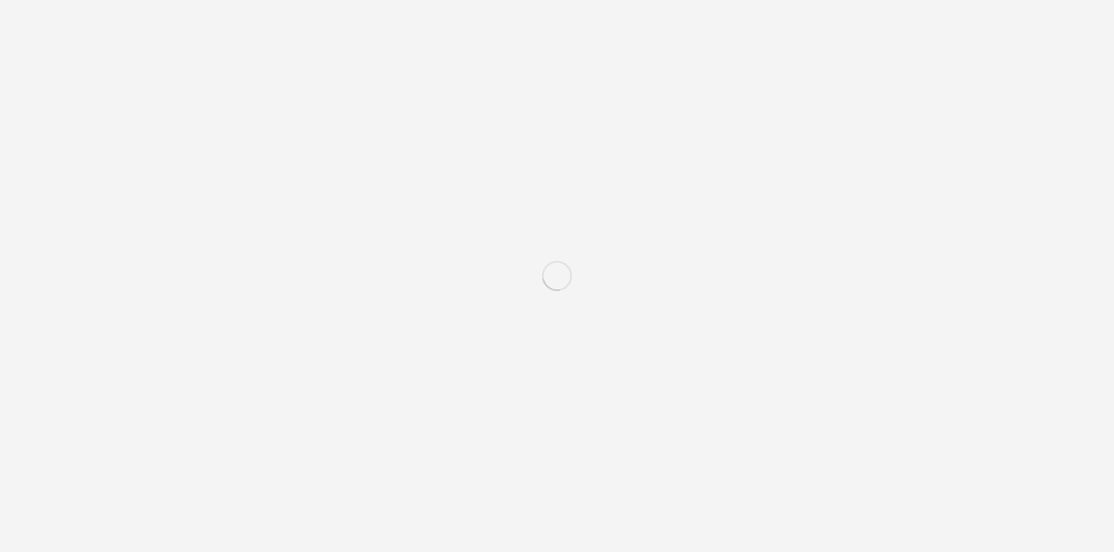 scroll, scrollTop: 0, scrollLeft: 0, axis: both 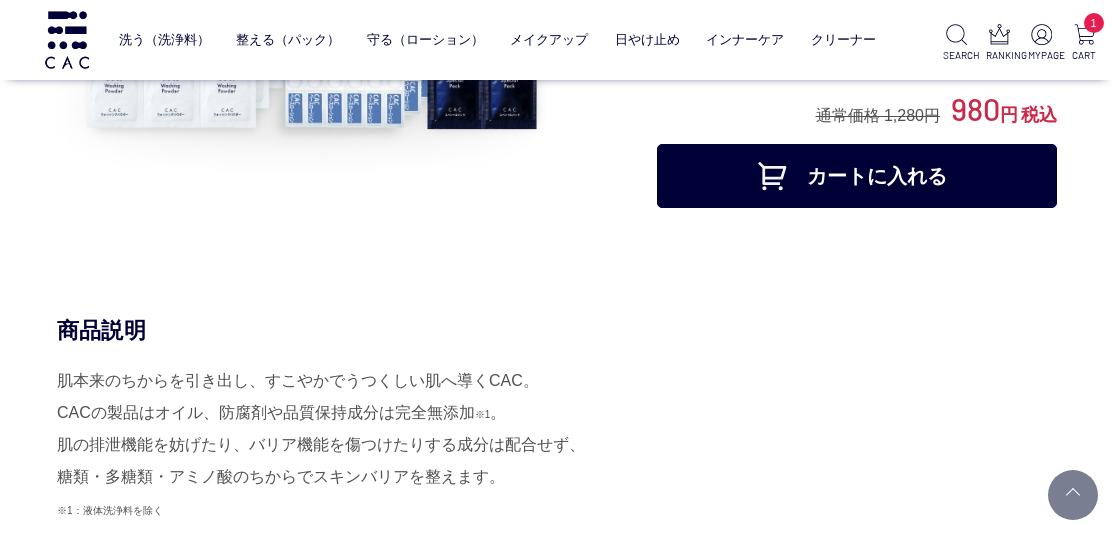 click on "カートに入れる" at bounding box center (857, 176) 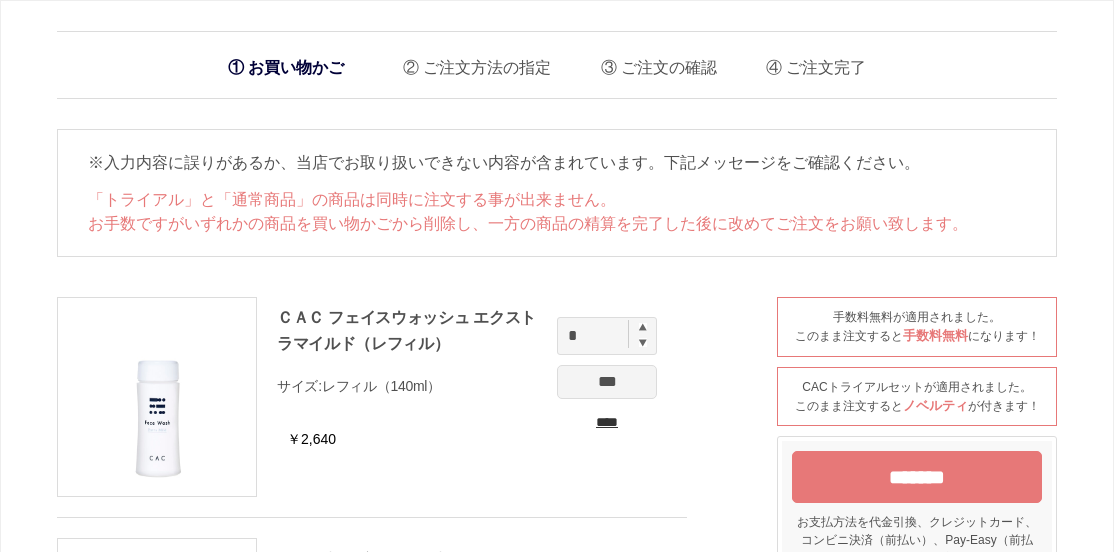 scroll, scrollTop: 0, scrollLeft: 0, axis: both 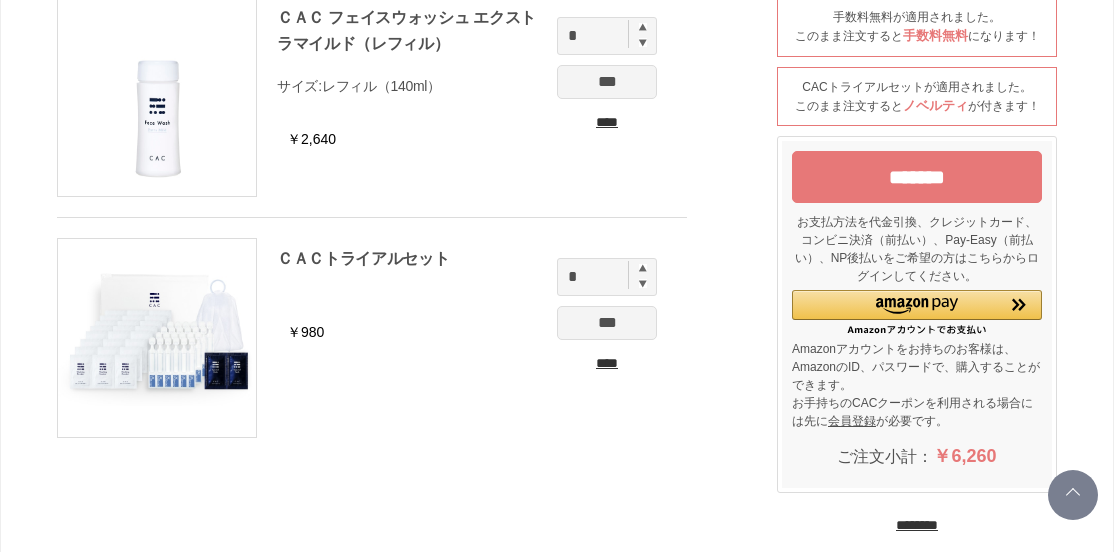 click on "****" at bounding box center (607, 363) 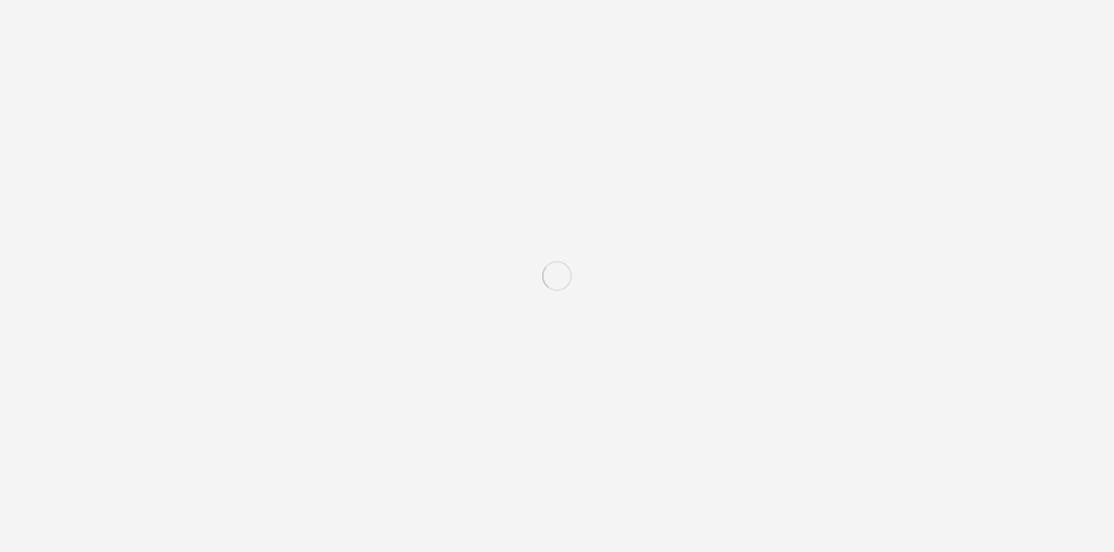 scroll, scrollTop: 0, scrollLeft: 0, axis: both 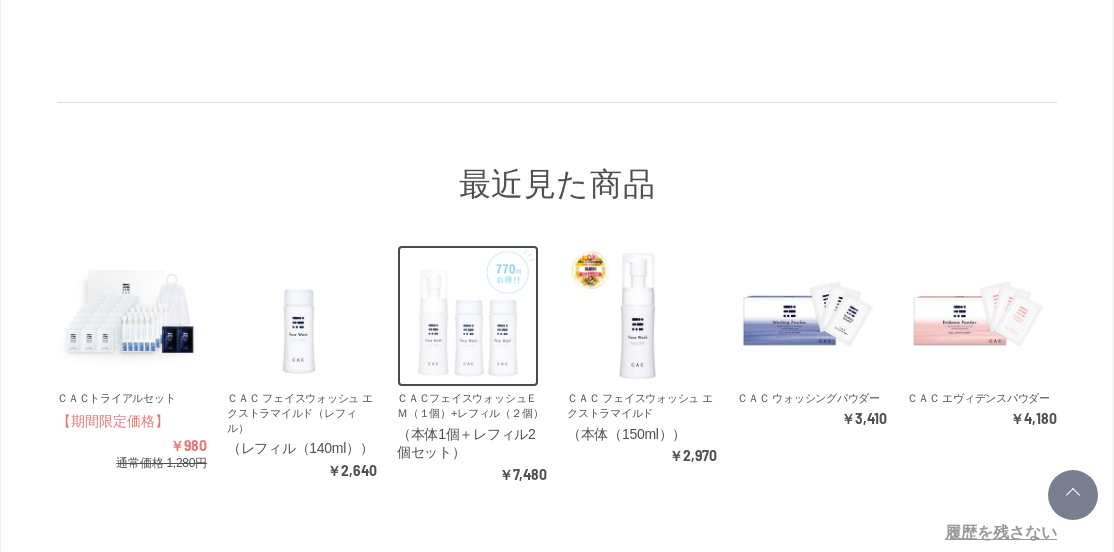 click at bounding box center (468, 316) 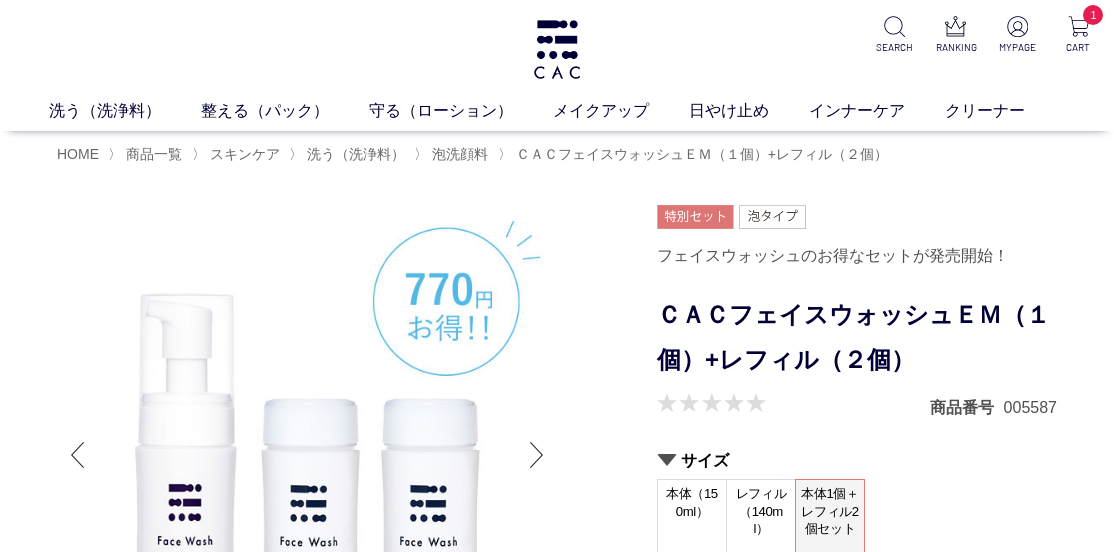 scroll, scrollTop: 0, scrollLeft: 0, axis: both 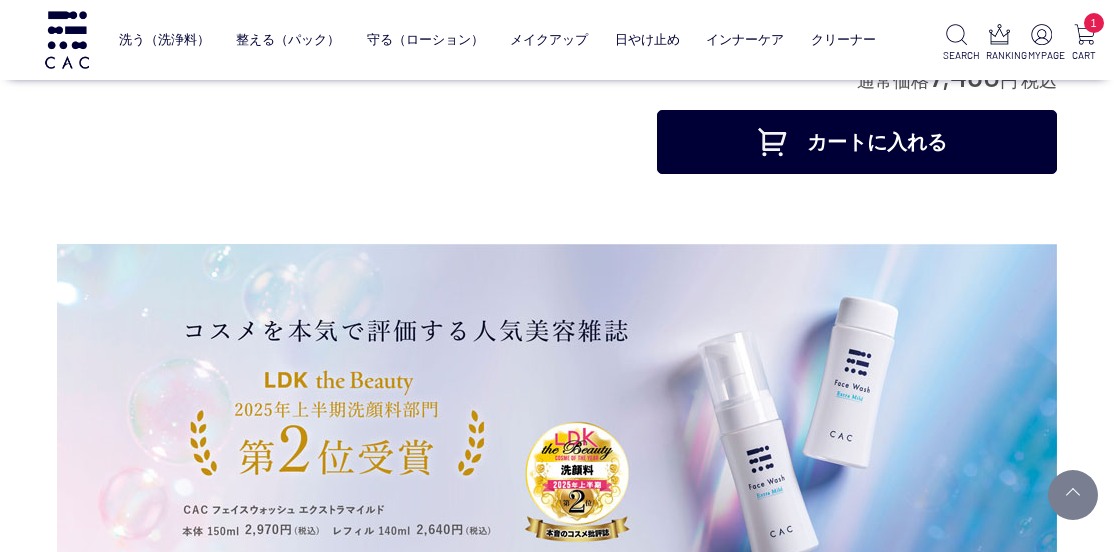 click on "カートに入れる" at bounding box center (857, 142) 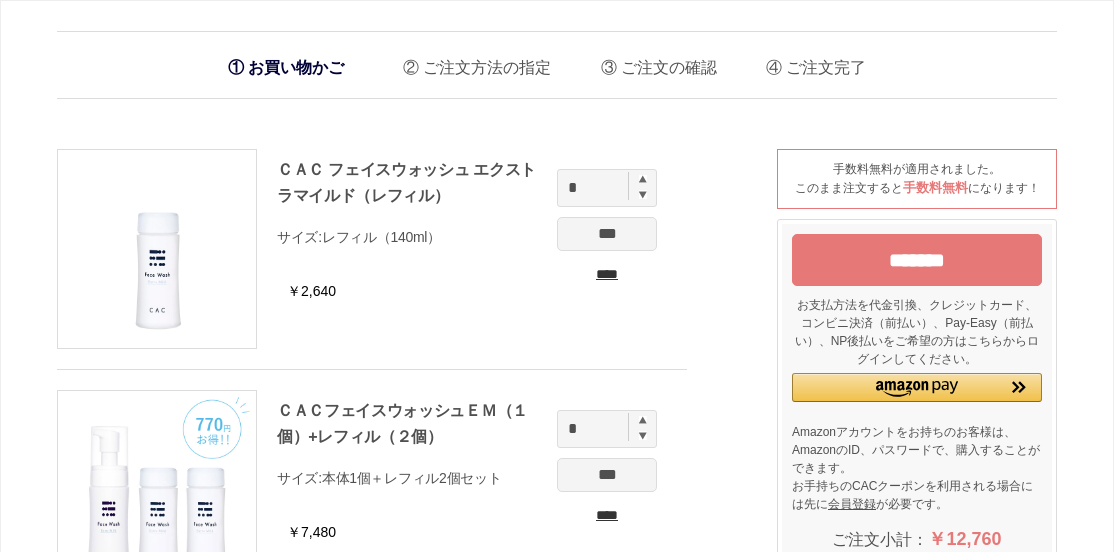 scroll, scrollTop: 0, scrollLeft: 0, axis: both 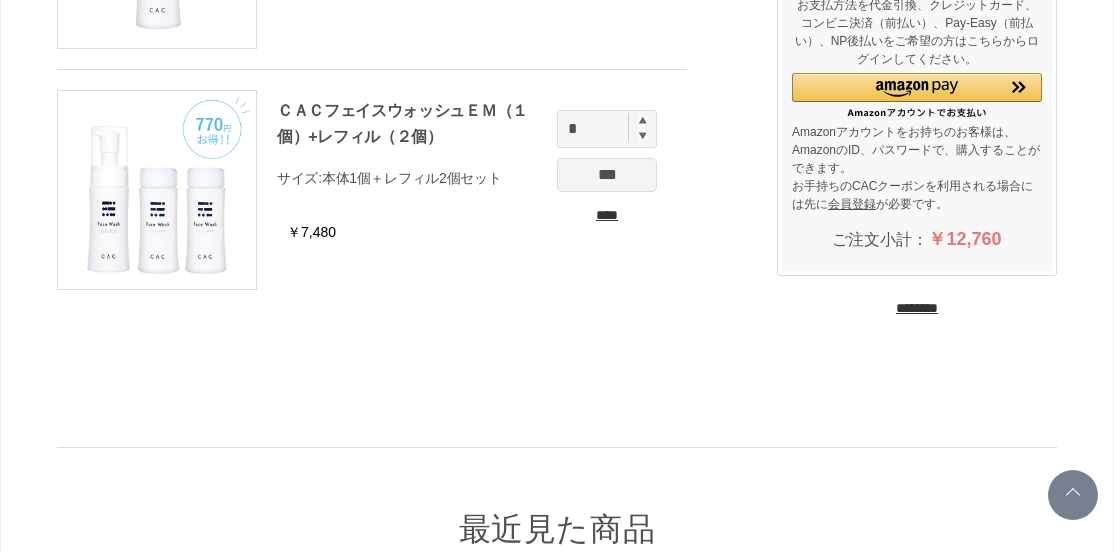 click on "****" at bounding box center (607, 215) 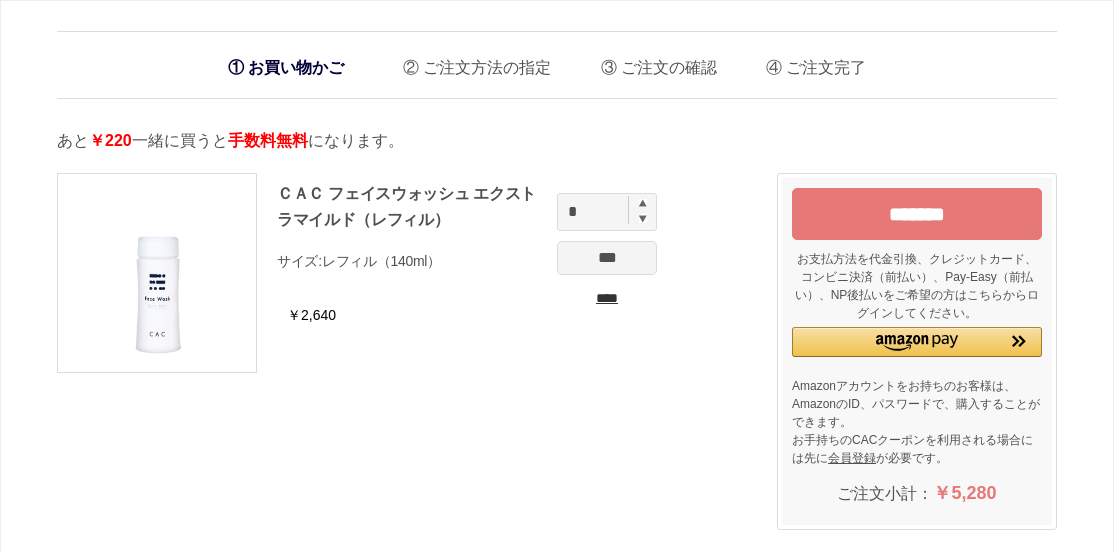 scroll, scrollTop: 0, scrollLeft: 0, axis: both 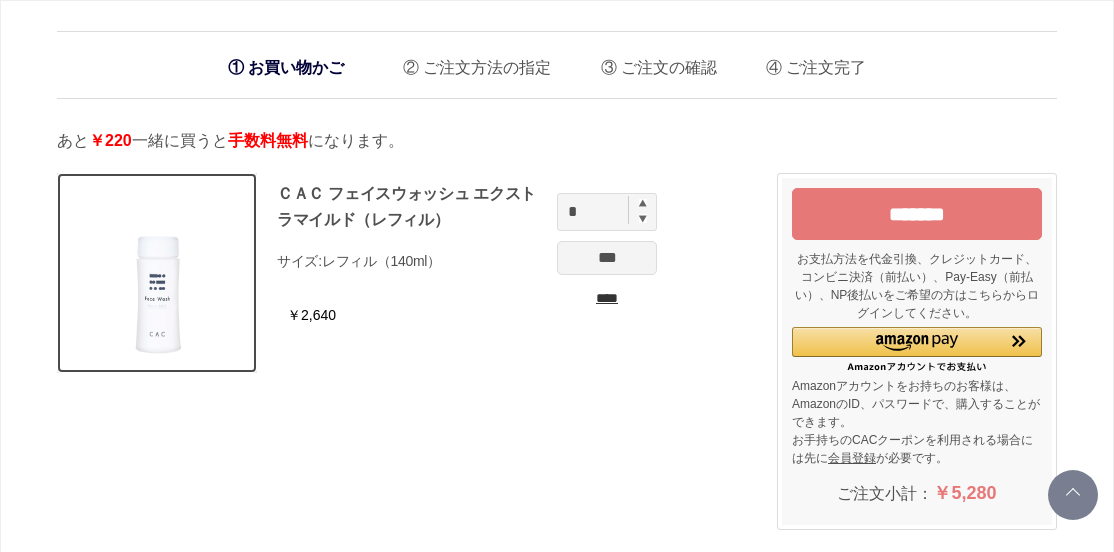 click at bounding box center [157, 273] 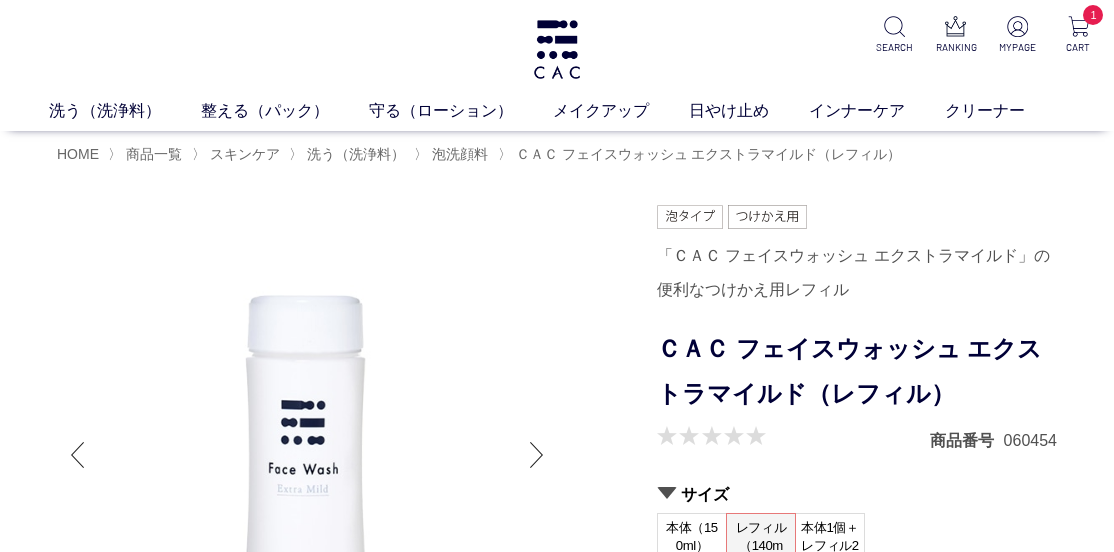 scroll, scrollTop: 0, scrollLeft: 0, axis: both 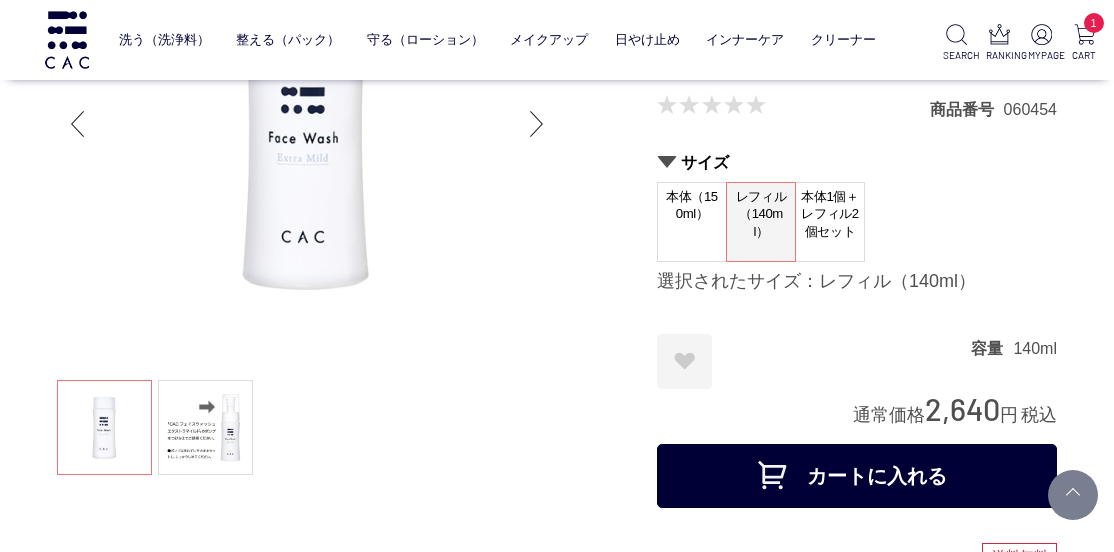 click on "本体（150ml）" at bounding box center (692, 222) 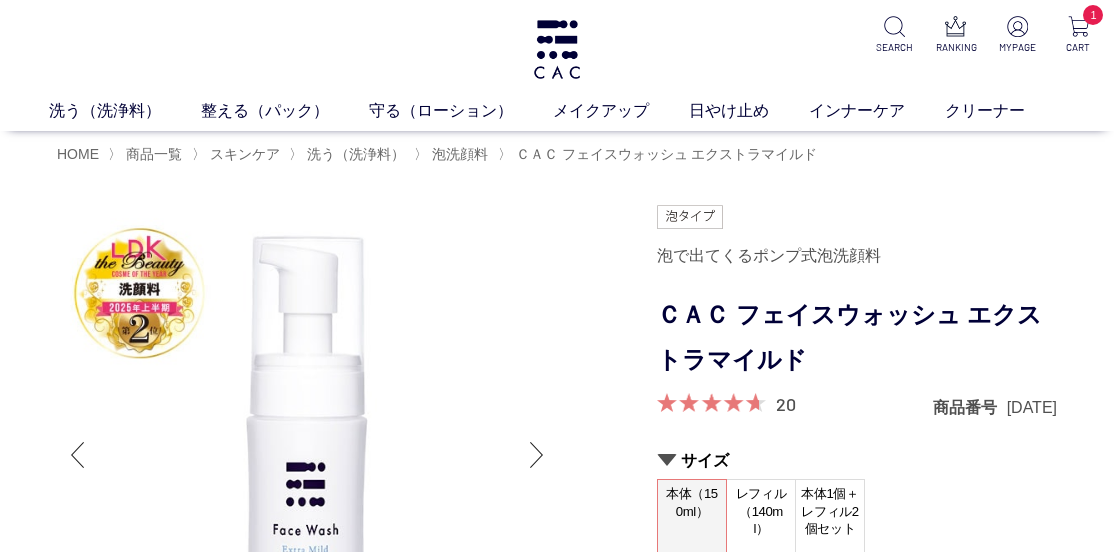 scroll, scrollTop: 0, scrollLeft: 0, axis: both 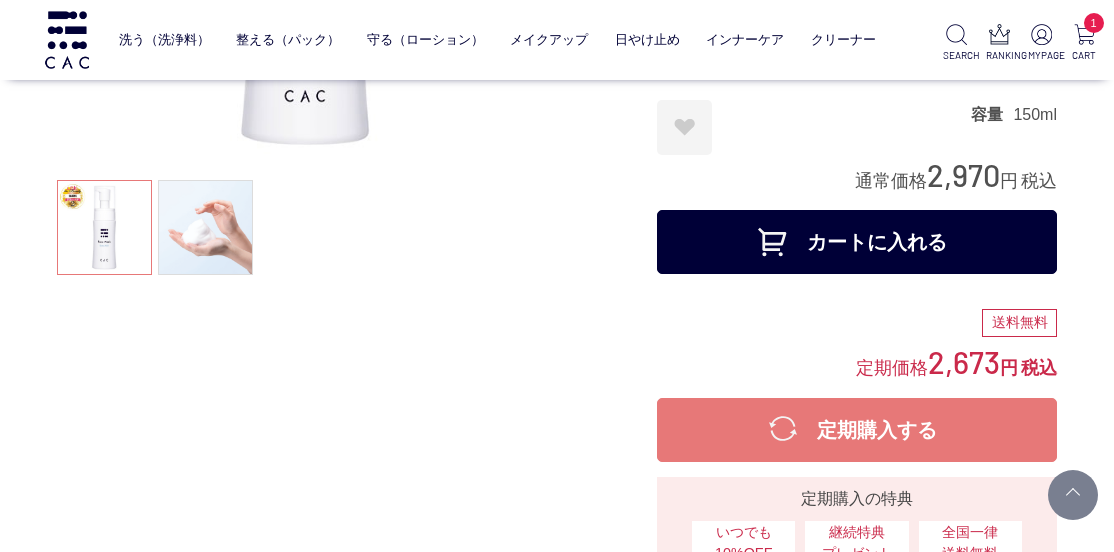 click on "カートに入れる" at bounding box center [857, 242] 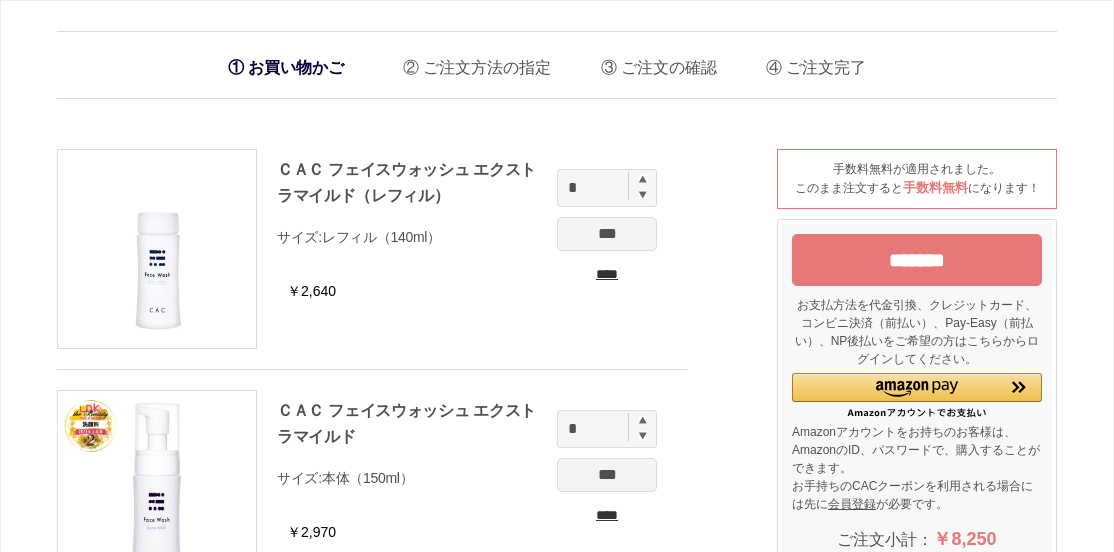 scroll, scrollTop: 0, scrollLeft: 0, axis: both 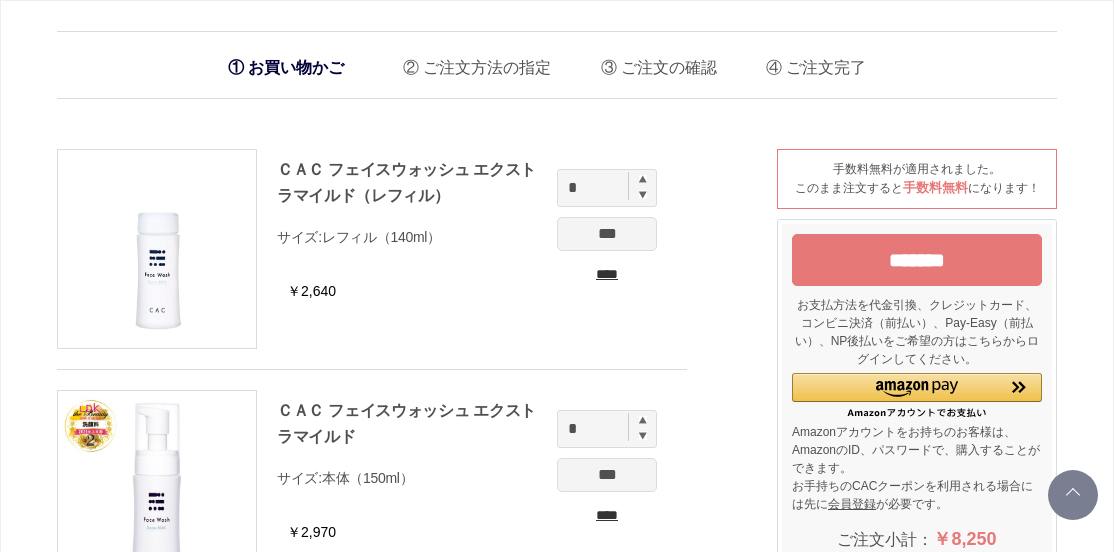 click on "***
****" at bounding box center (607, 251) 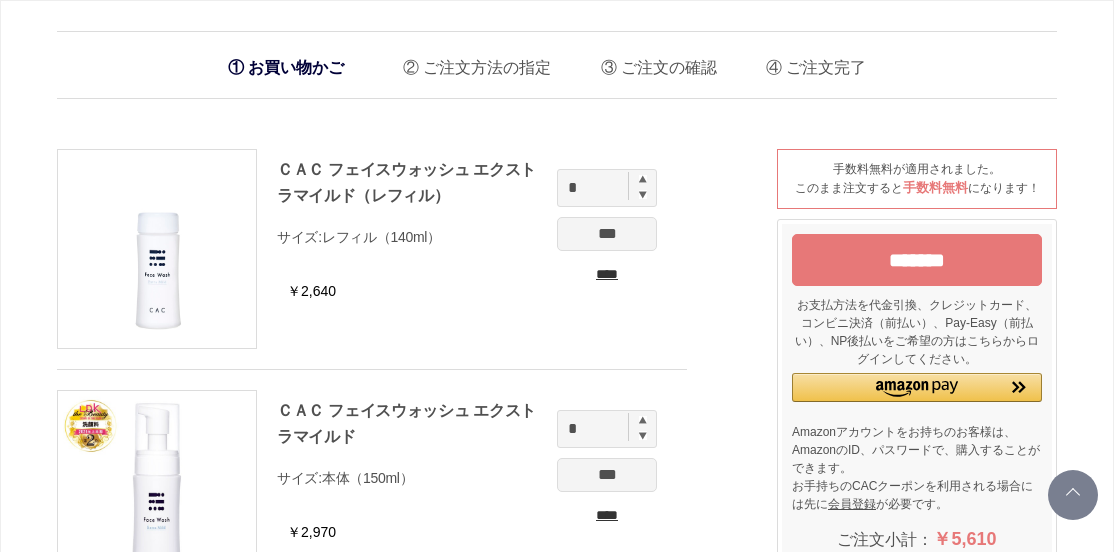 scroll, scrollTop: 200, scrollLeft: 0, axis: vertical 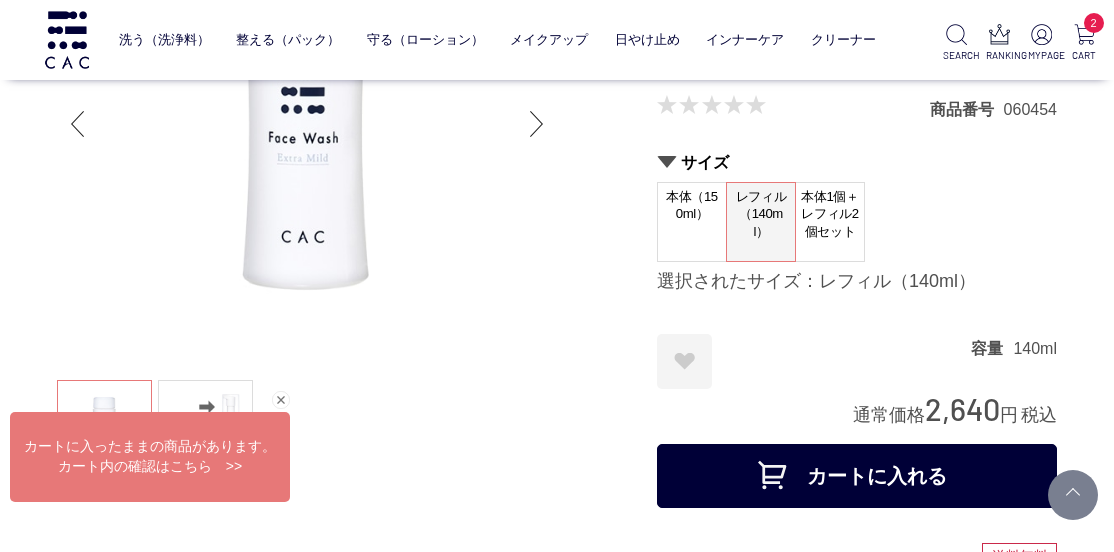 click on "本体1個＋レフィル2個セット" at bounding box center [830, 214] 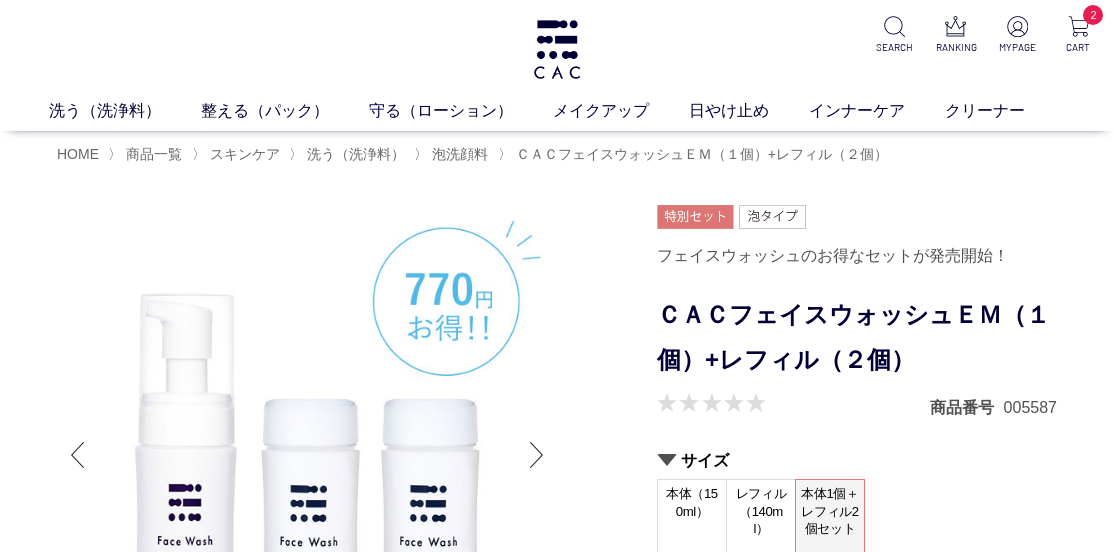 scroll, scrollTop: 0, scrollLeft: 0, axis: both 